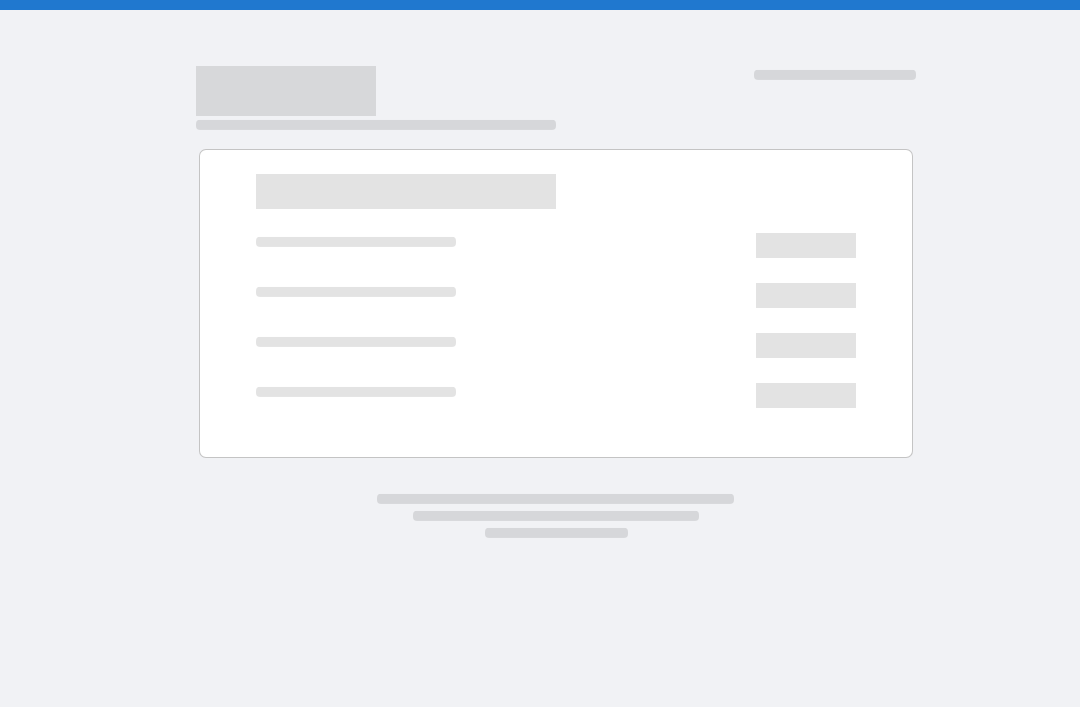 scroll, scrollTop: 0, scrollLeft: 0, axis: both 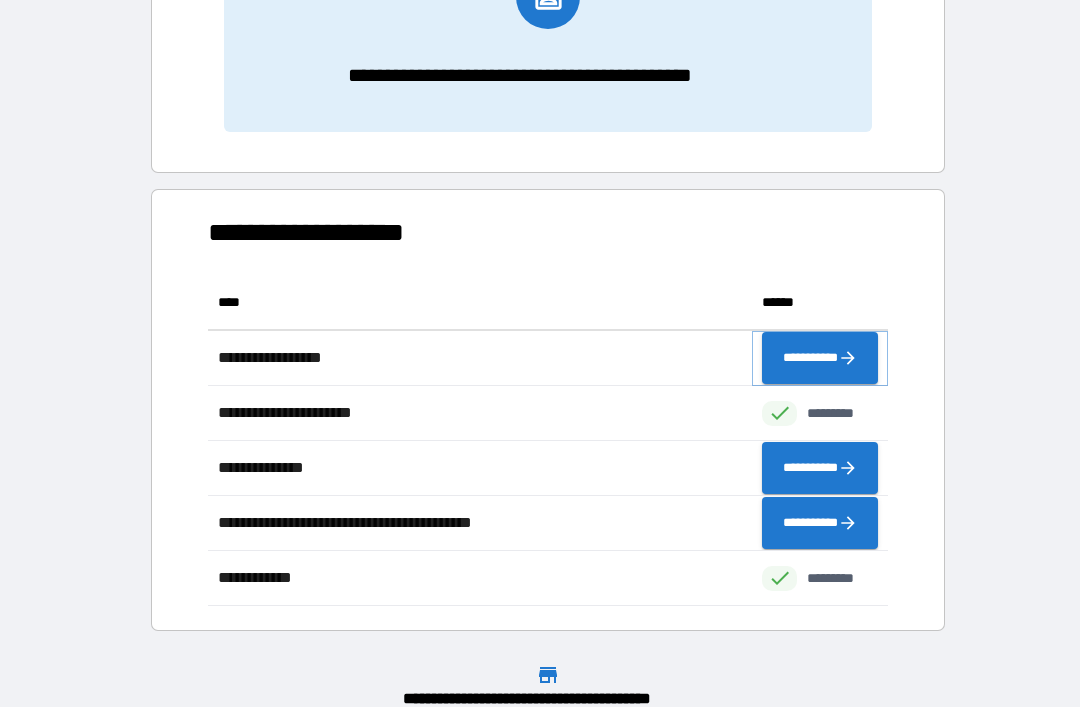 click on "**********" at bounding box center (820, 358) 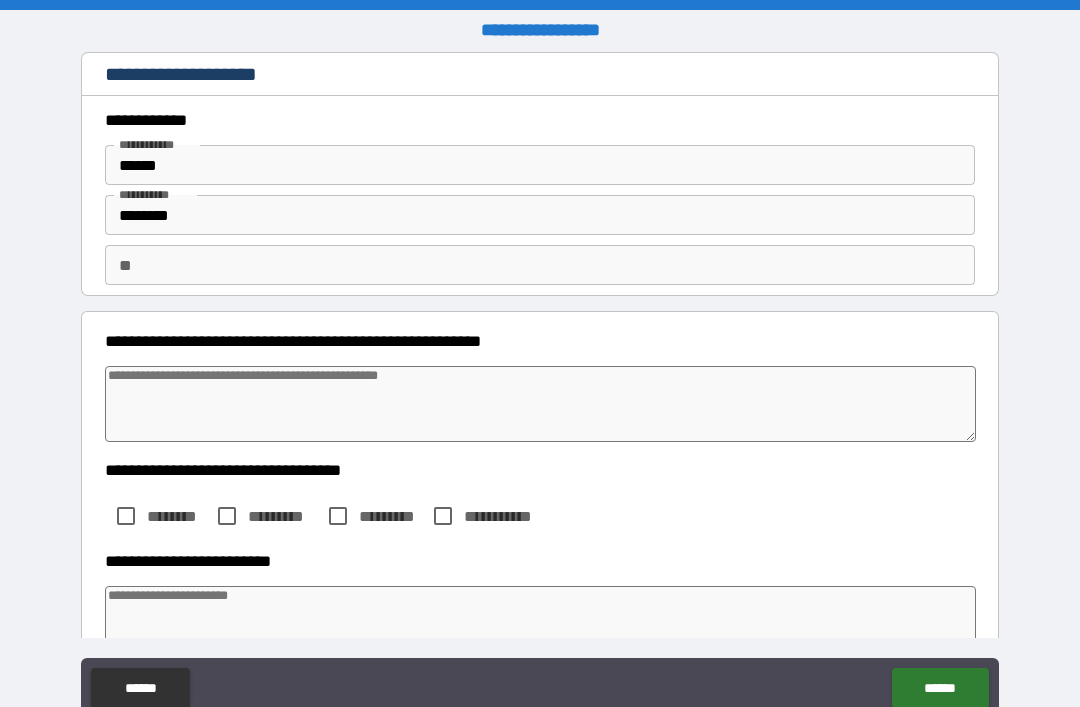 type on "*" 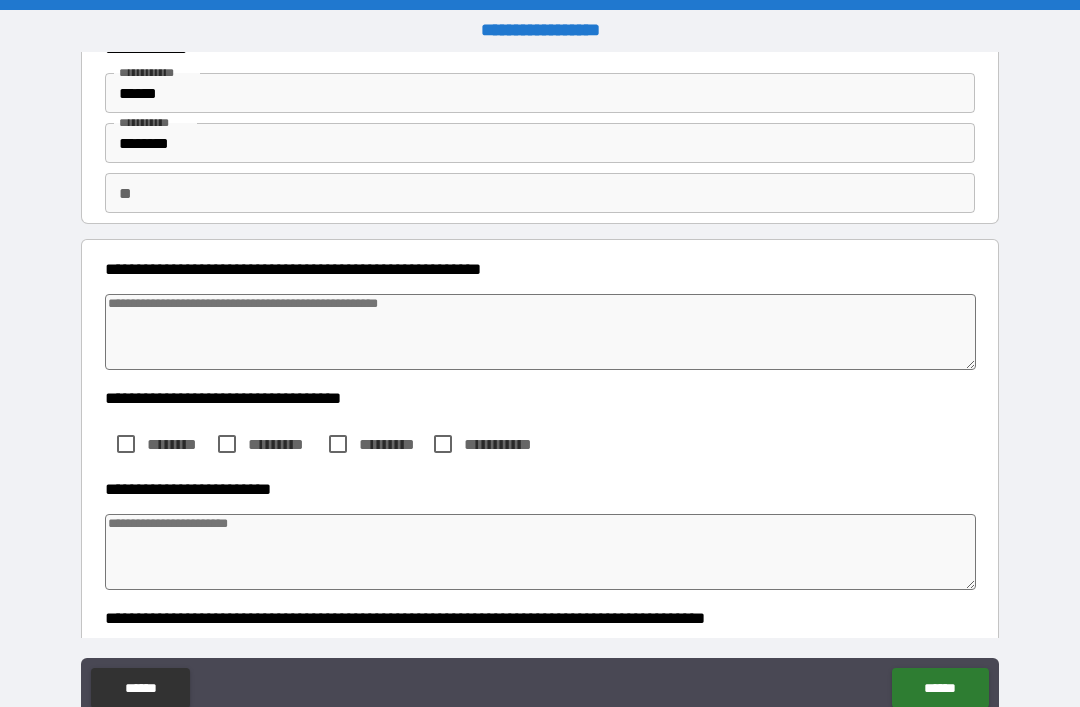 scroll, scrollTop: 90, scrollLeft: 0, axis: vertical 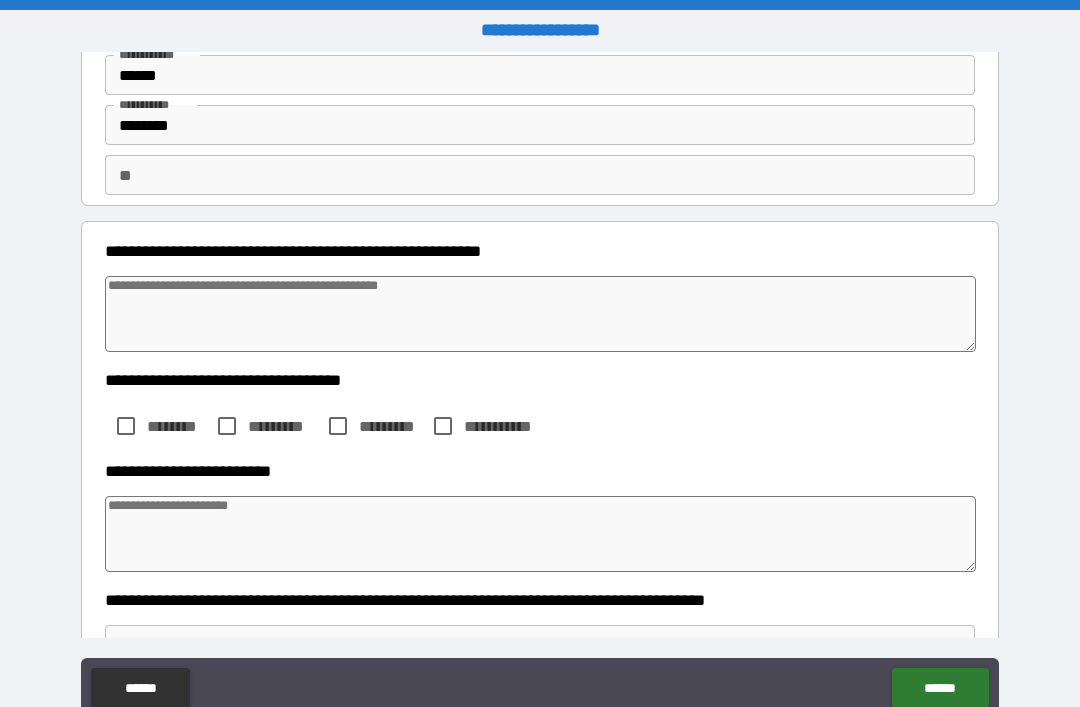 type on "*" 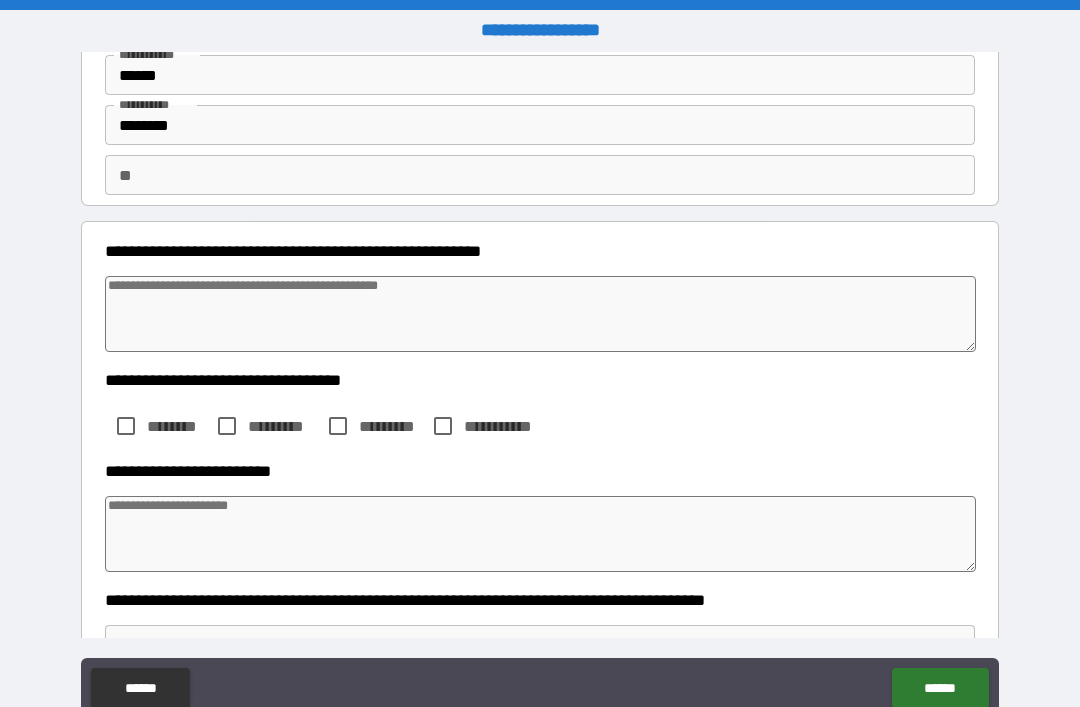 type on "*" 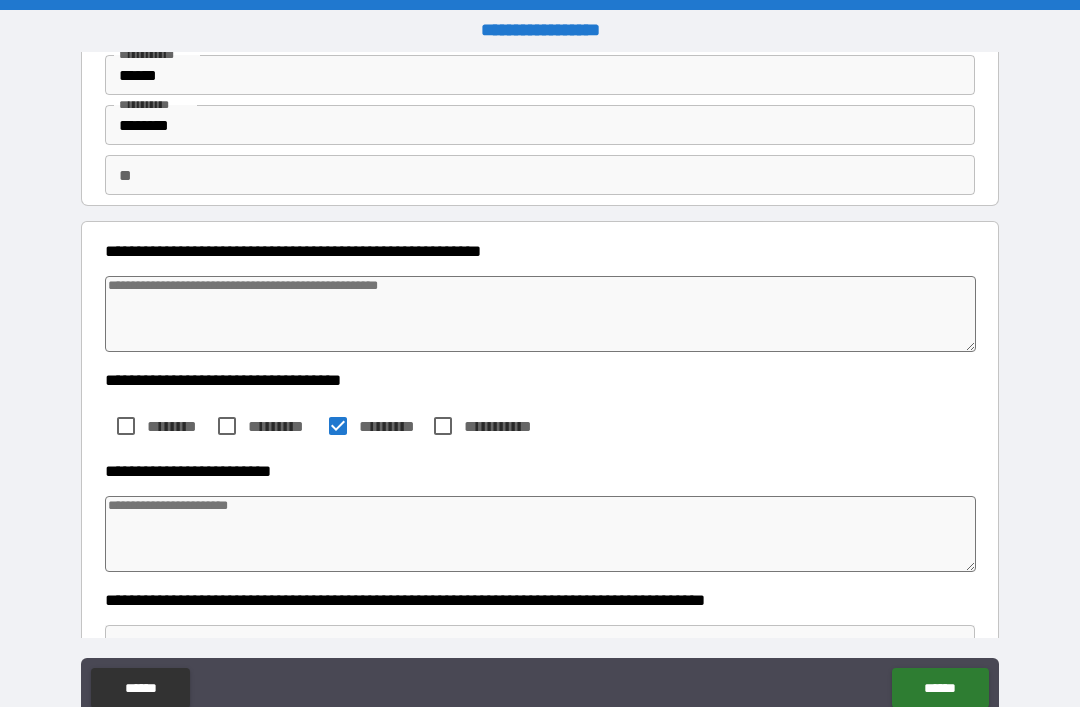 type on "*" 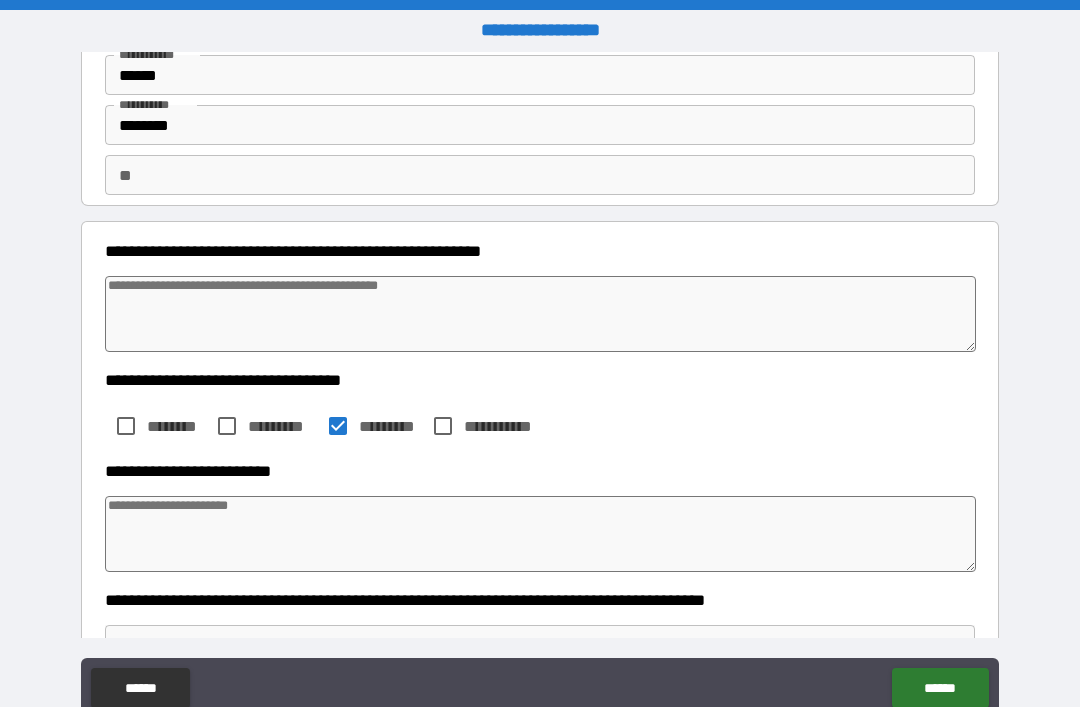 type on "*" 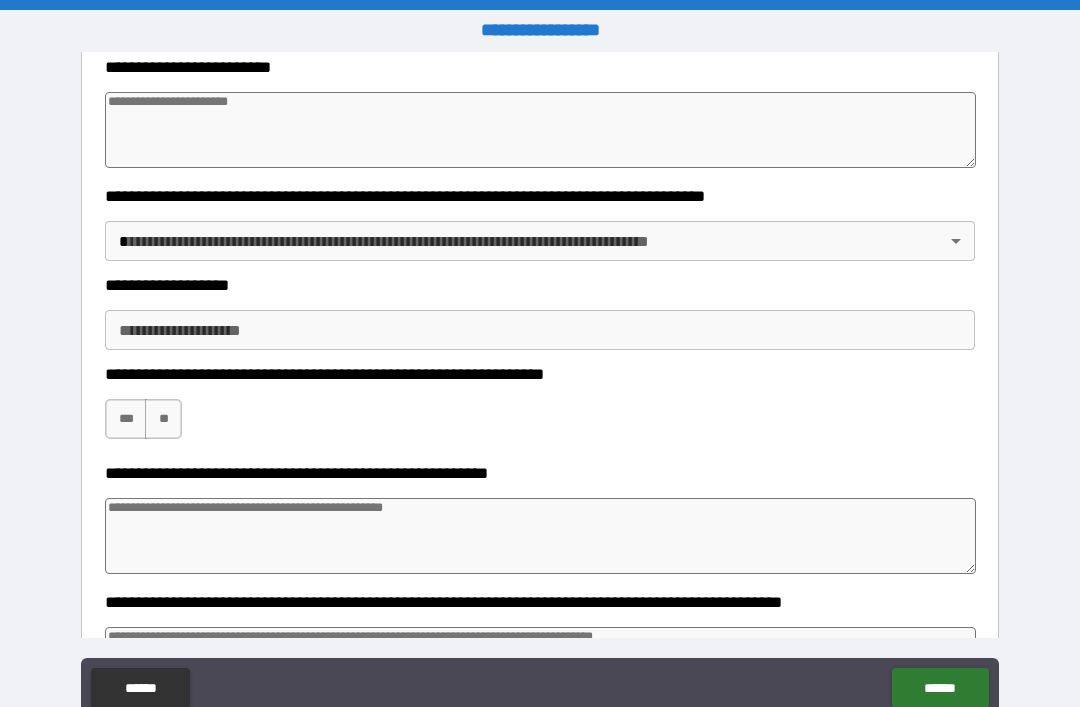 scroll, scrollTop: 495, scrollLeft: 0, axis: vertical 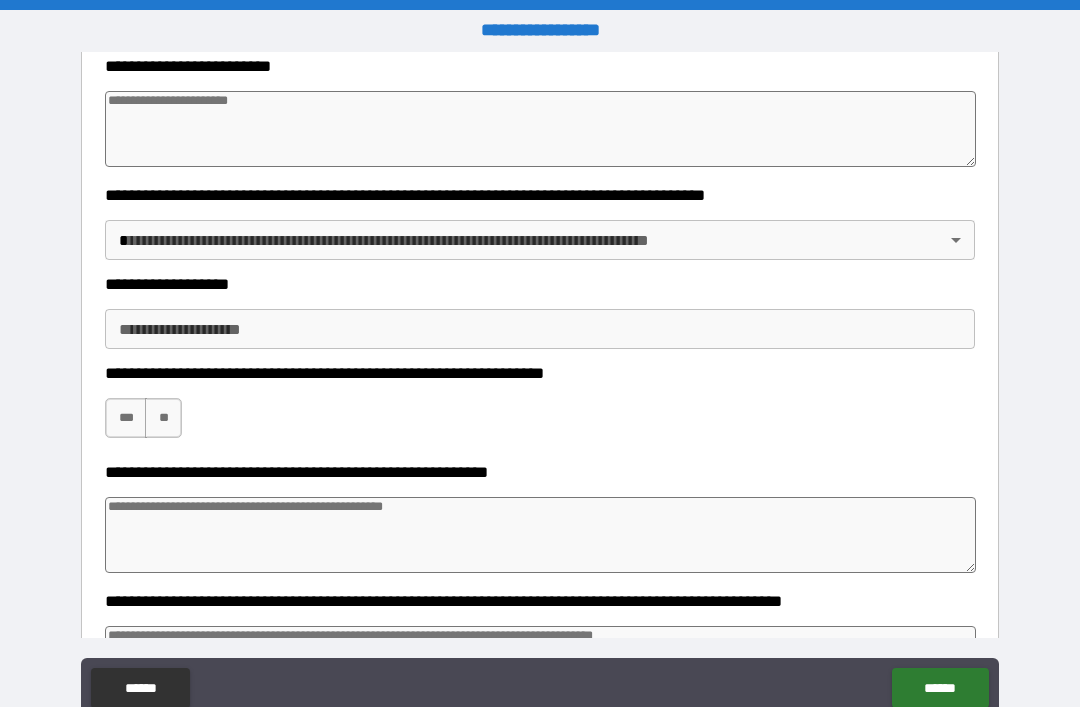 click on "***" at bounding box center (126, 418) 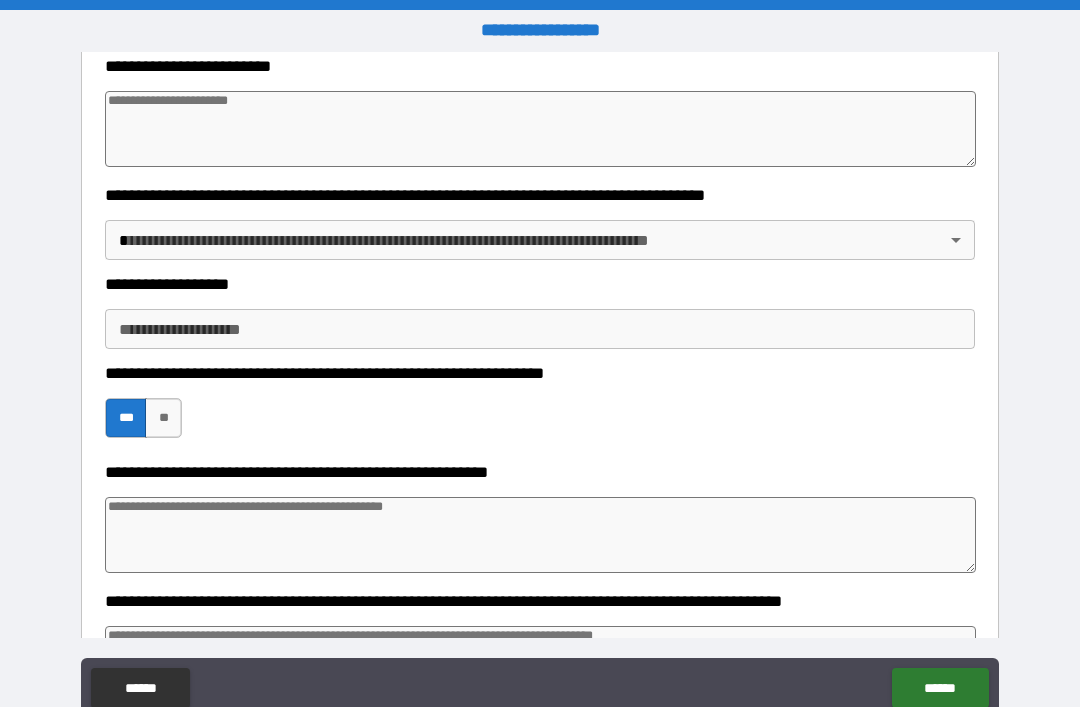 type on "*" 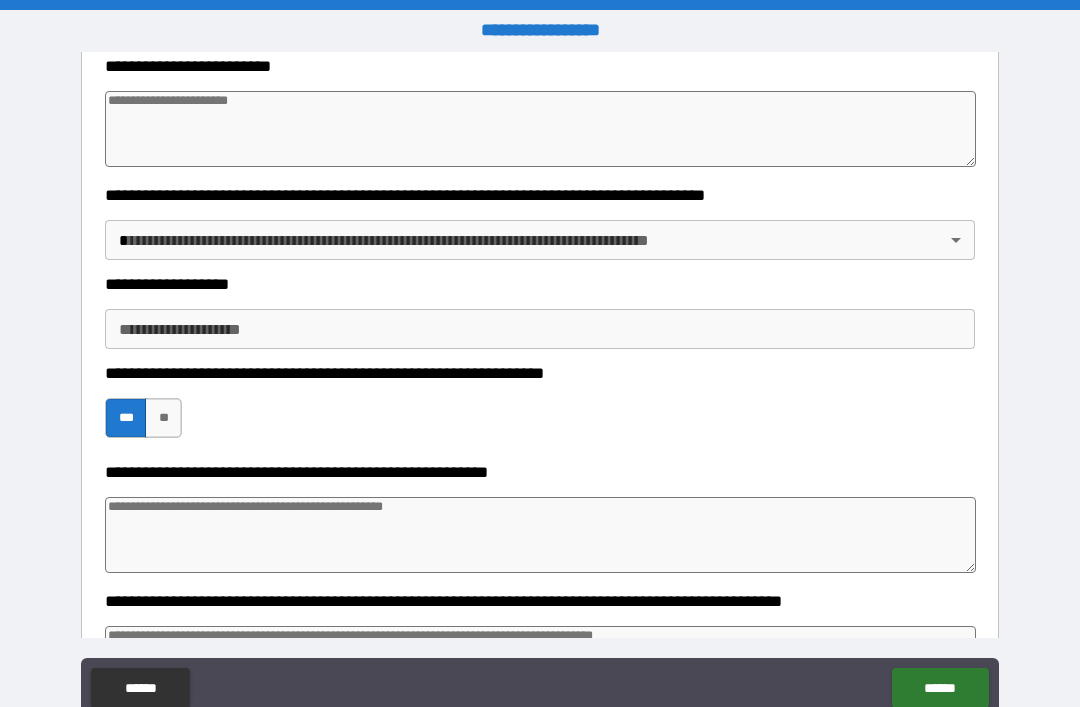 type on "*" 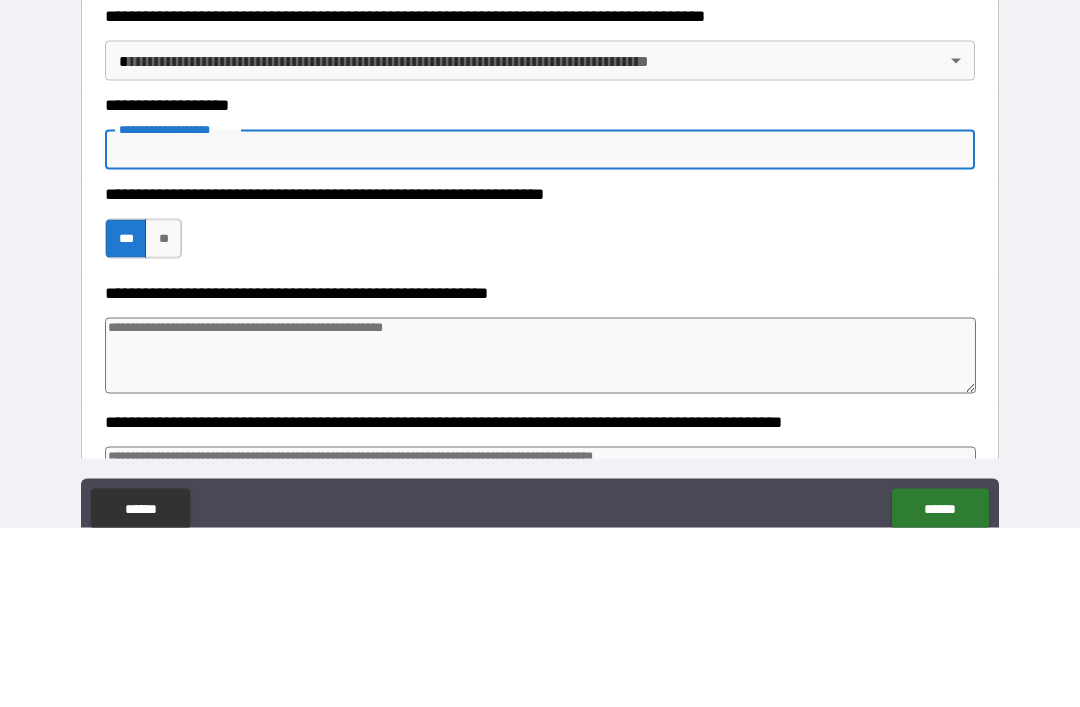 type on "*" 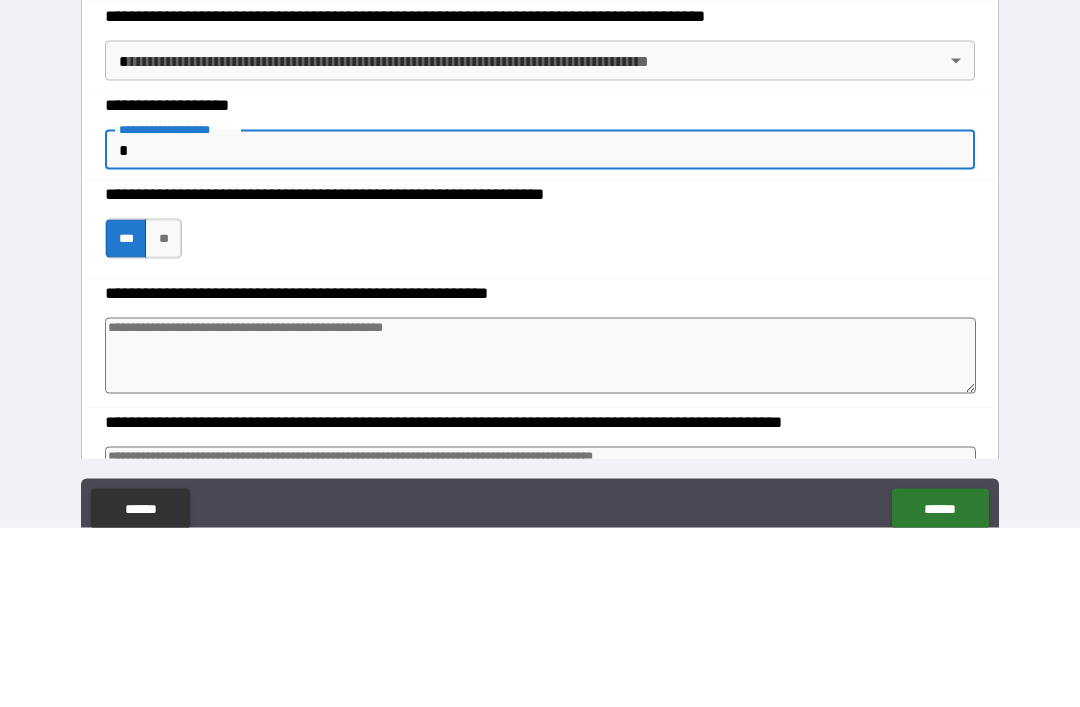 type on "*" 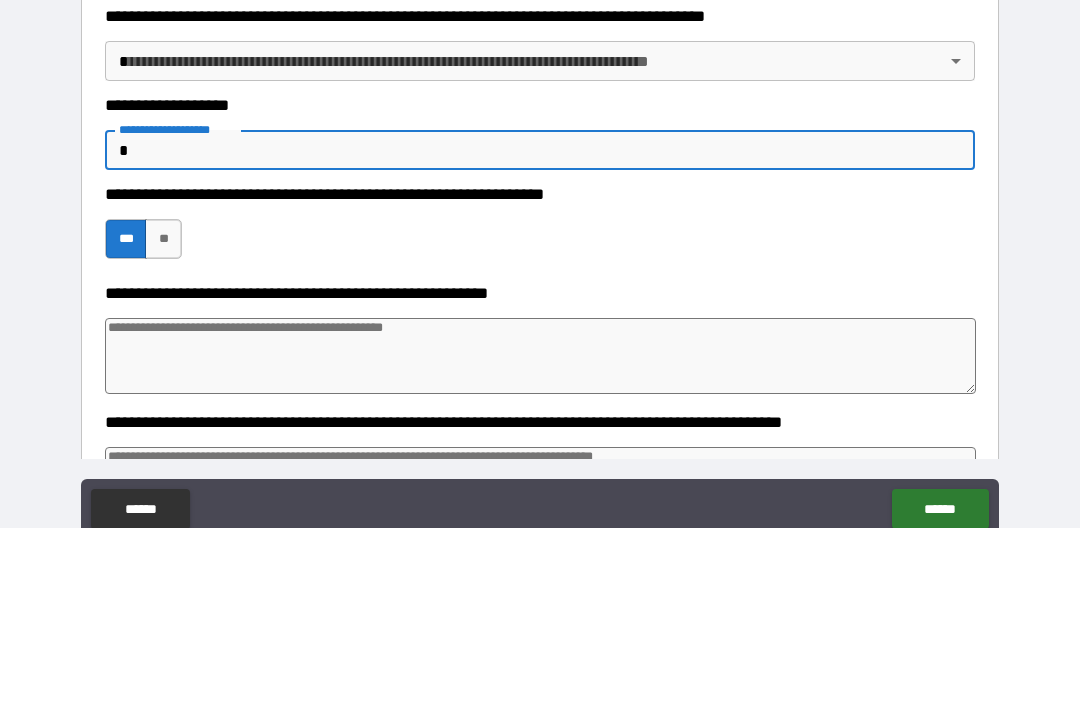 type on "*" 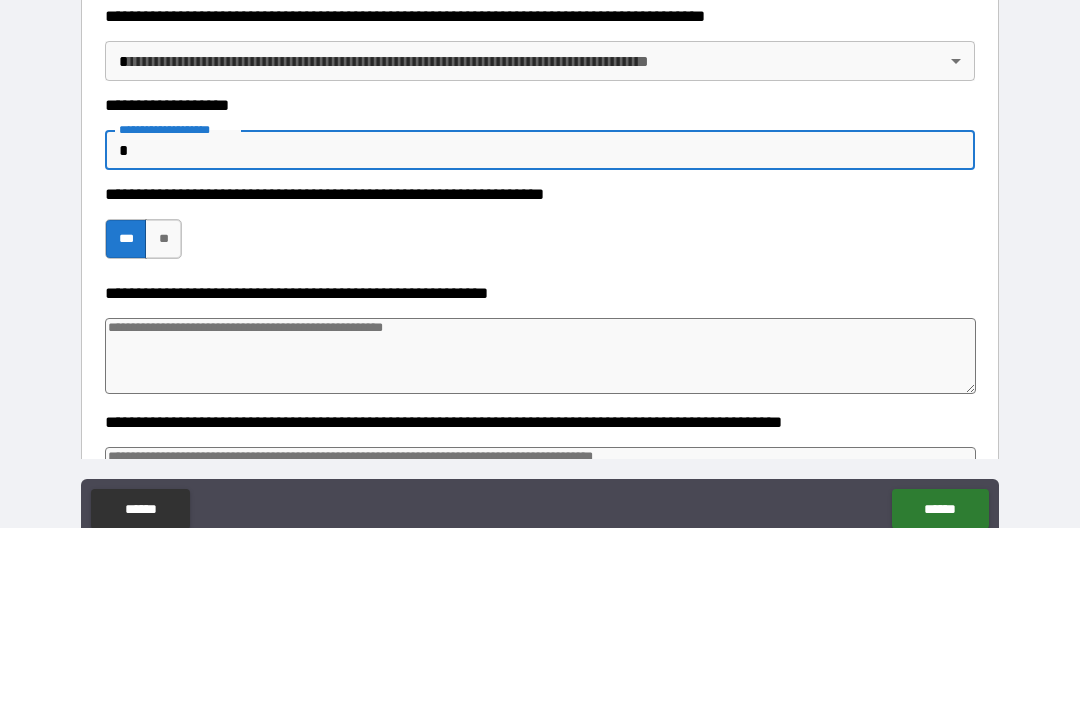 type on "*" 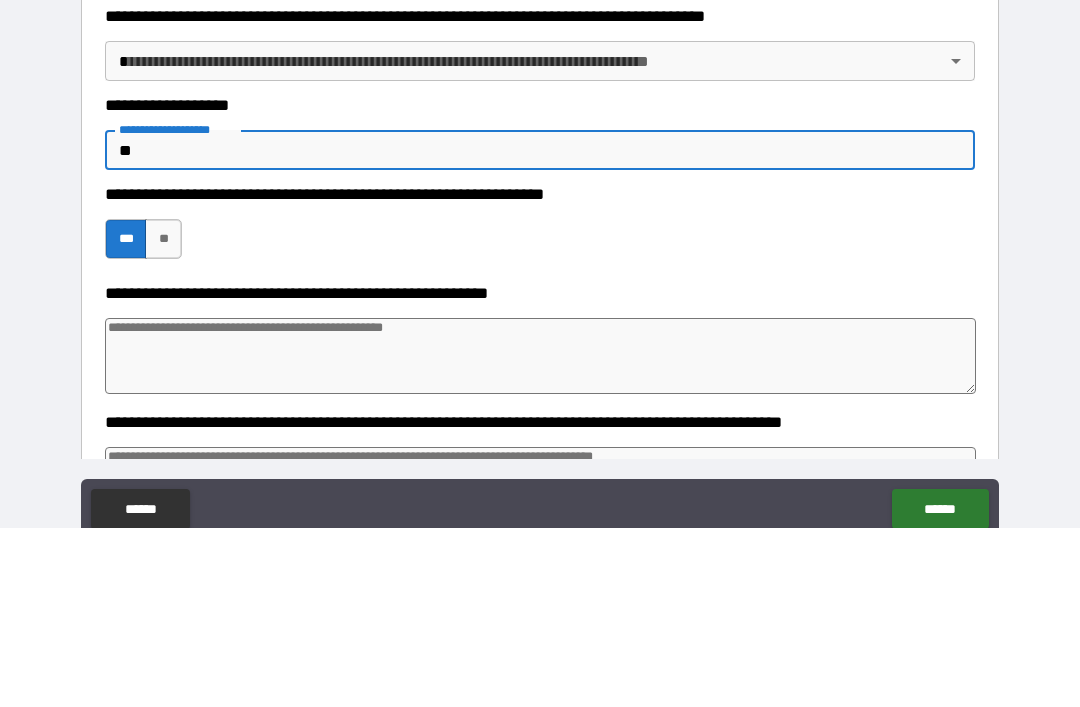 type on "*" 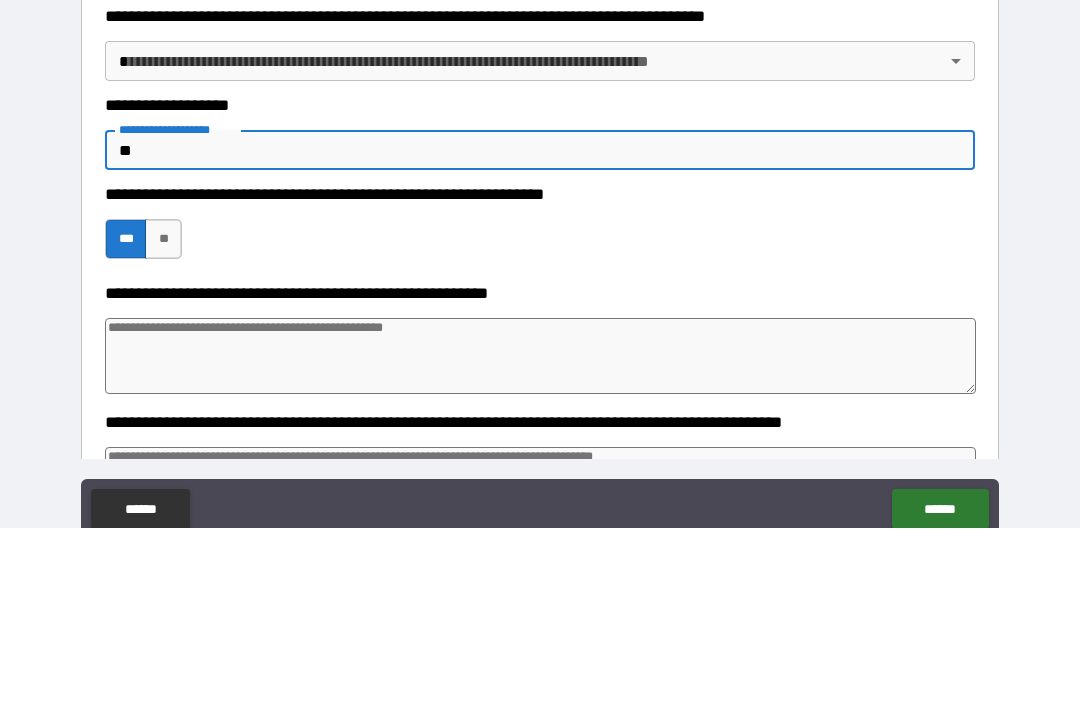 type on "***" 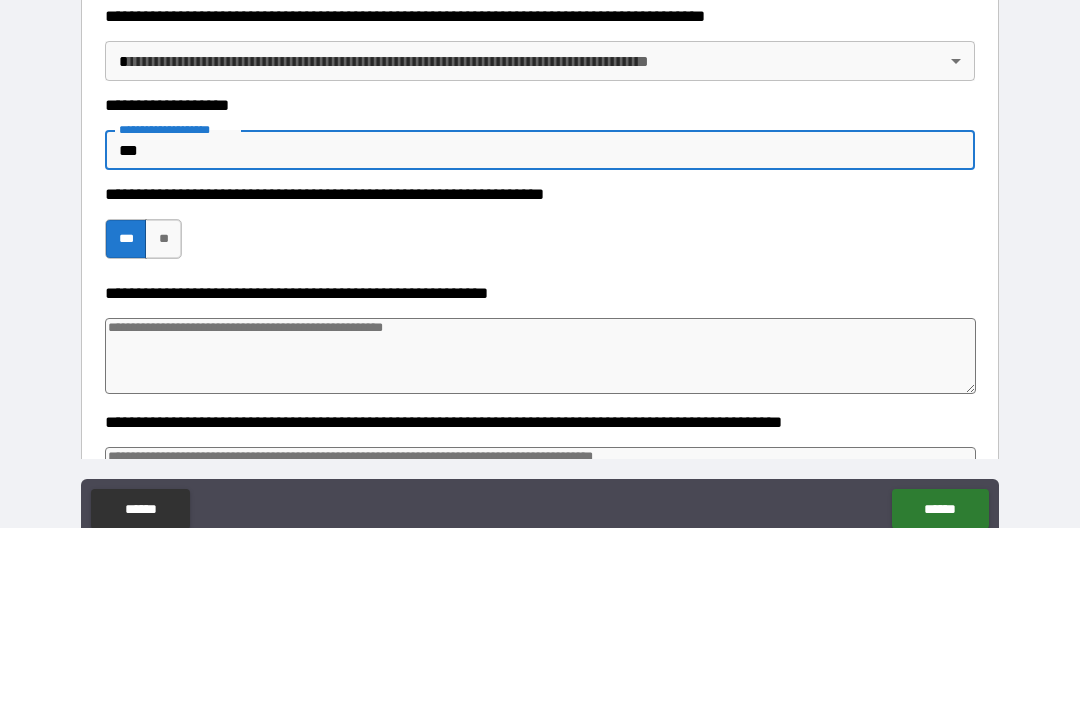 type on "*" 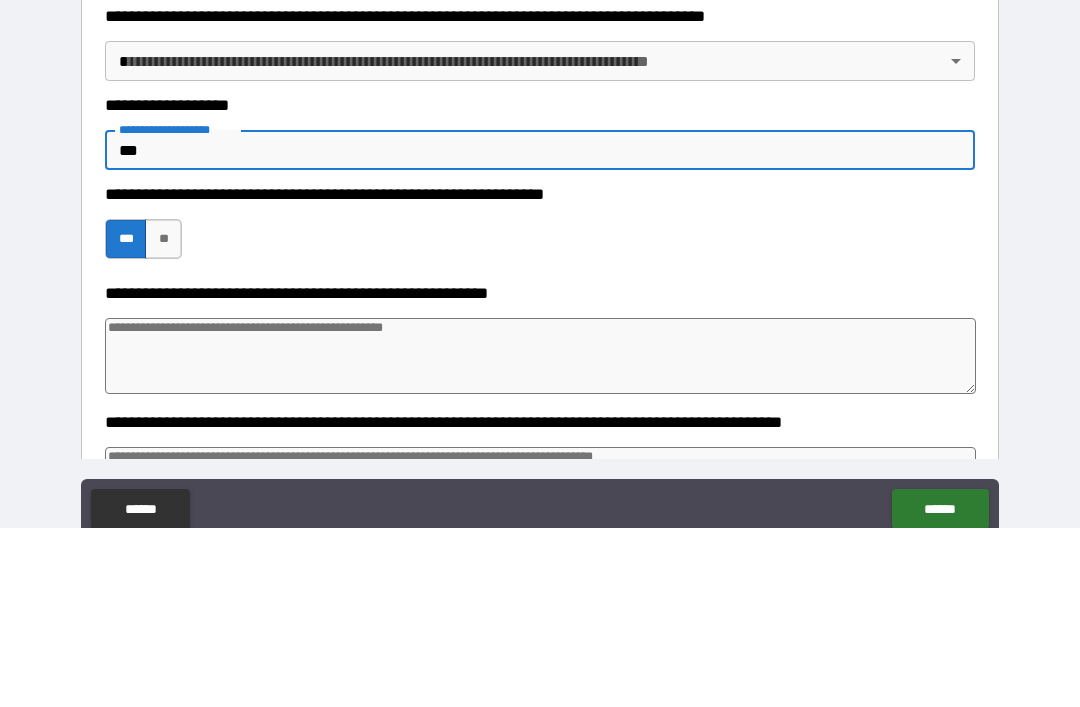 type on "*" 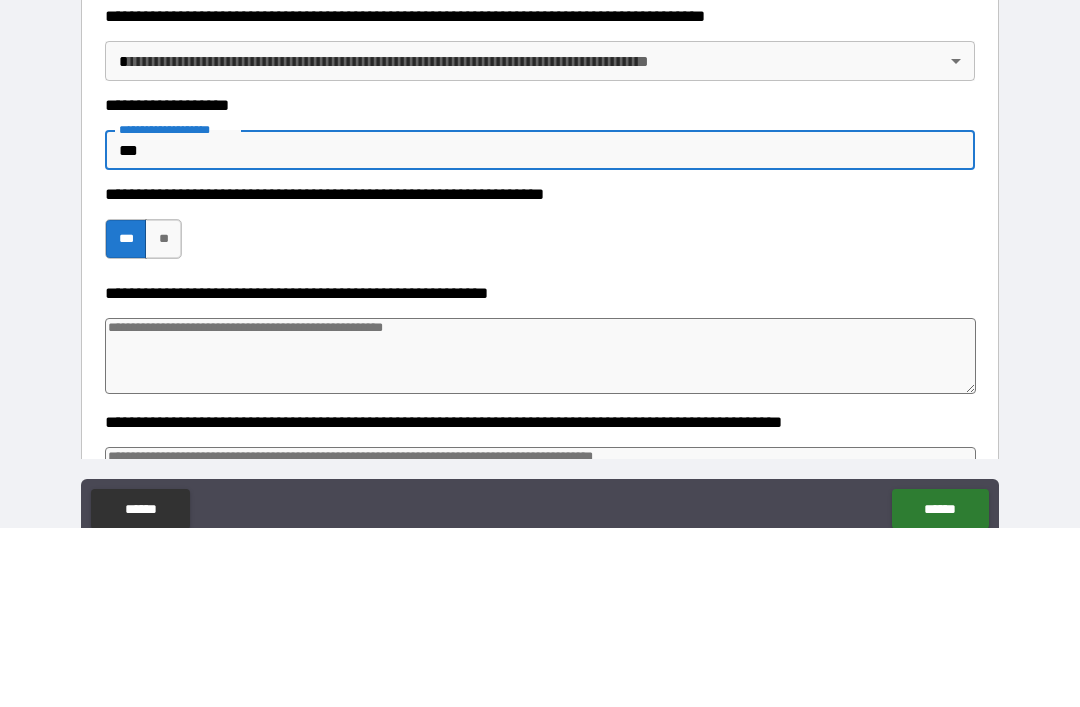 type on "*" 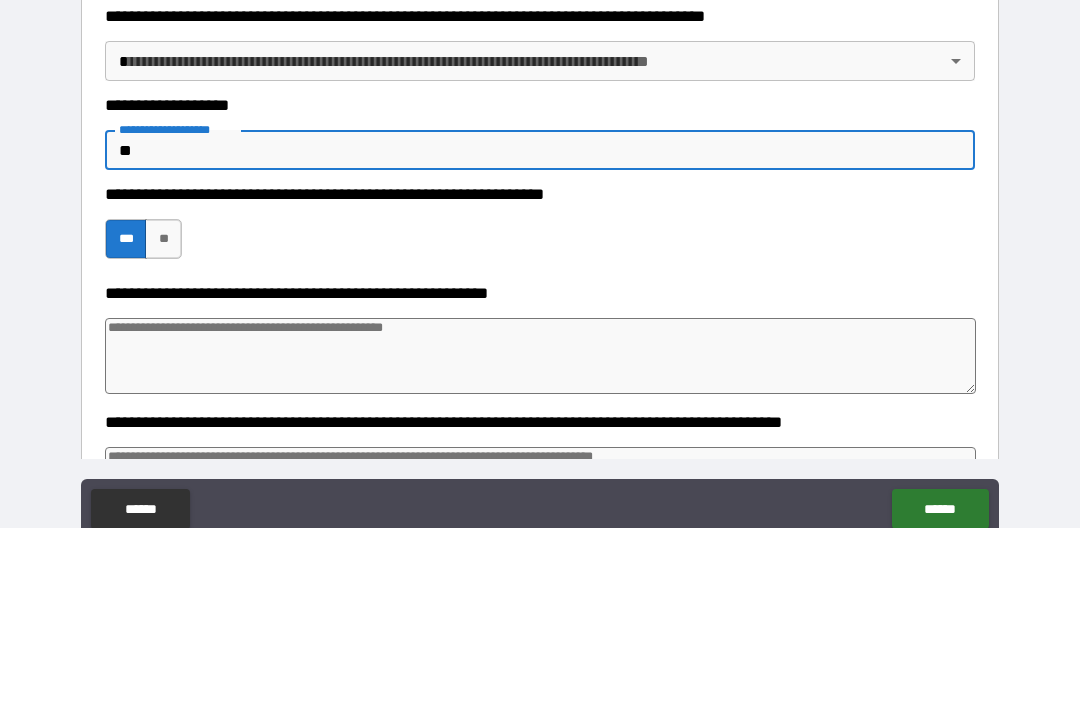 type on "*" 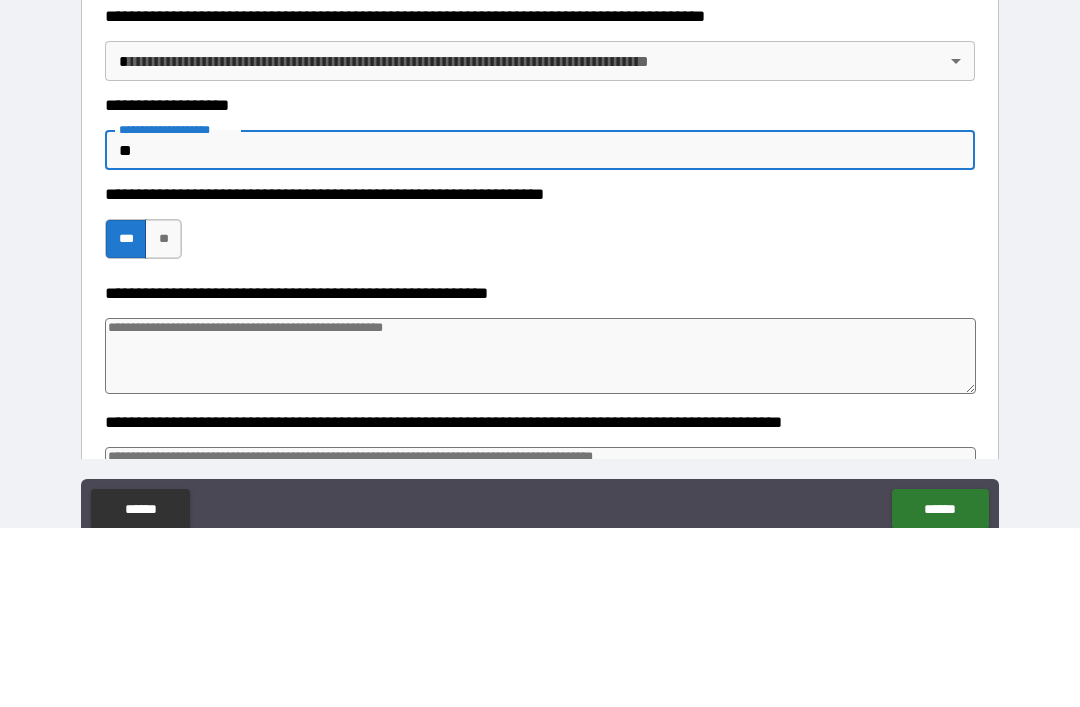 type on "*" 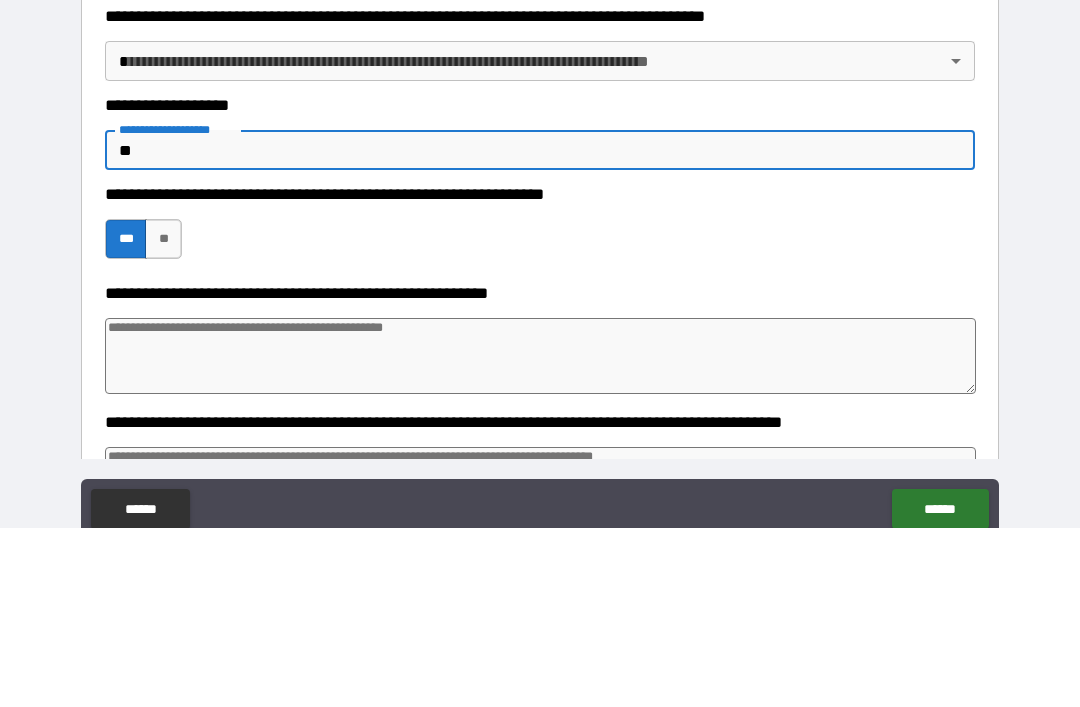 type on "*" 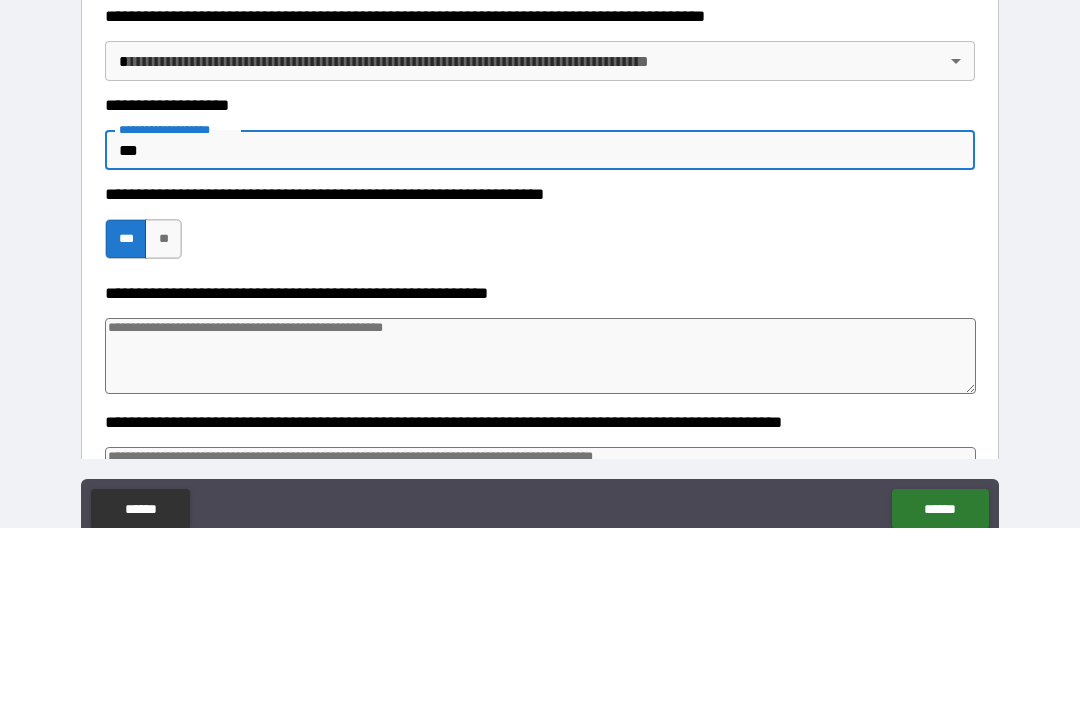 type on "*" 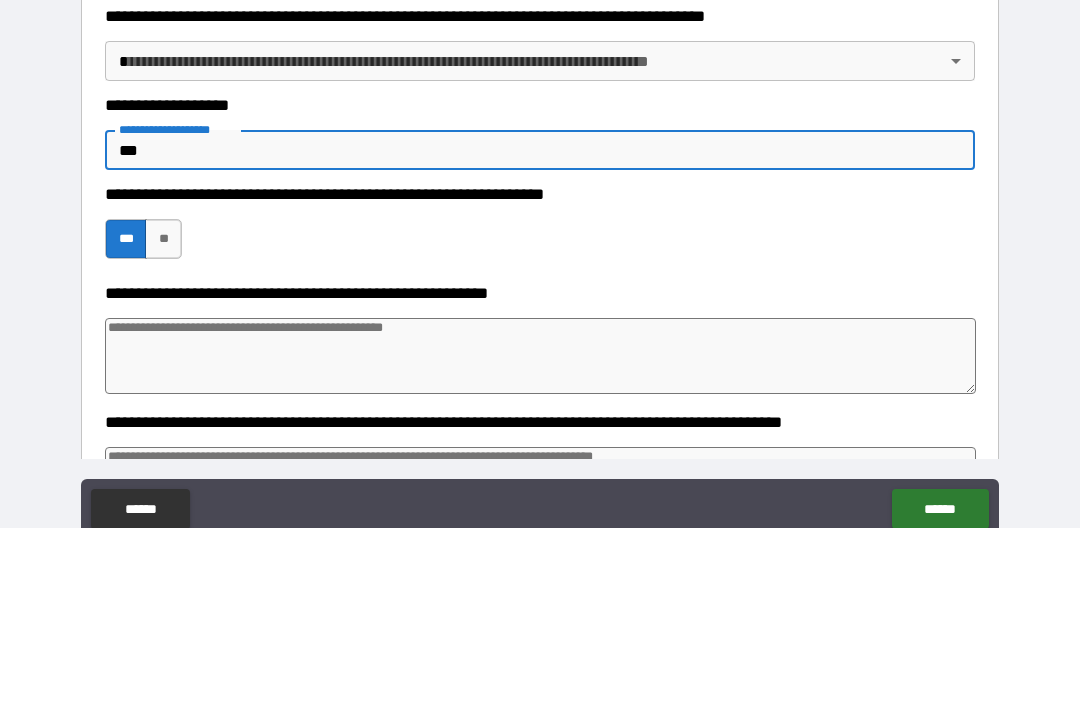 type on "*" 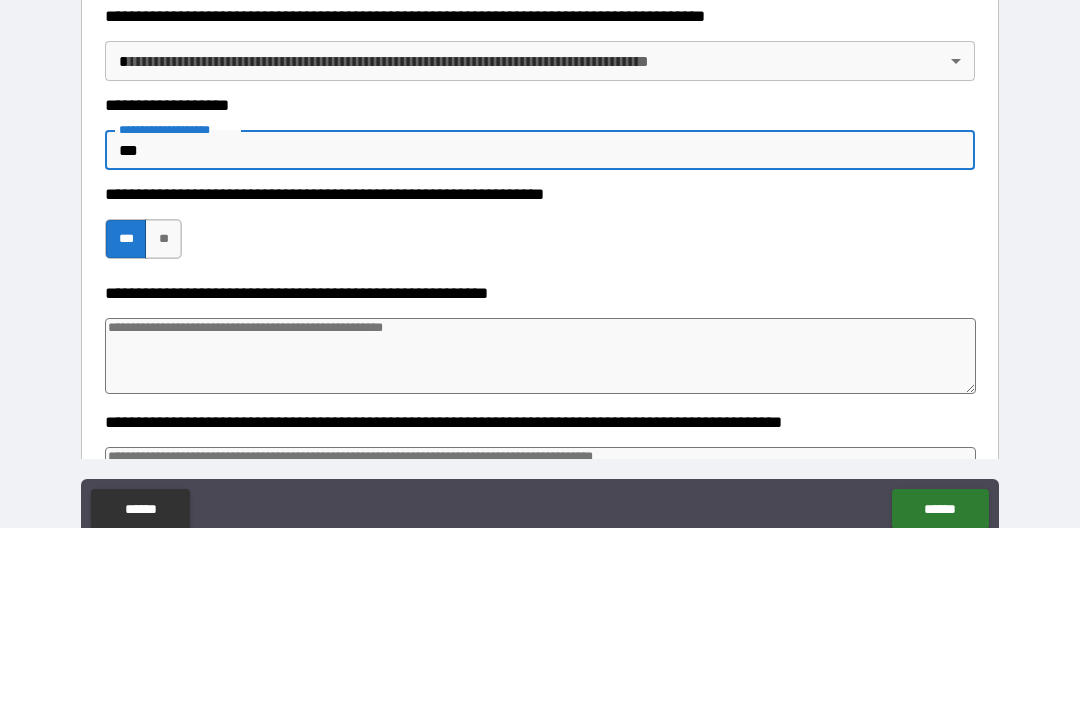type on "*" 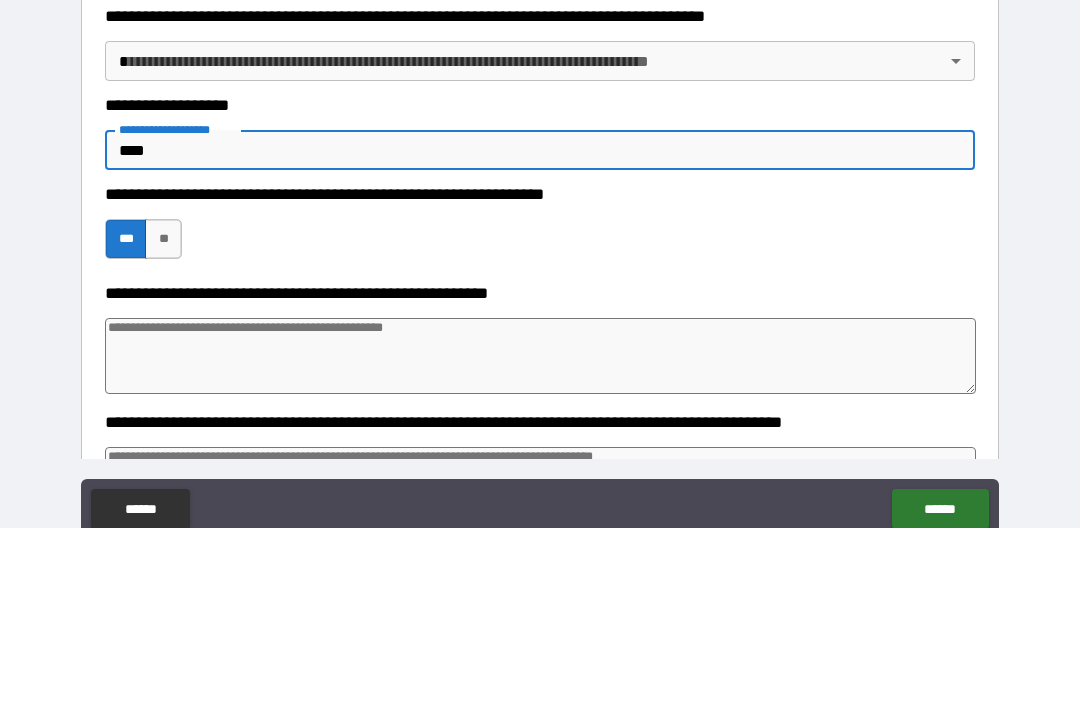 type on "*" 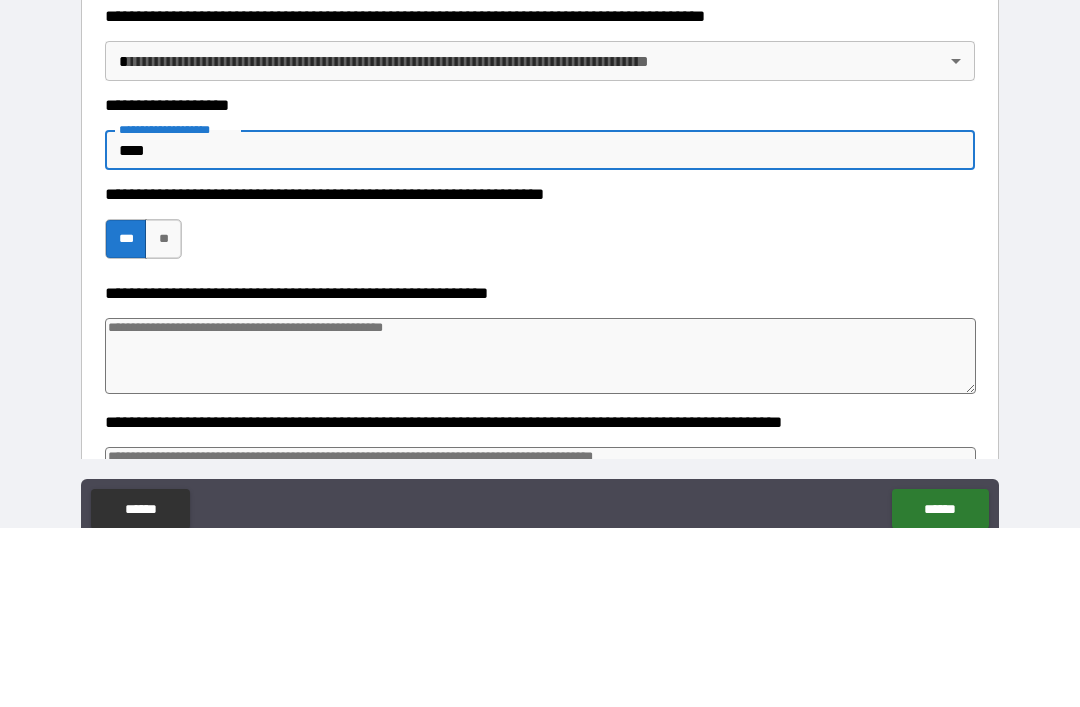 type on "*****" 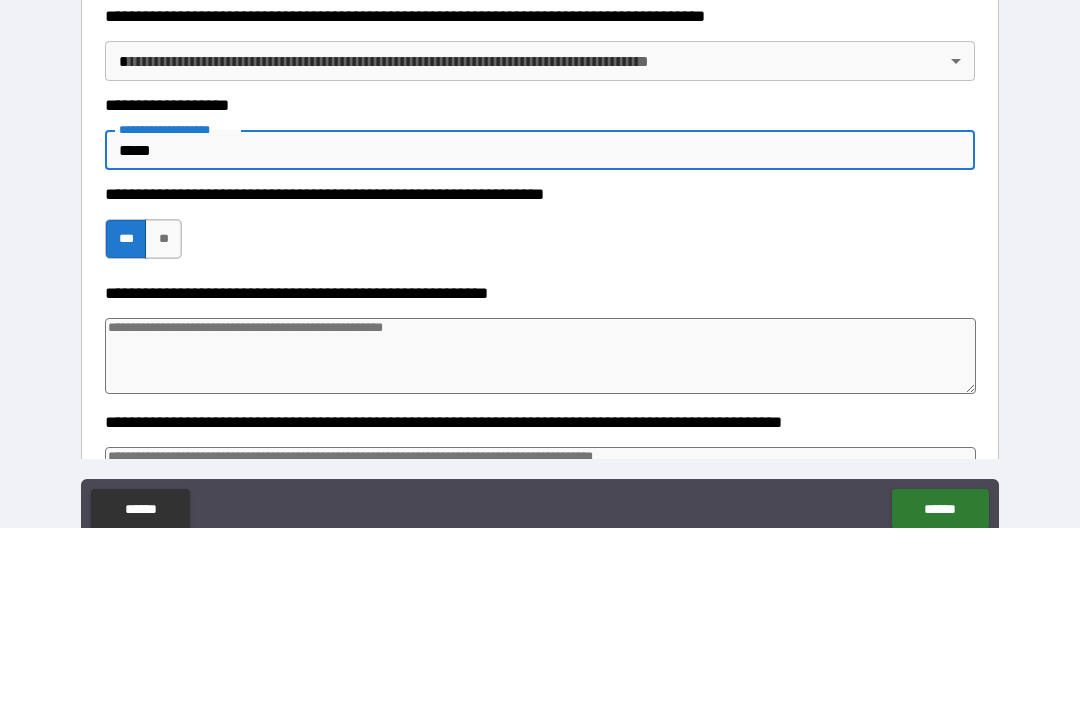 type on "*" 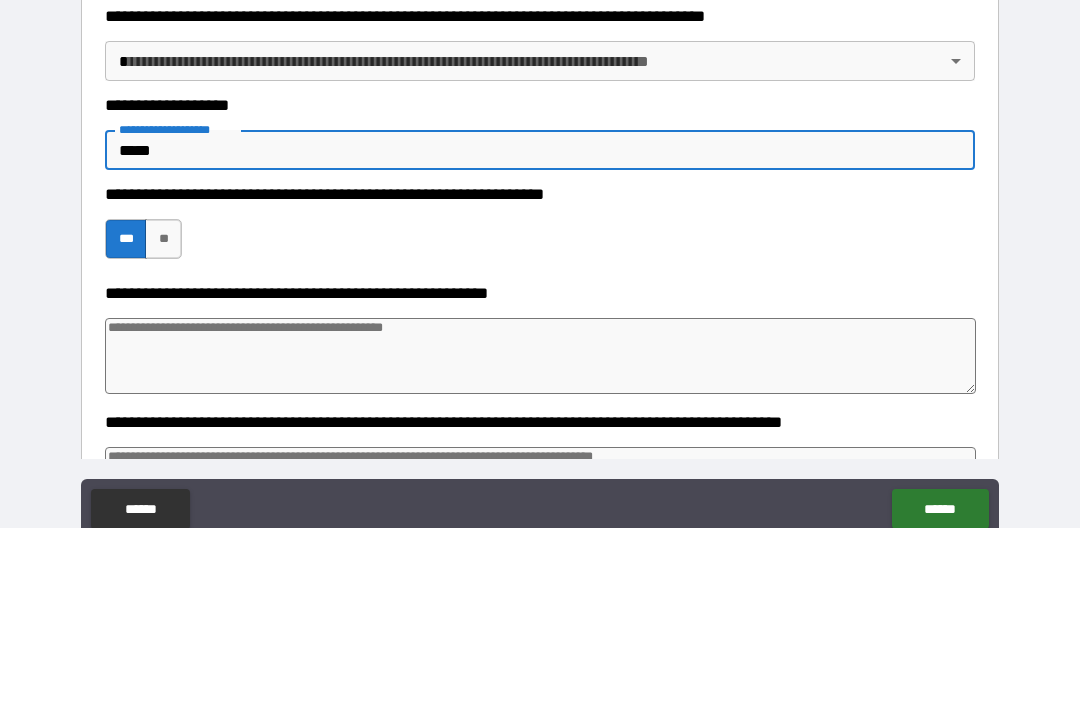 type on "*" 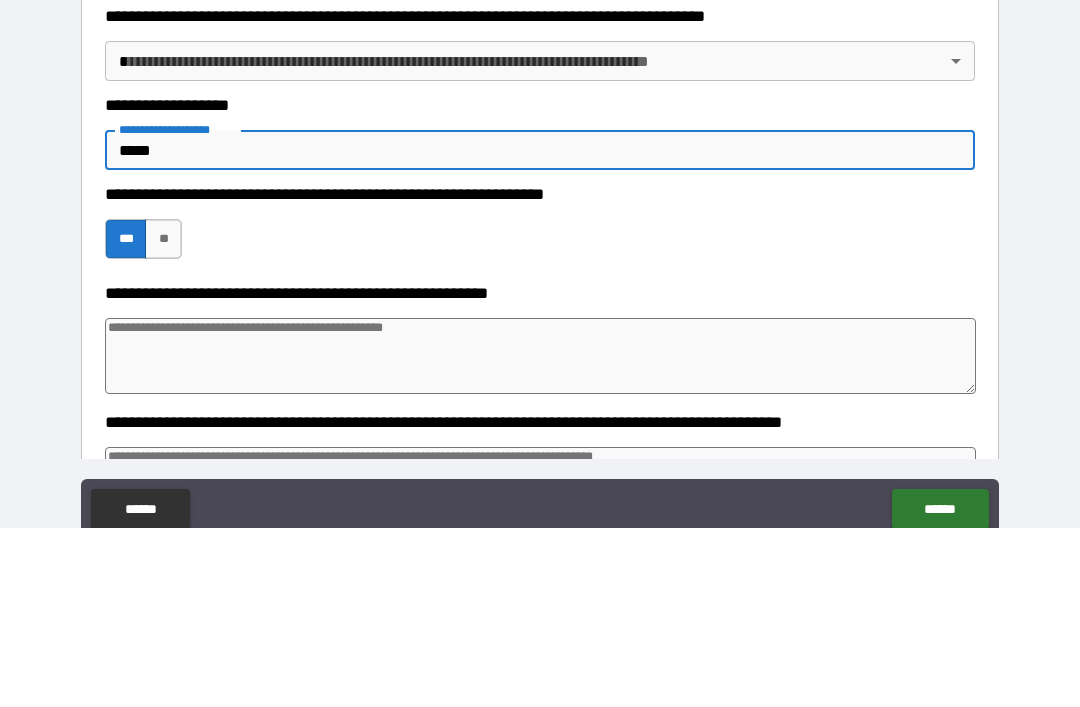 type on "*" 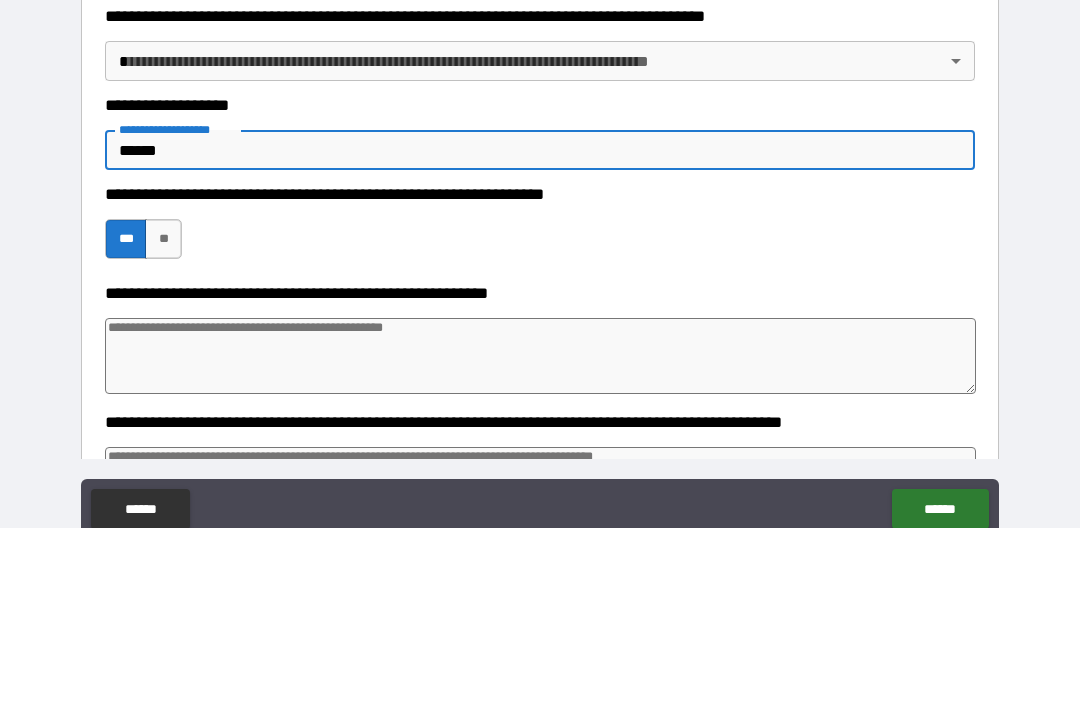 type on "*" 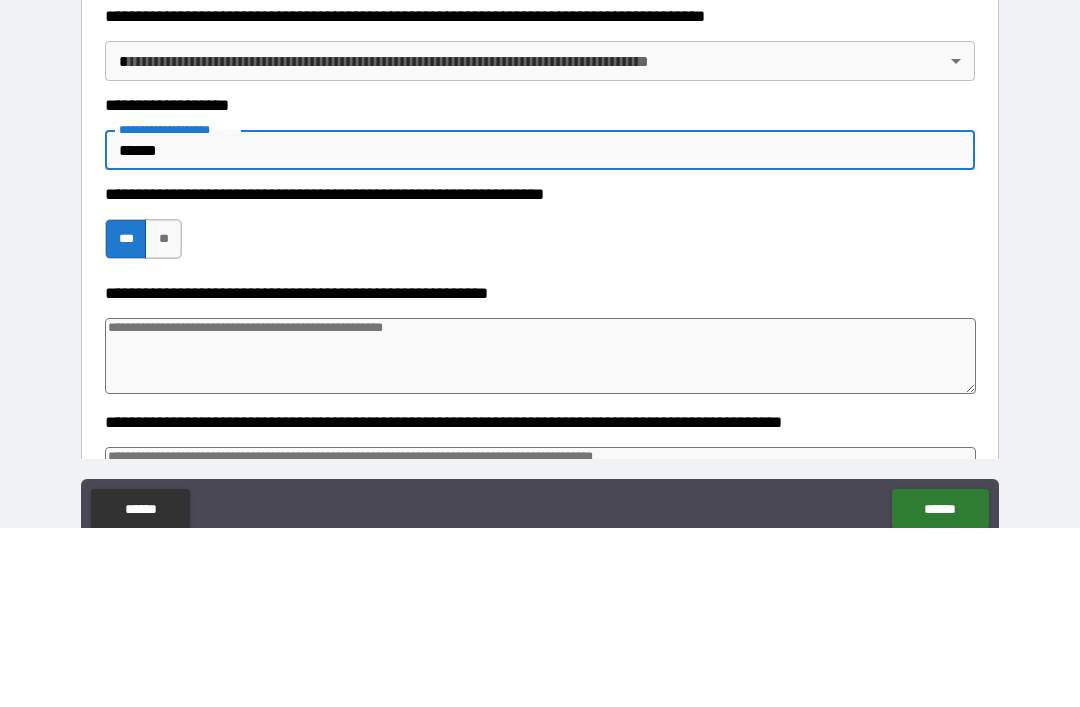 type on "*" 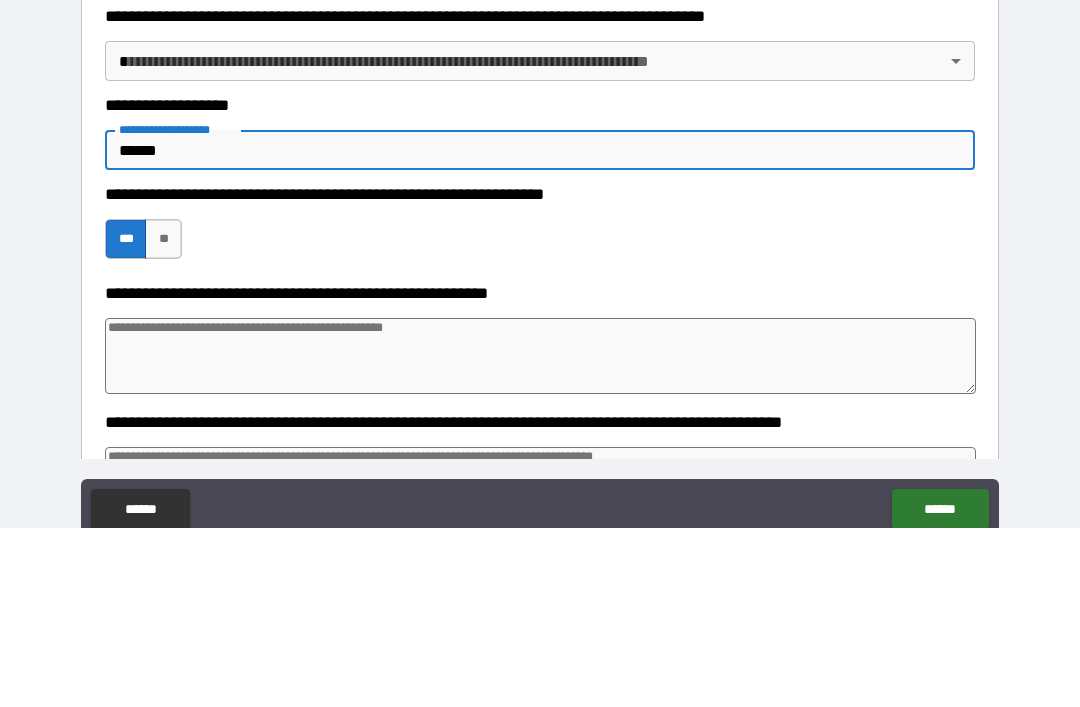 type on "*" 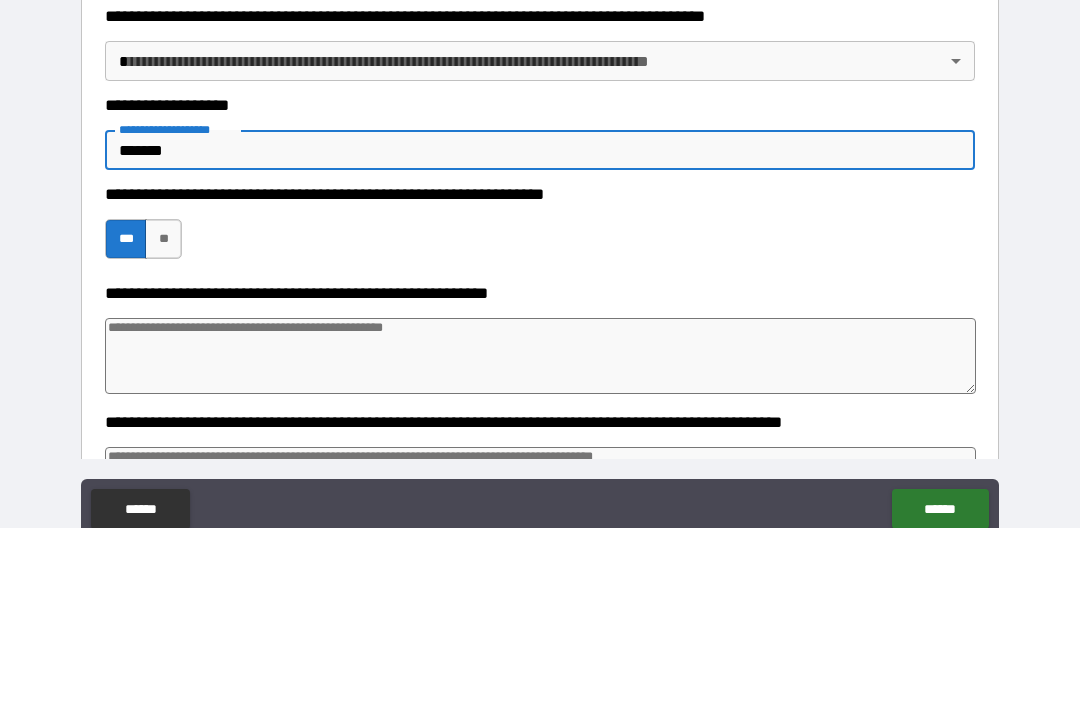 type on "*" 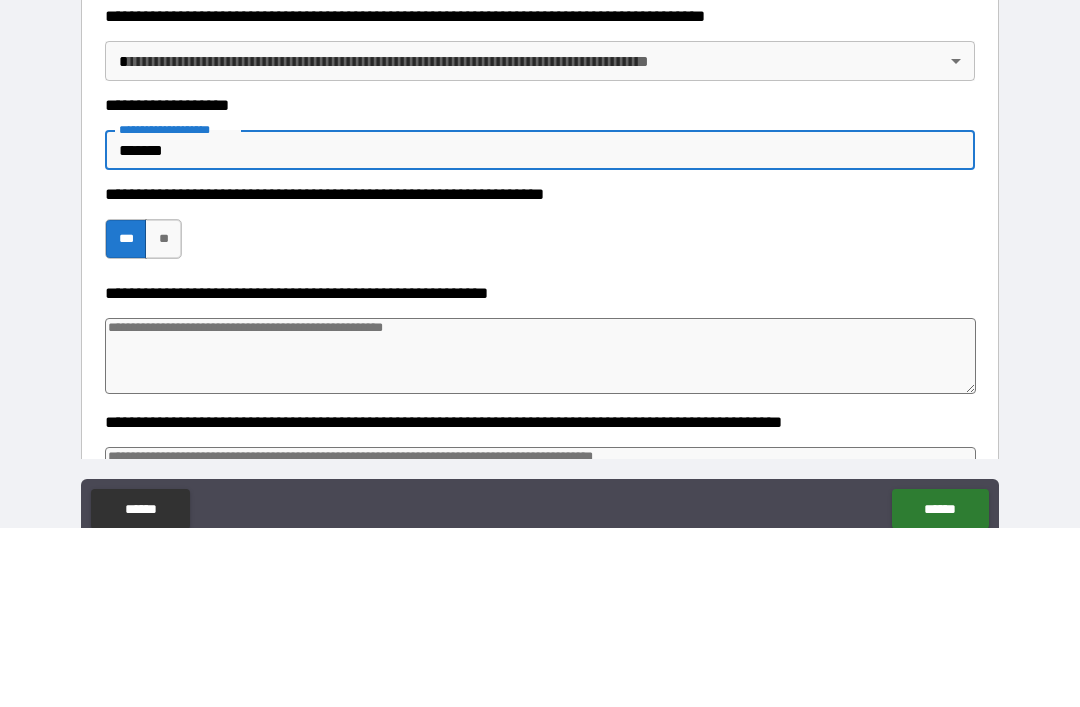 type on "*" 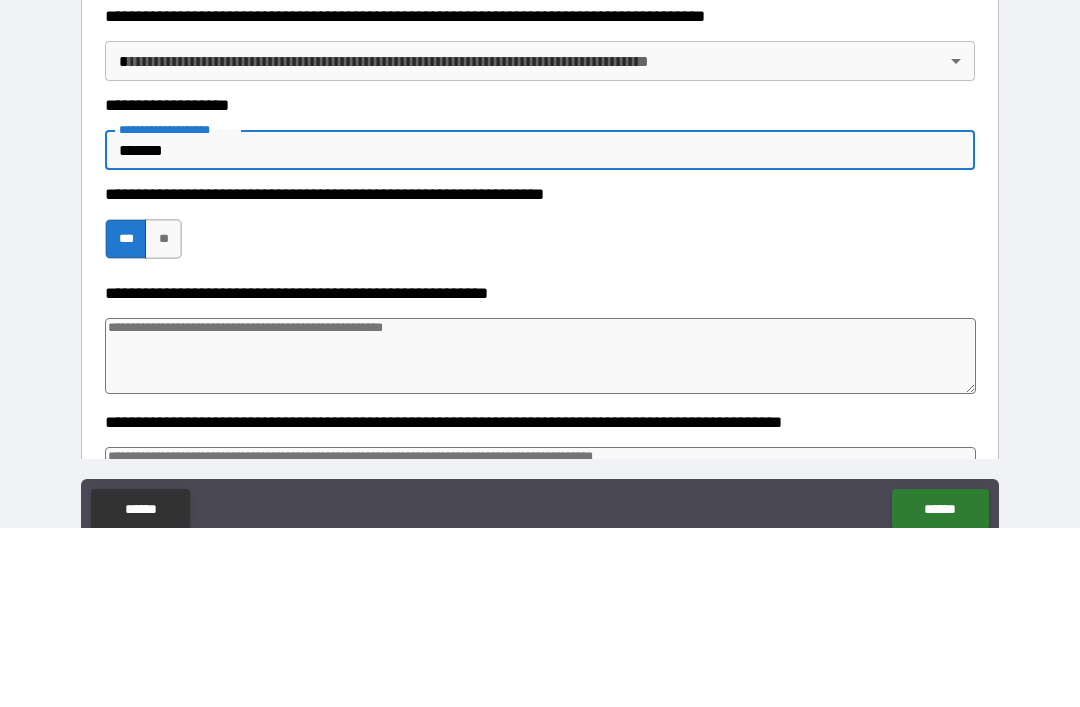 type on "*" 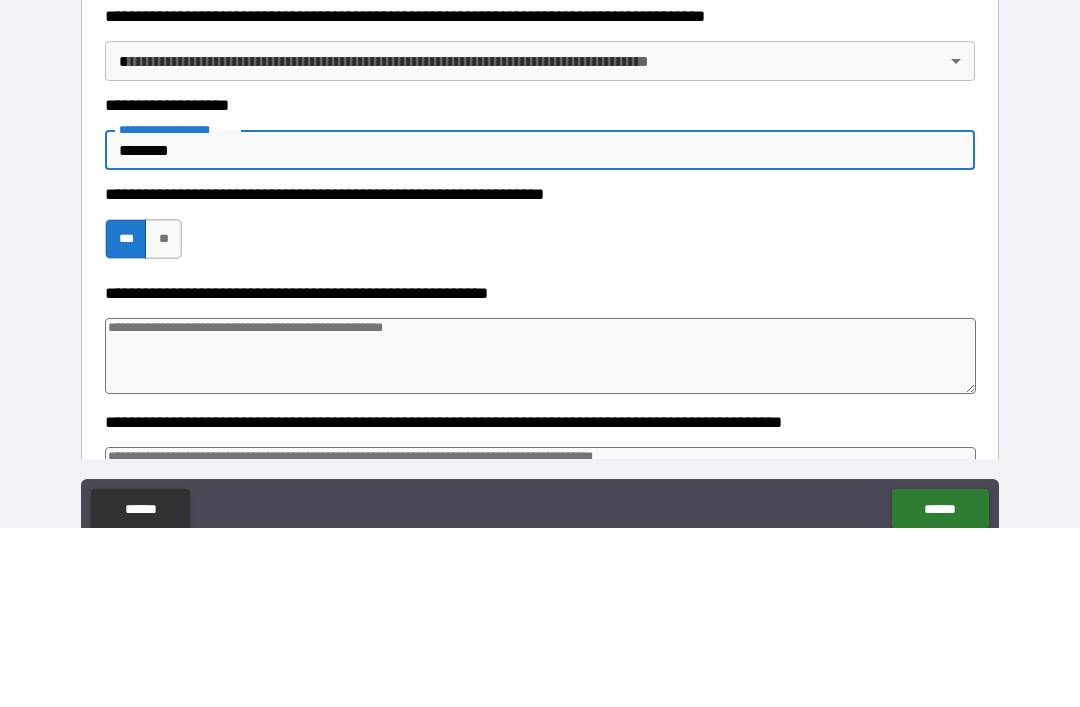type on "*" 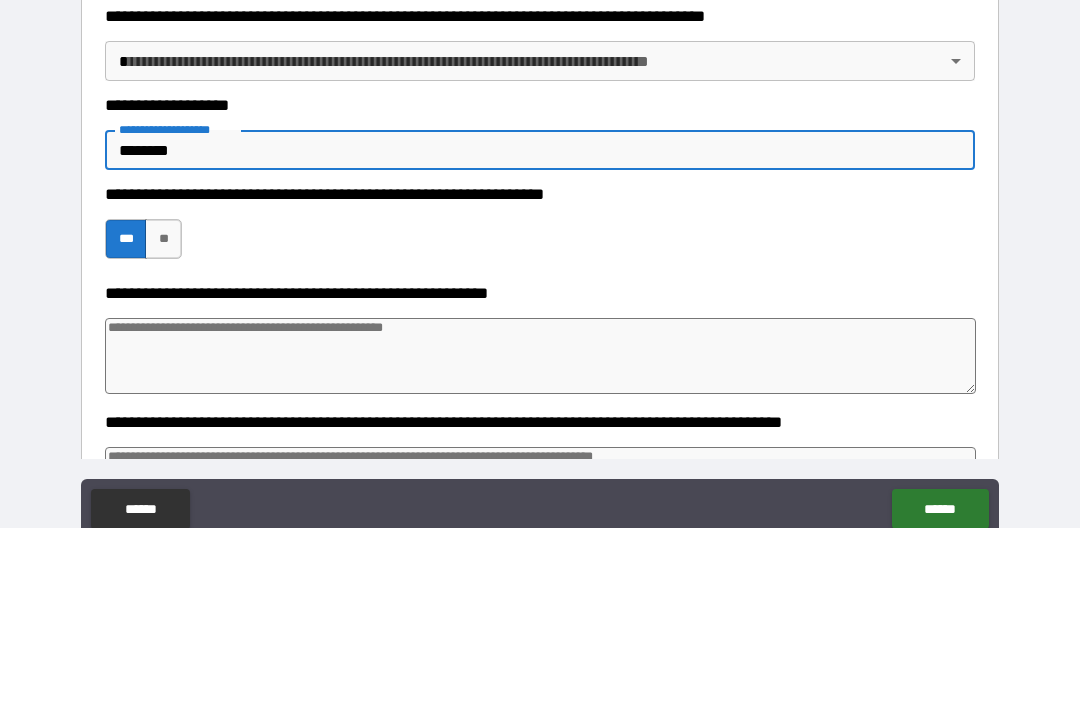 type on "*********" 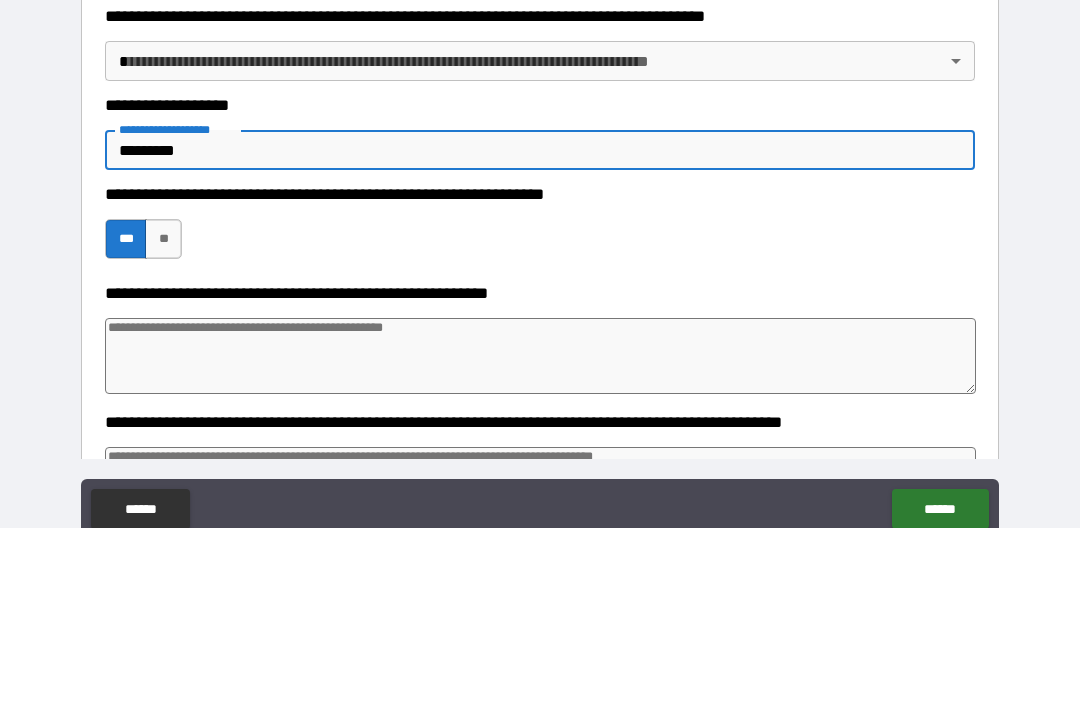 type on "*" 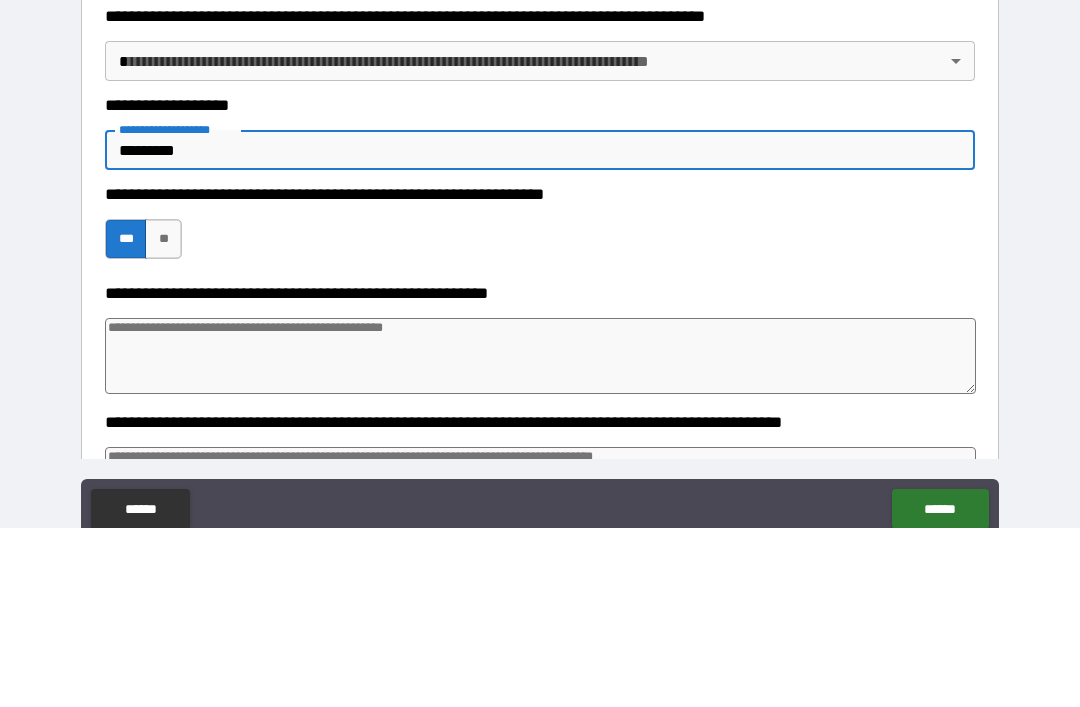 type on "*" 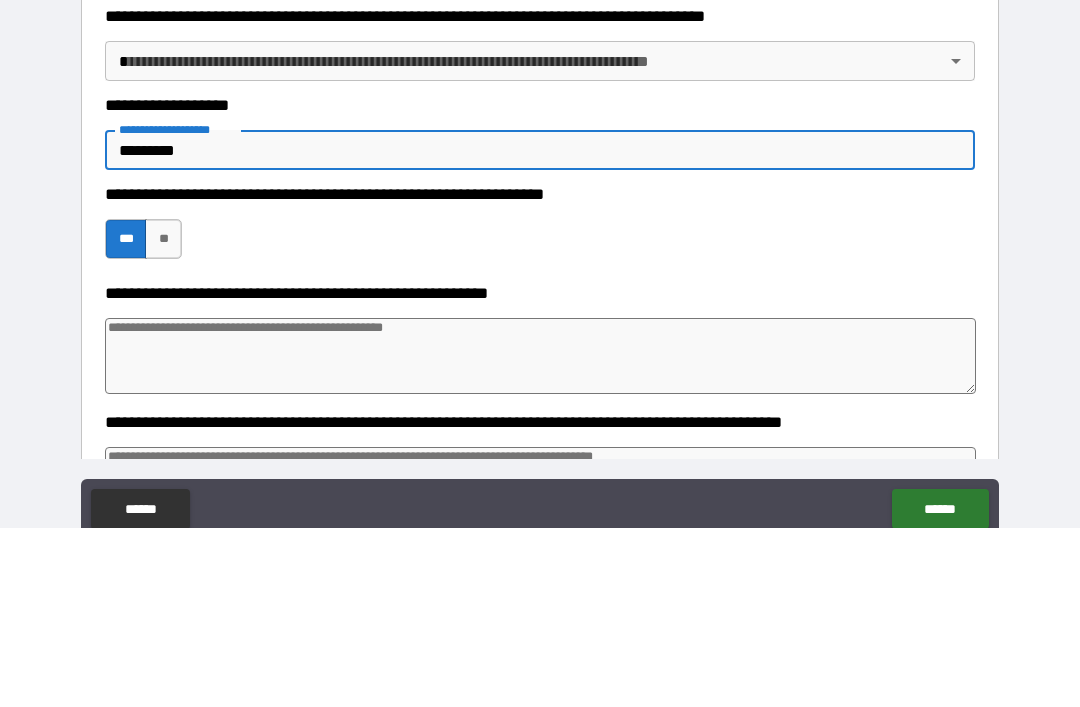 type on "*" 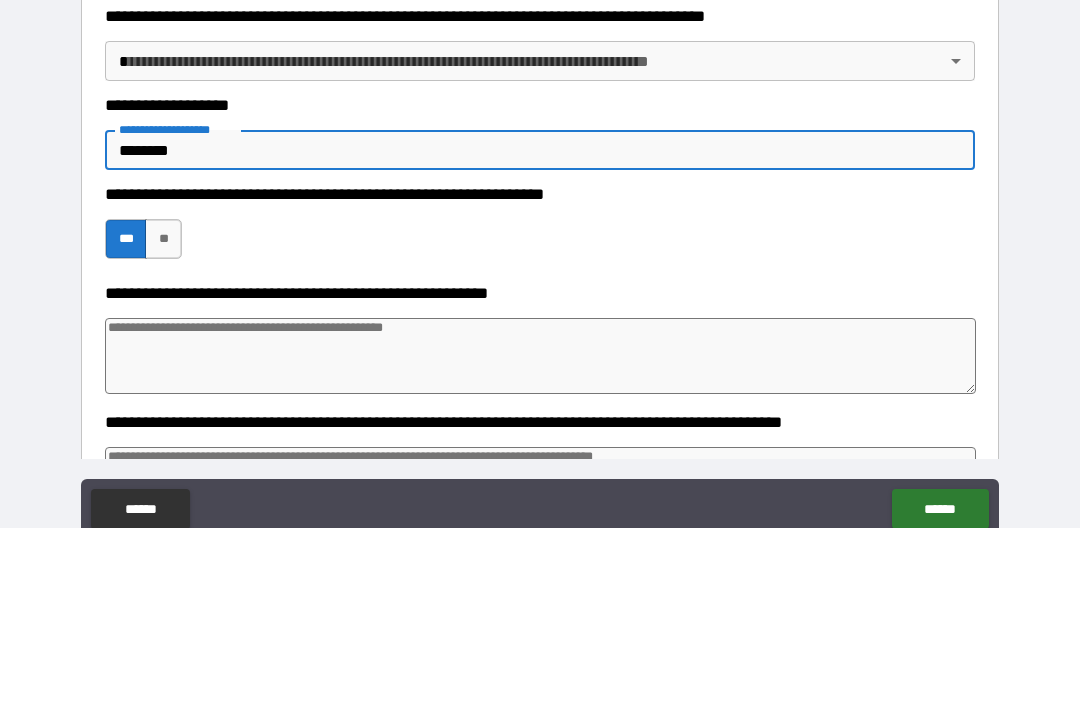 type on "*" 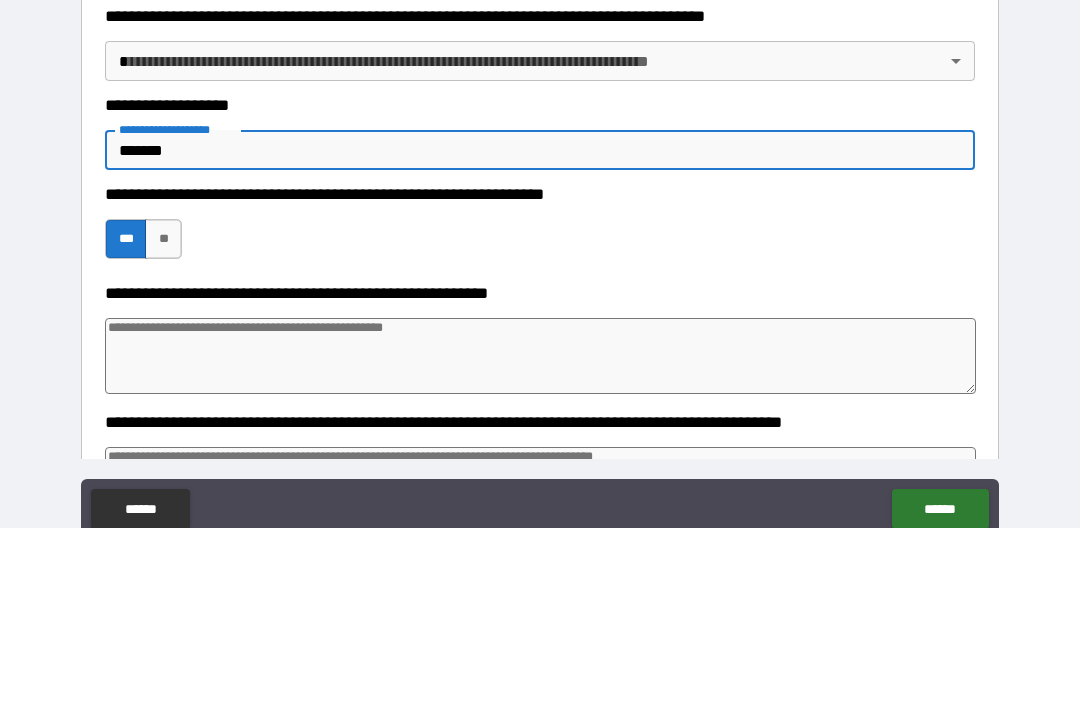 type on "*" 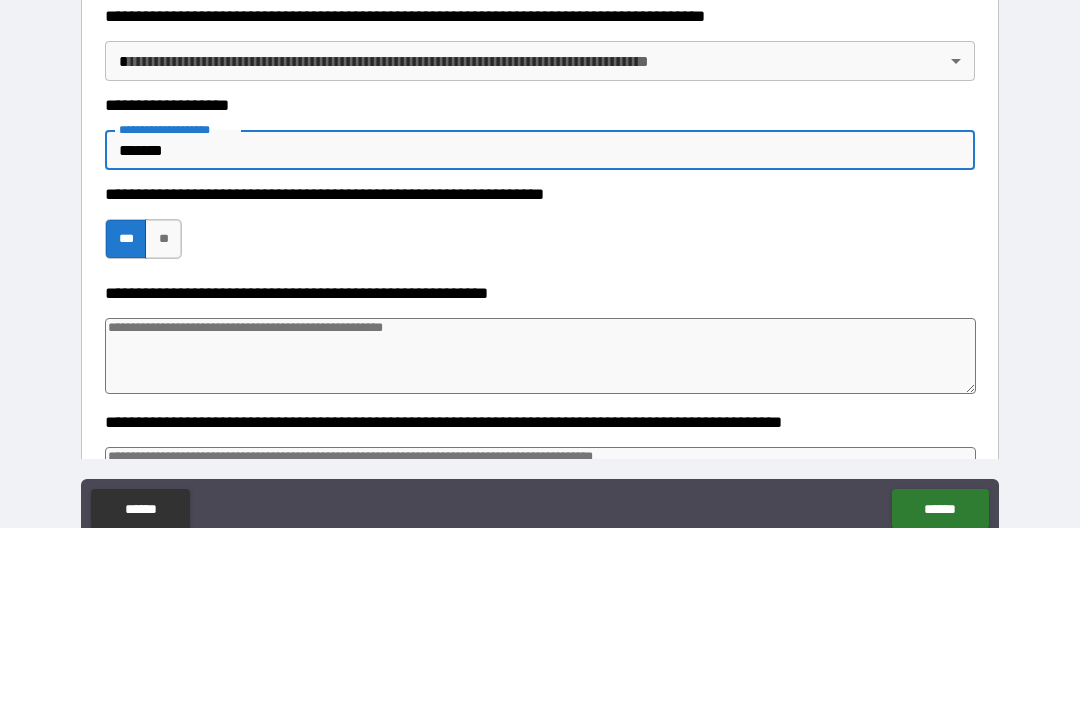 type on "*" 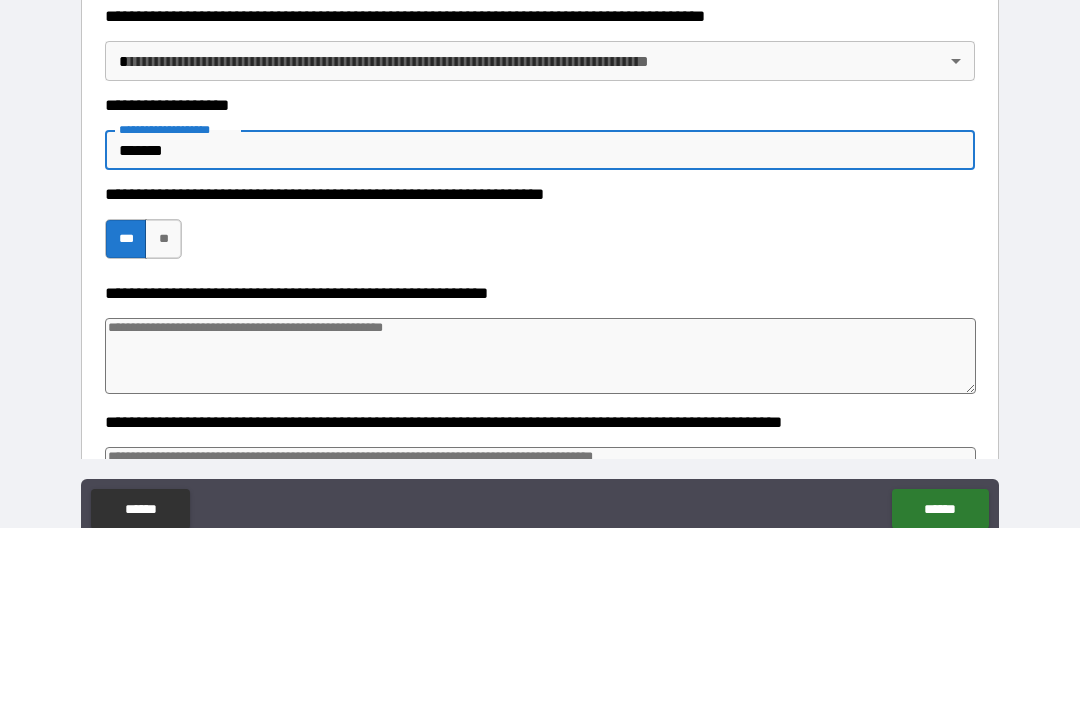 type on "*" 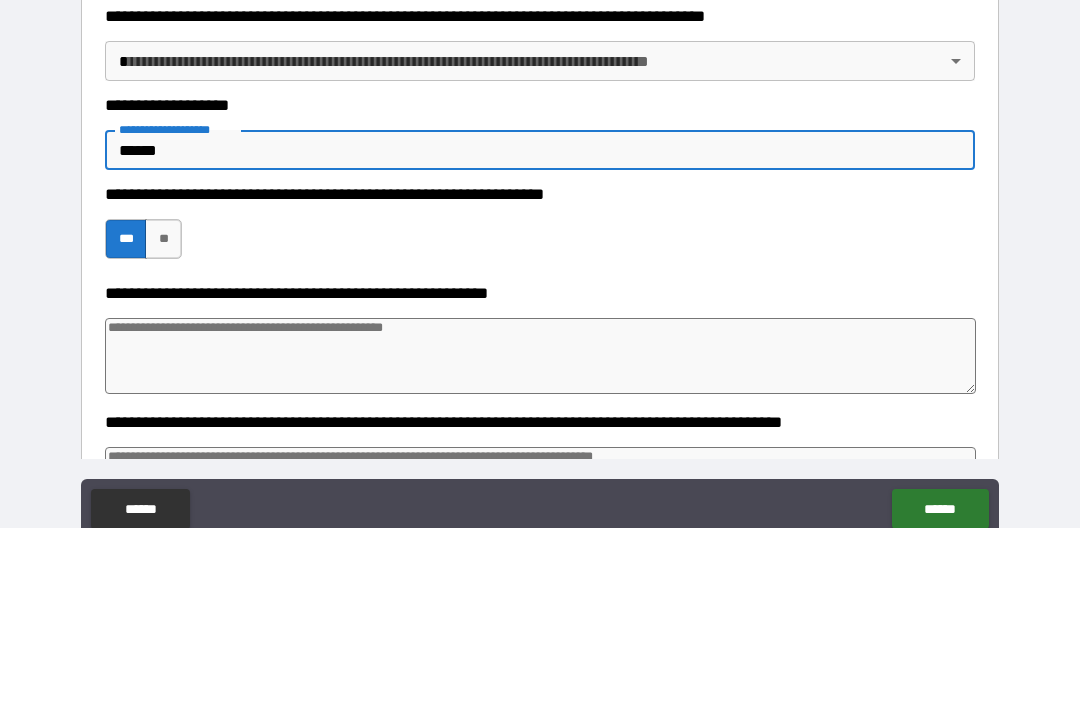 type on "*****" 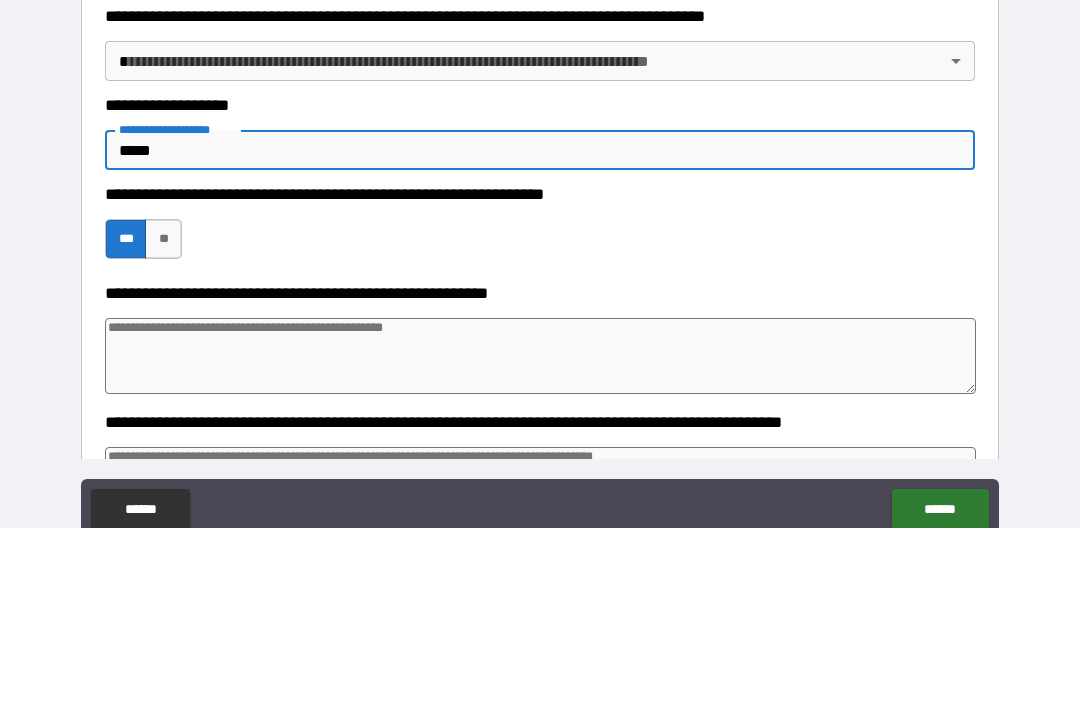 type on "*" 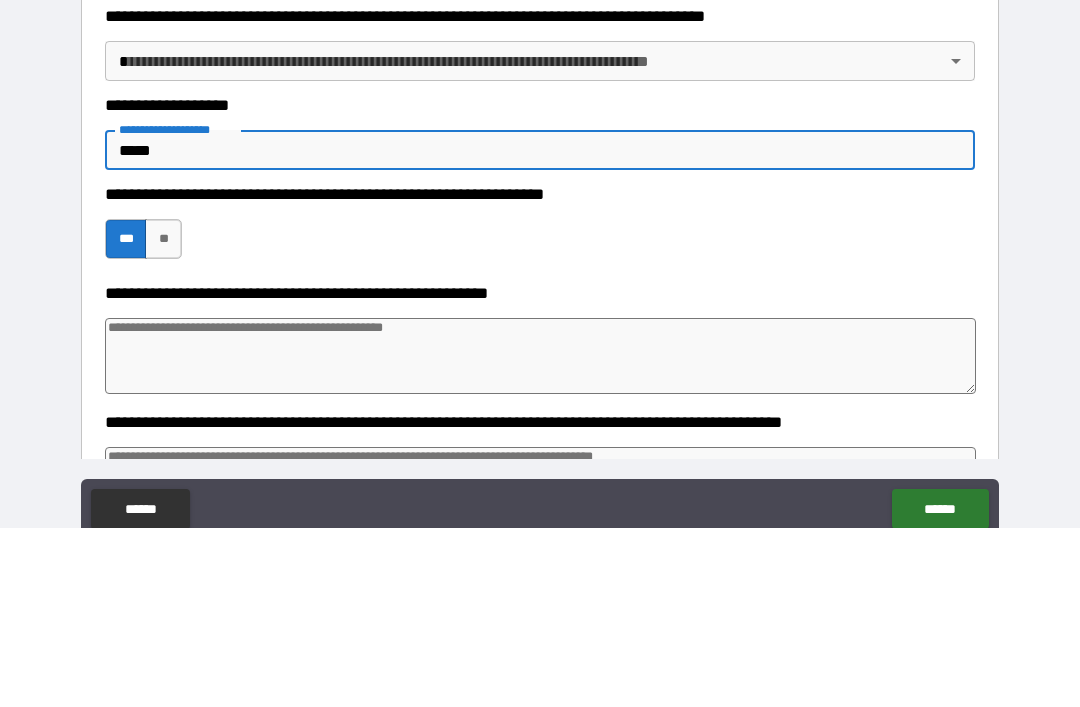 type on "****" 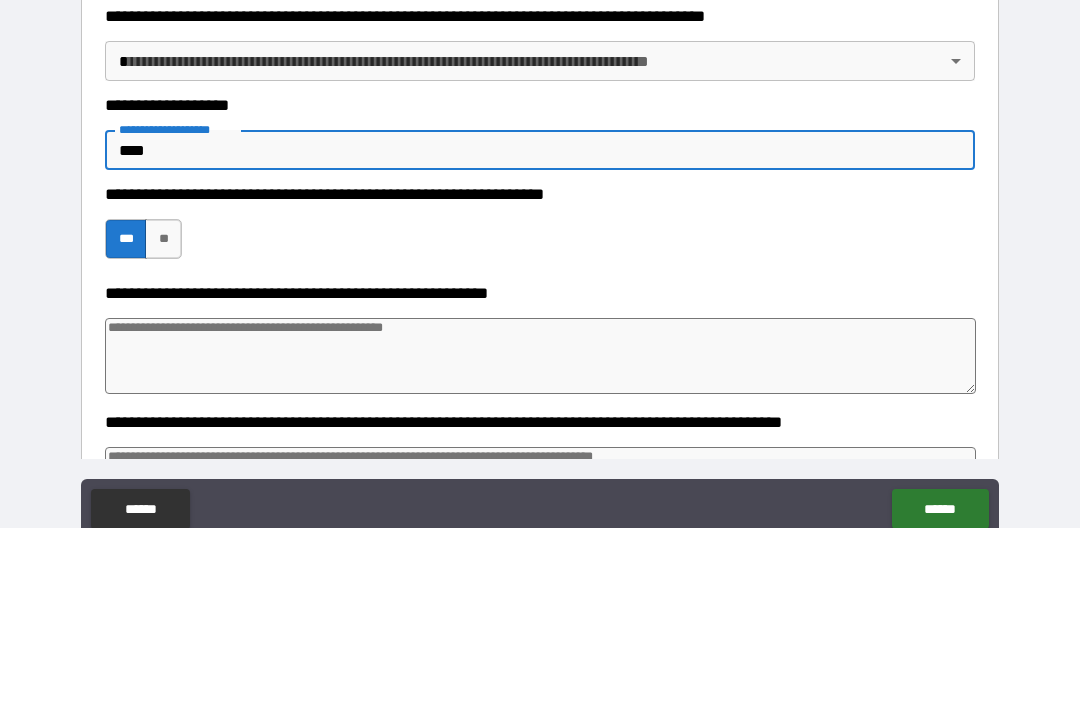 type on "*" 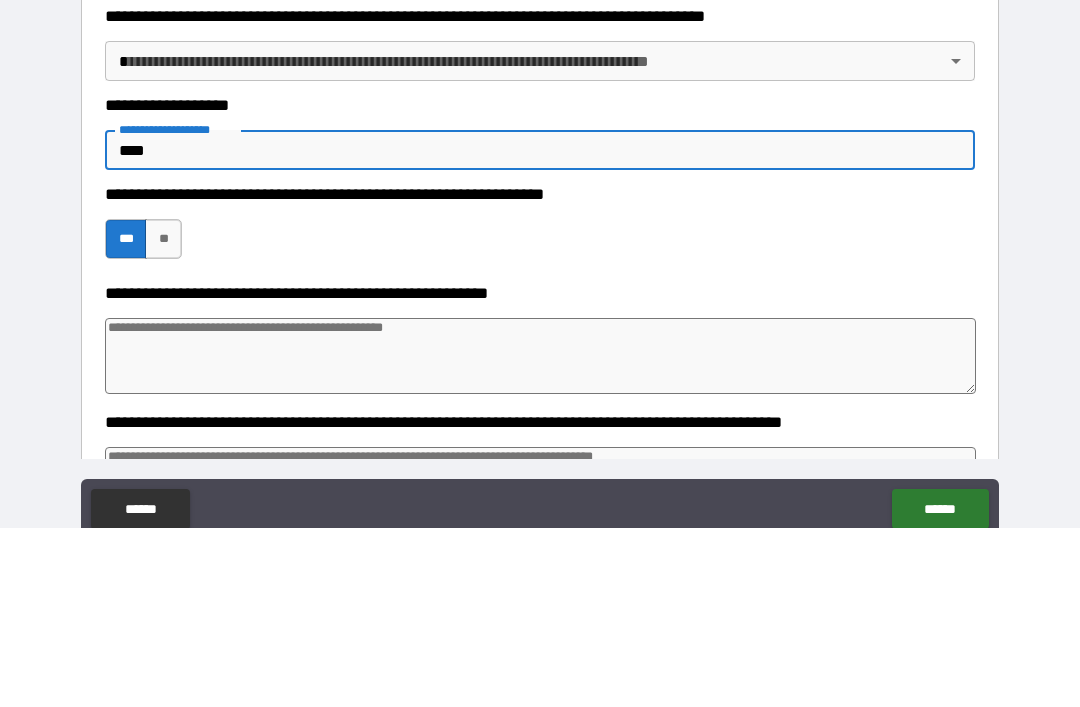 type on "*" 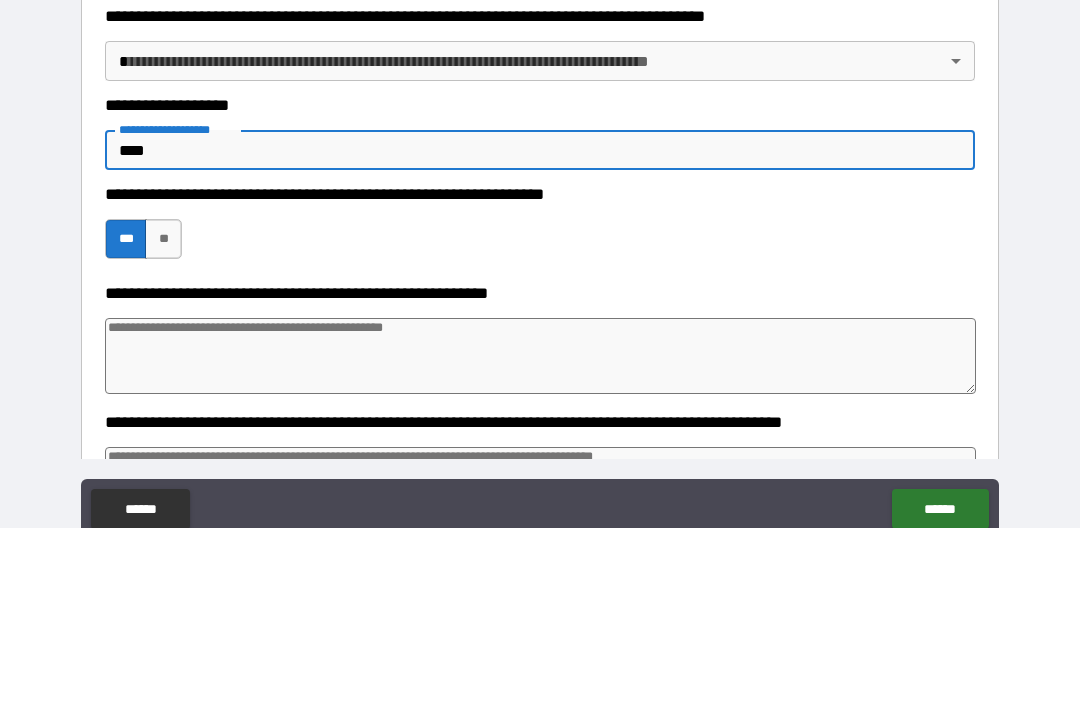 type on "*" 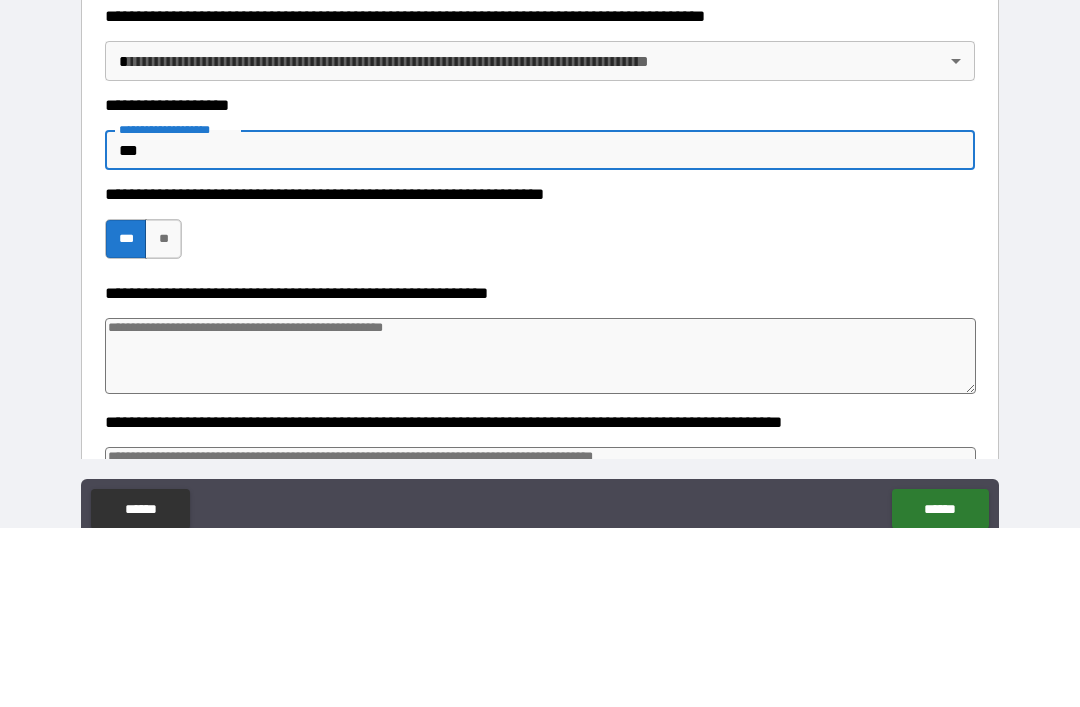 type on "*" 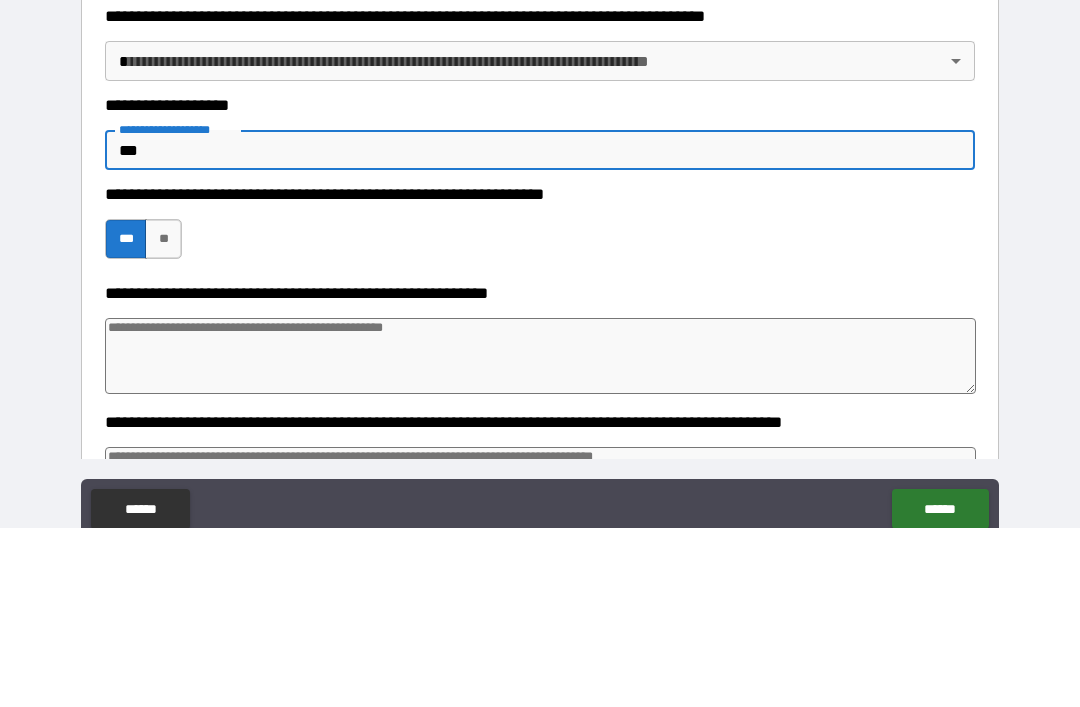 type on "*" 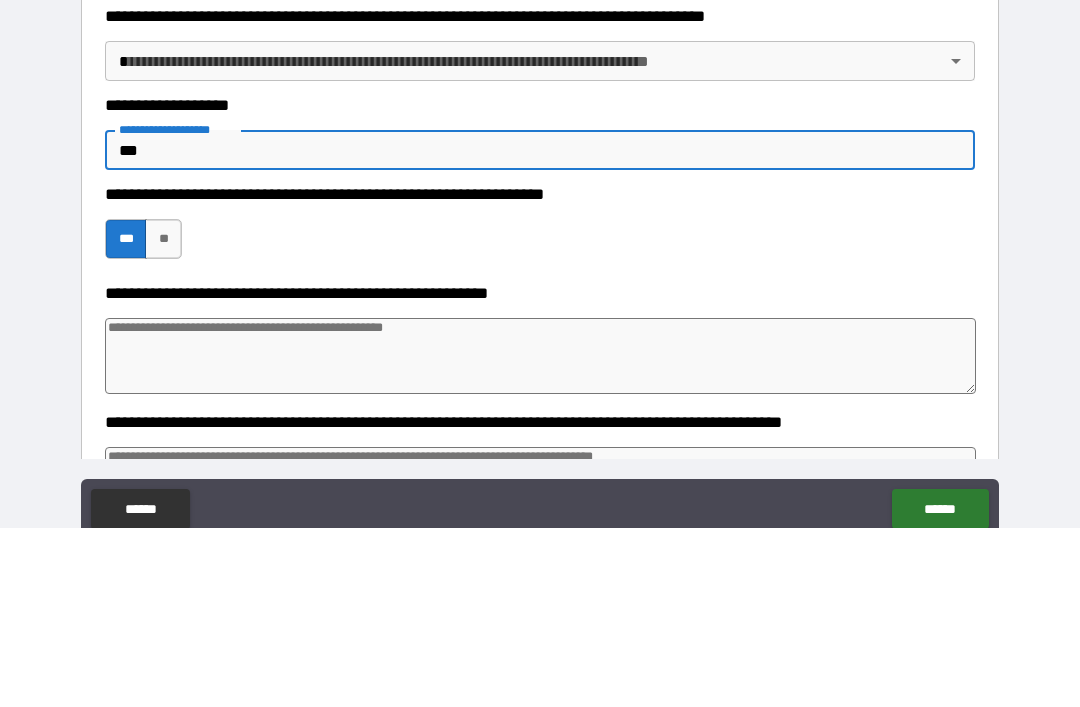 type on "*" 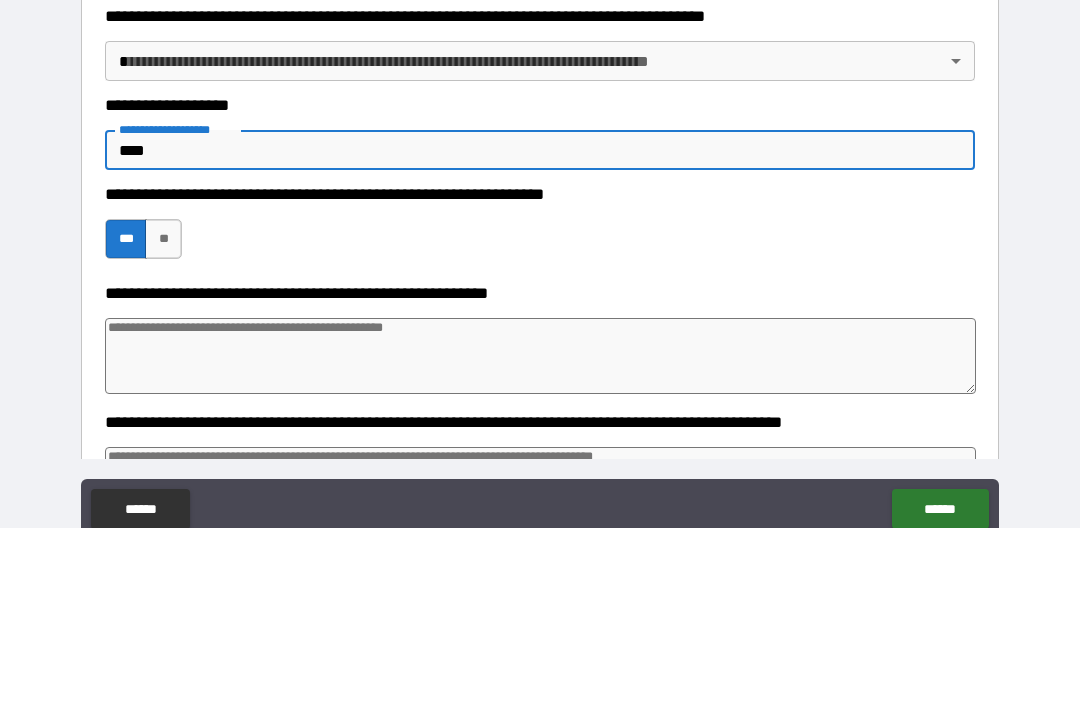 type on "*" 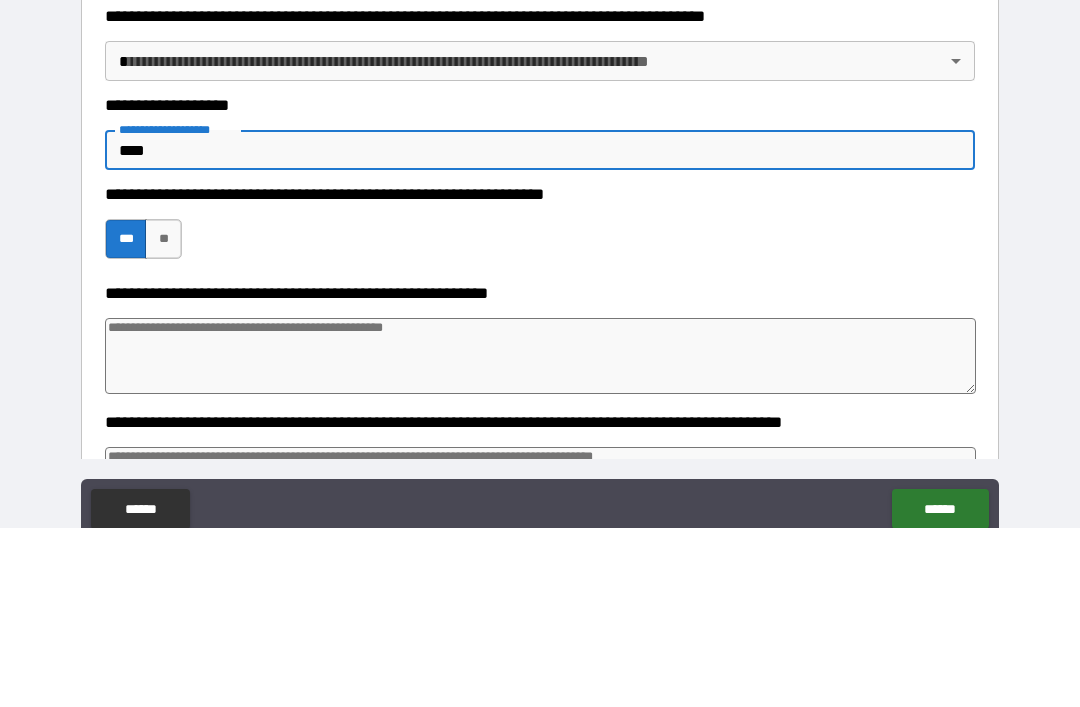 type on "*****" 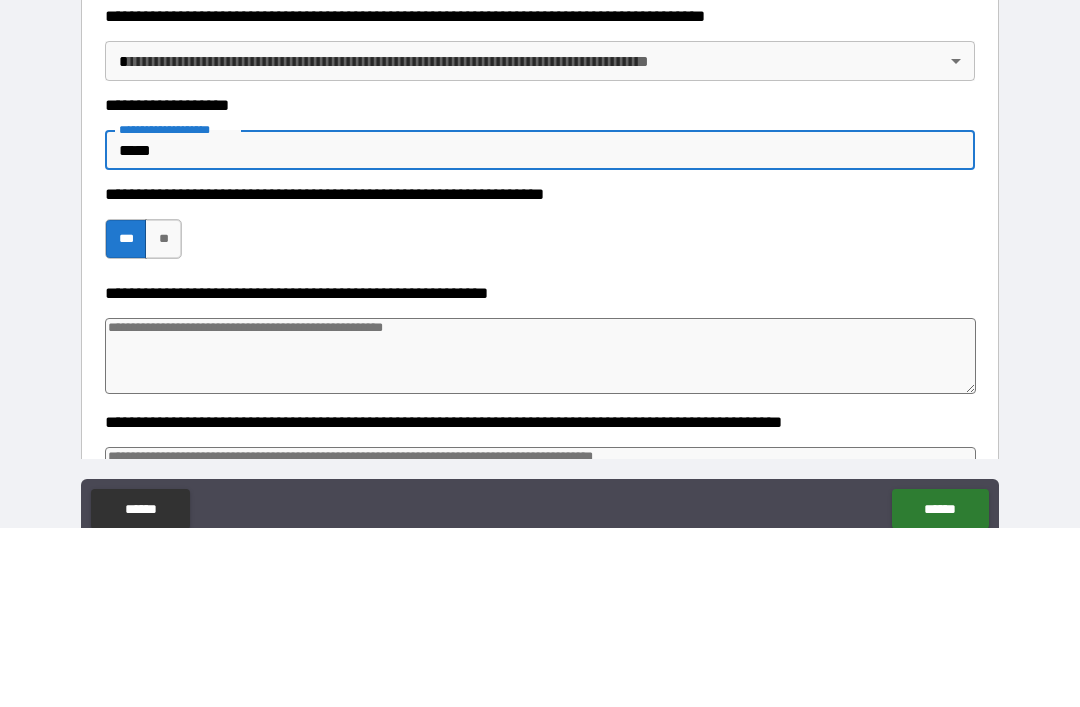 type on "*" 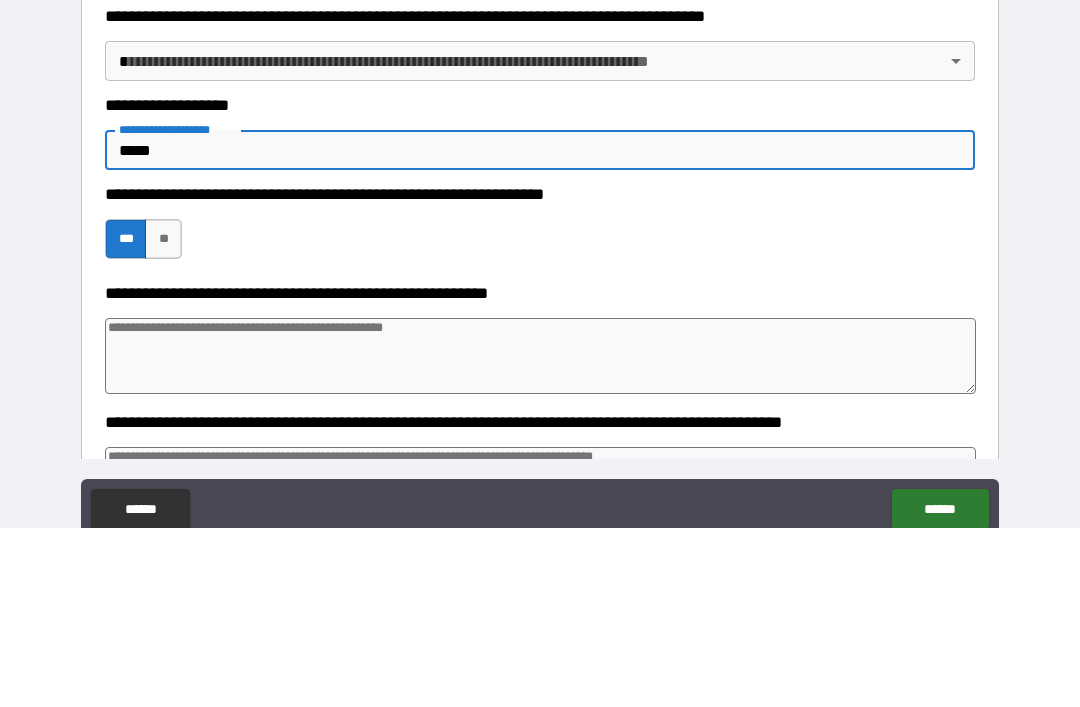 type on "*" 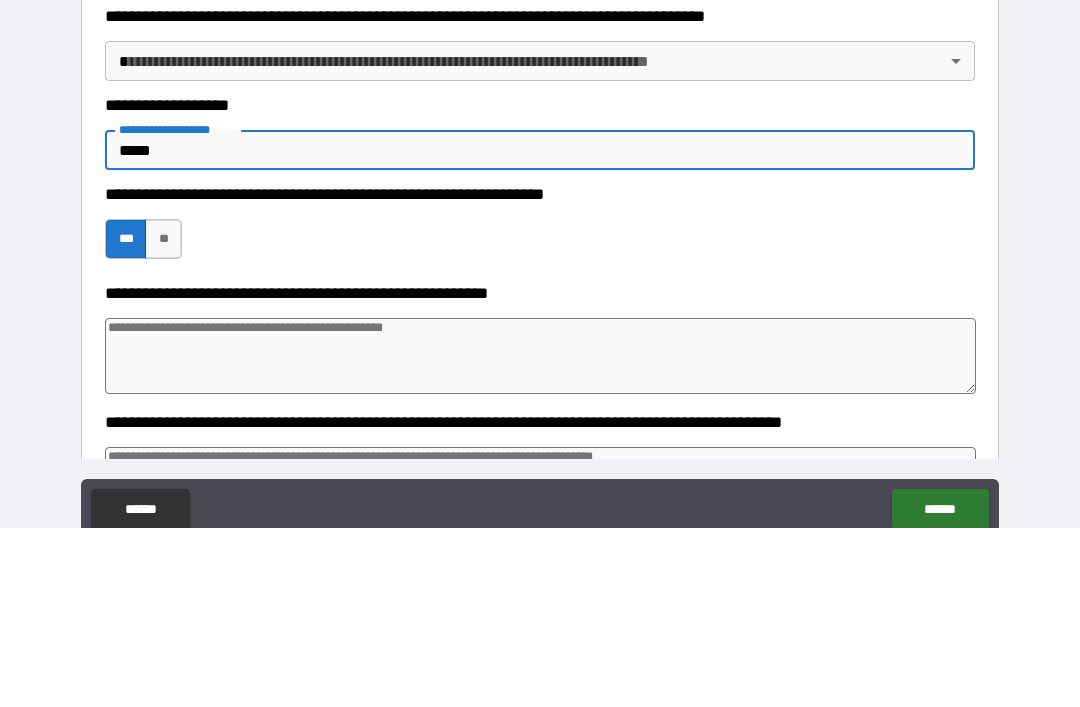 type on "*" 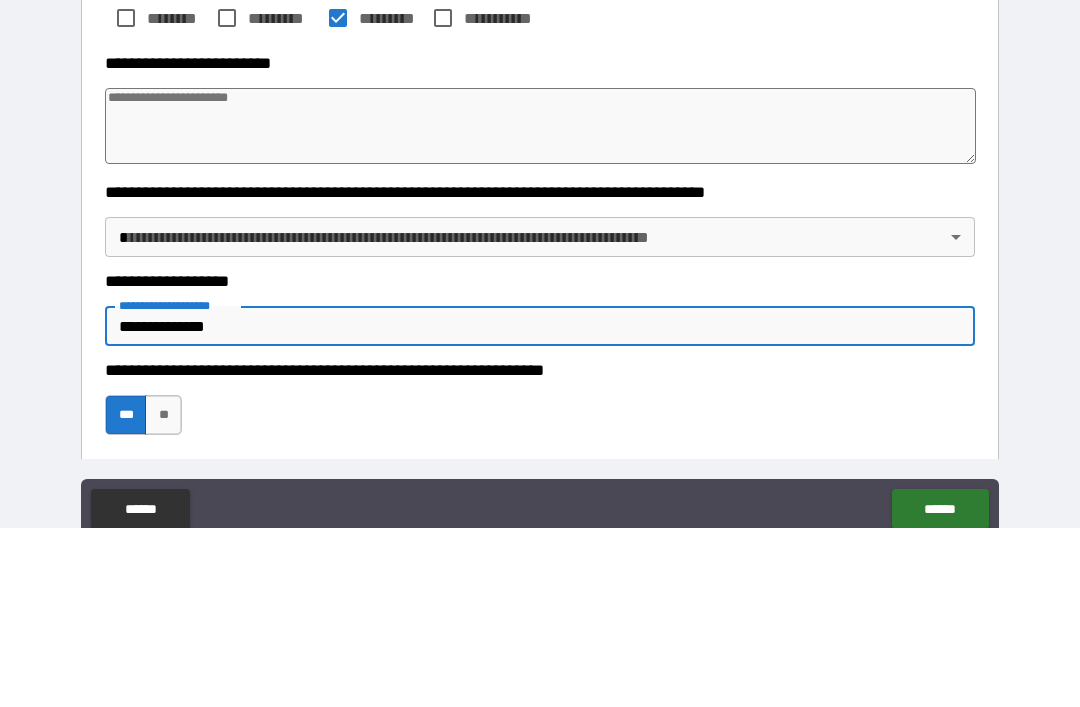 scroll, scrollTop: 321, scrollLeft: 0, axis: vertical 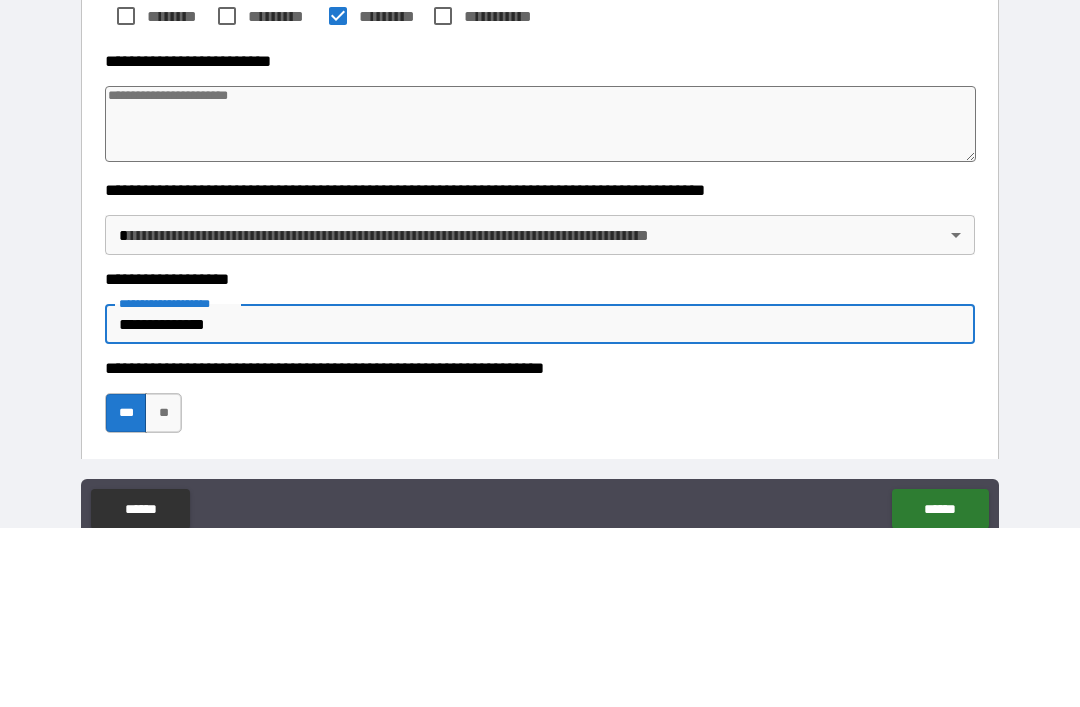 click at bounding box center (540, 303) 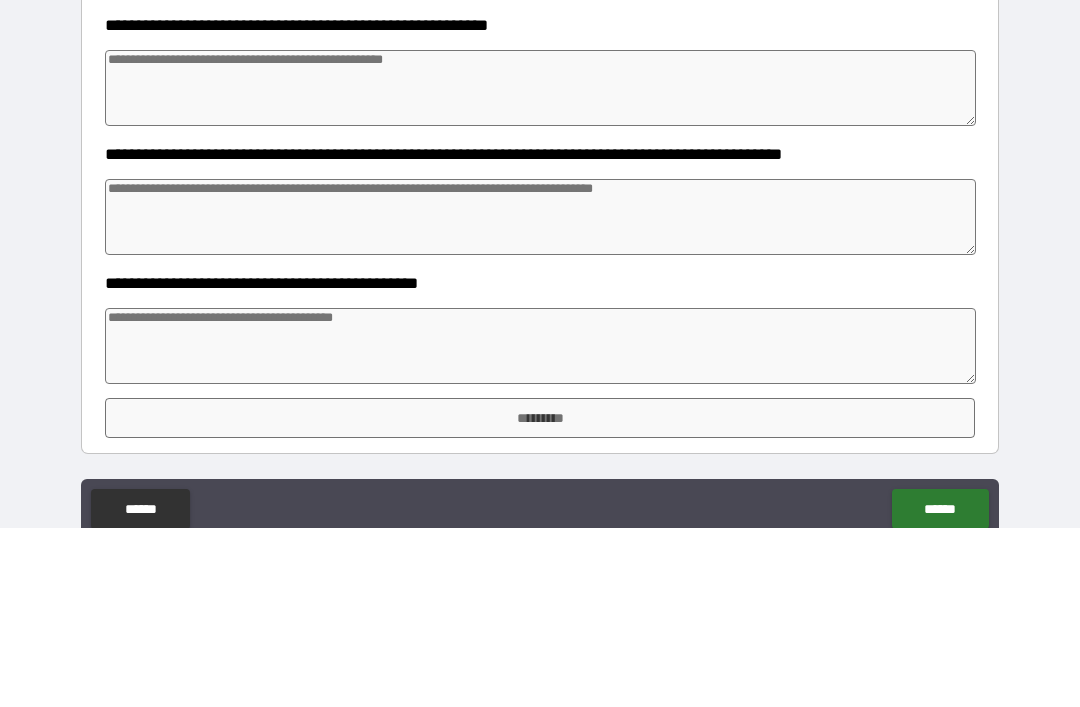 scroll, scrollTop: 763, scrollLeft: 0, axis: vertical 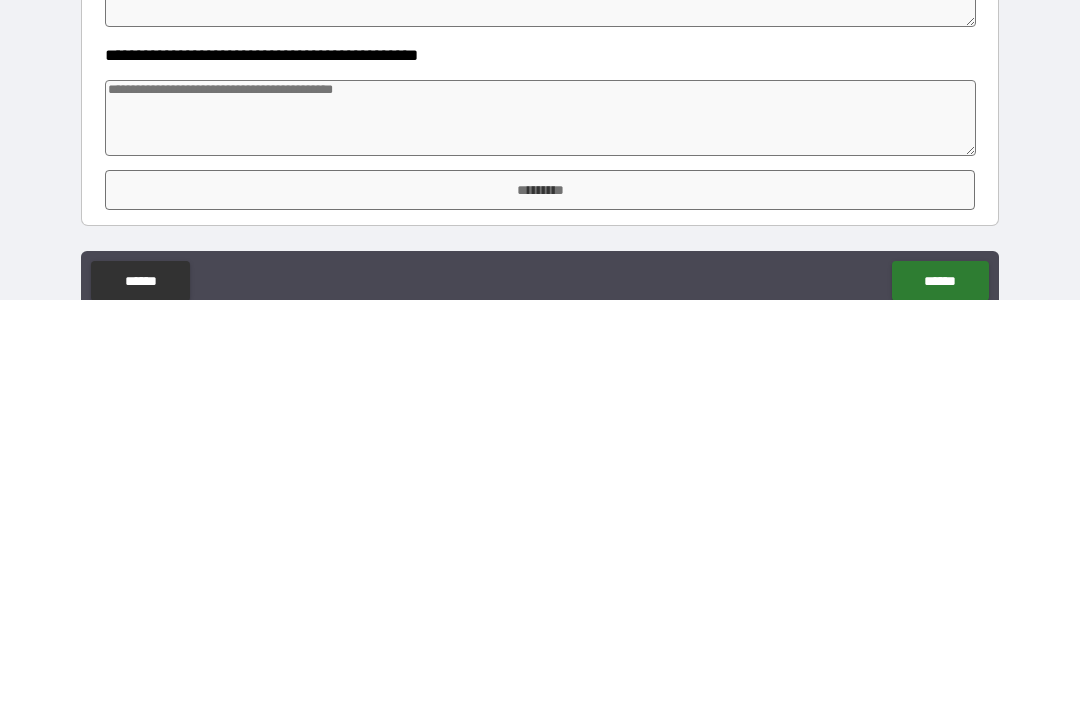 click at bounding box center [540, 525] 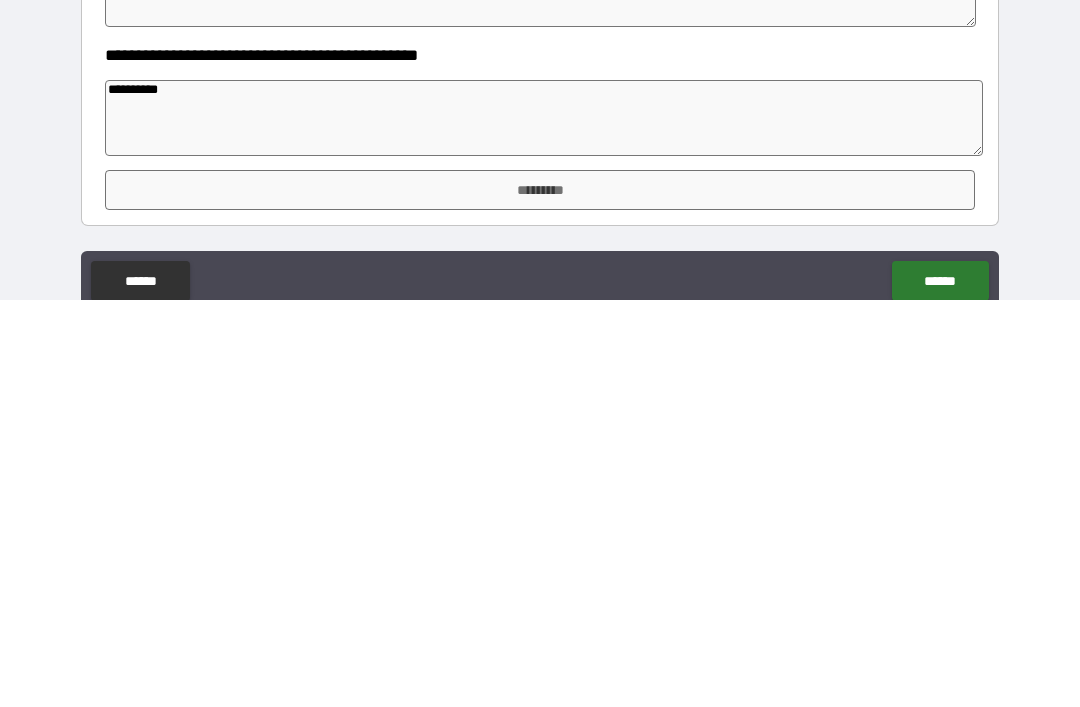 click on "*********" at bounding box center [540, 597] 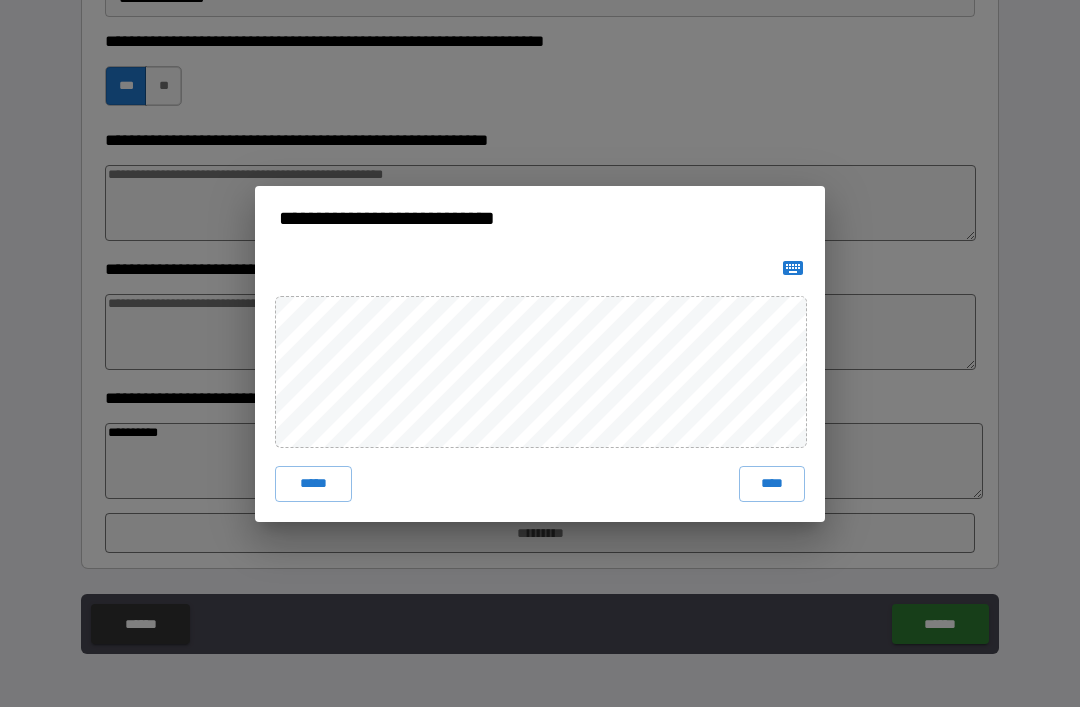 click on "****" at bounding box center [772, 484] 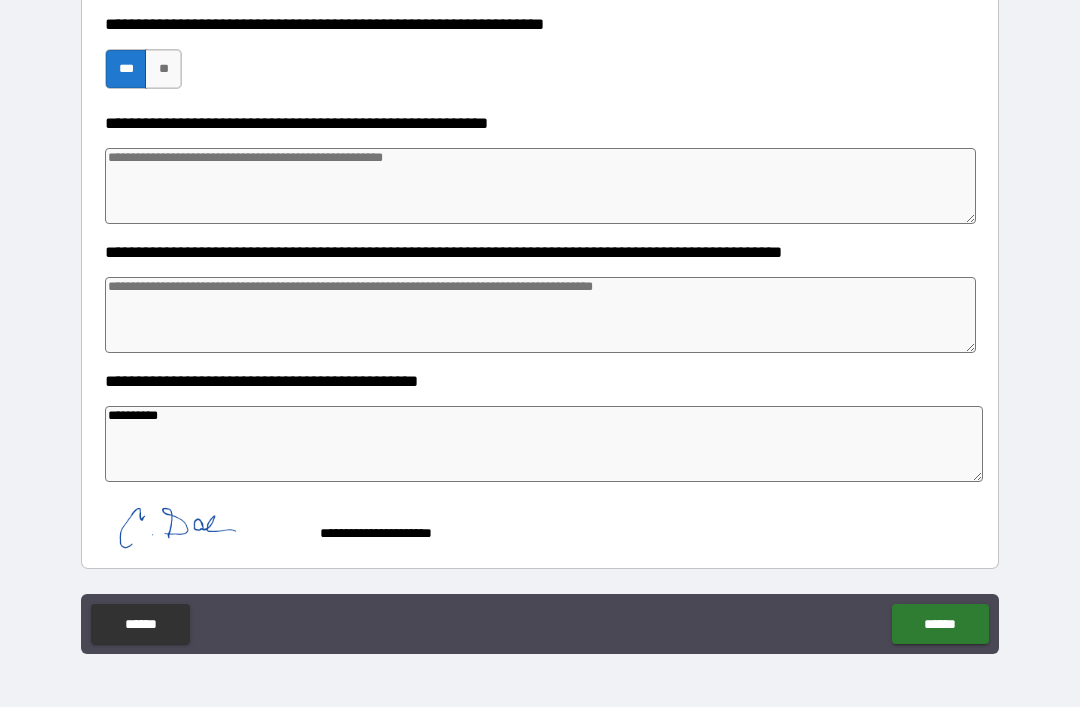 scroll, scrollTop: 780, scrollLeft: 0, axis: vertical 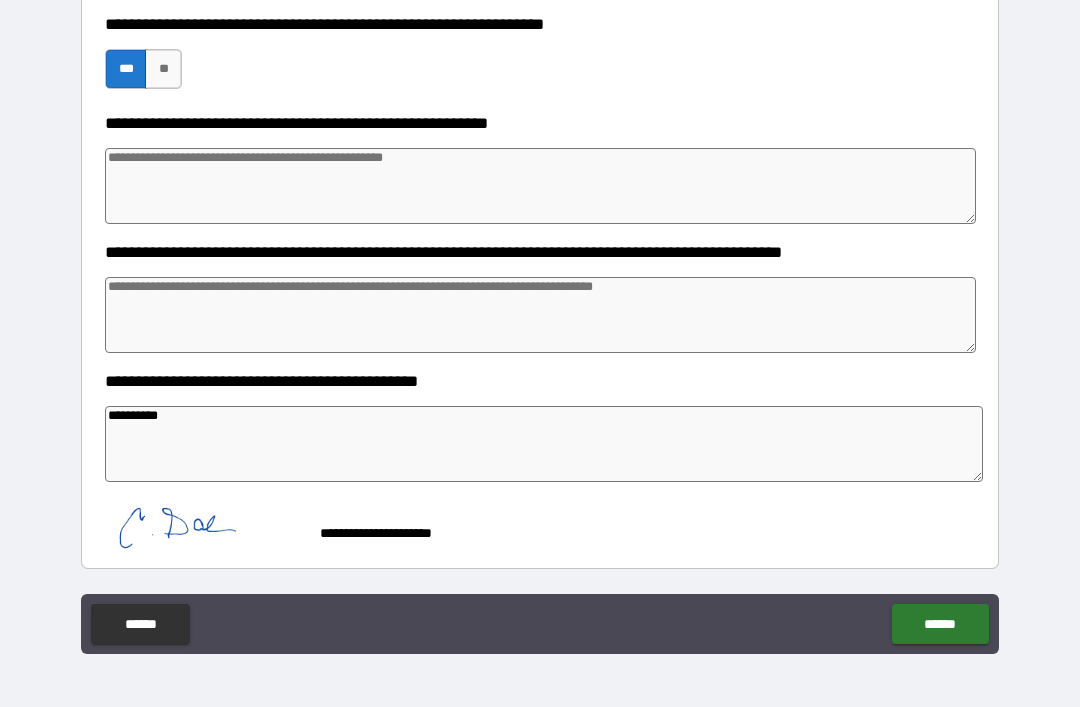 click on "******" at bounding box center (940, 624) 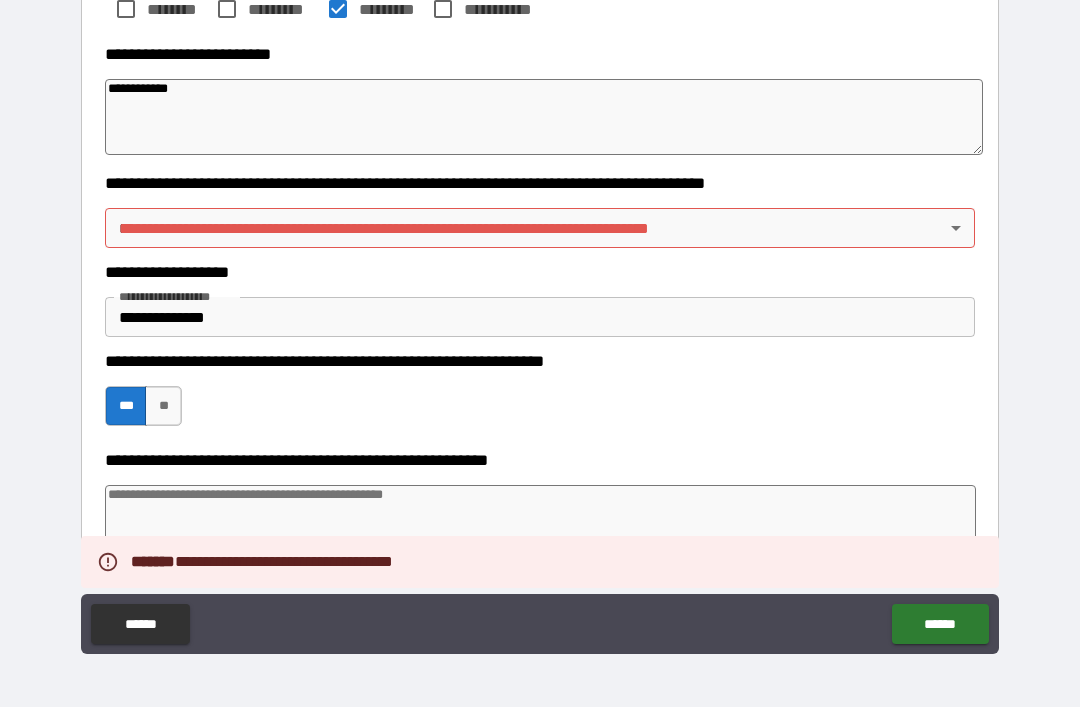 scroll, scrollTop: 444, scrollLeft: 0, axis: vertical 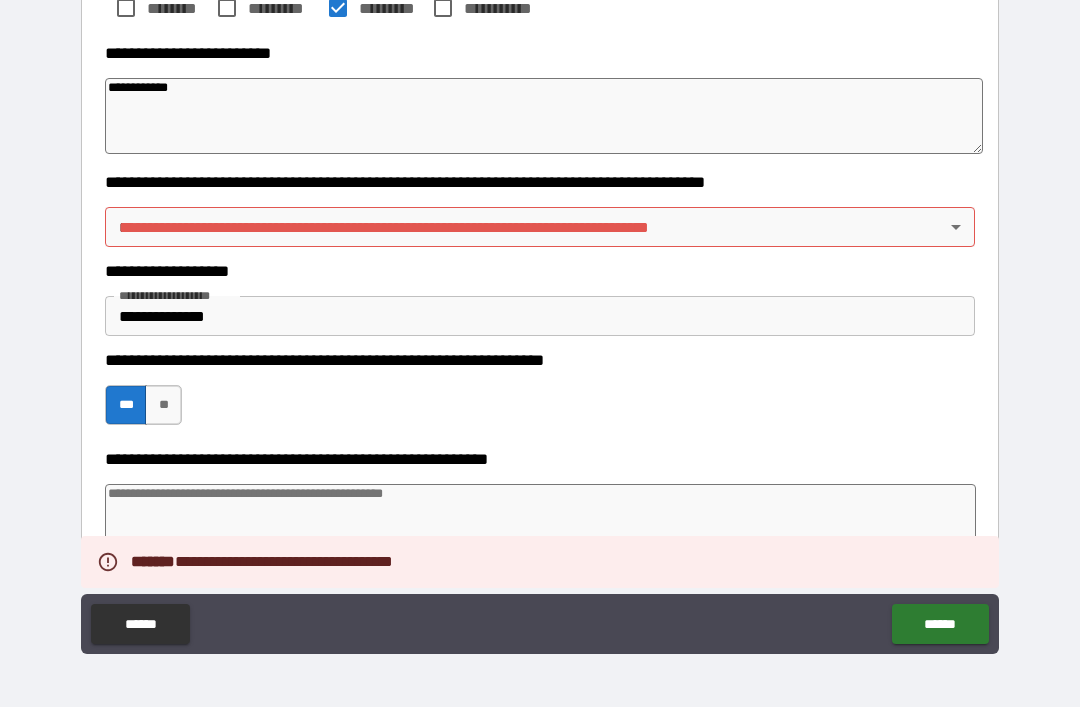 click on "**********" at bounding box center [540, 321] 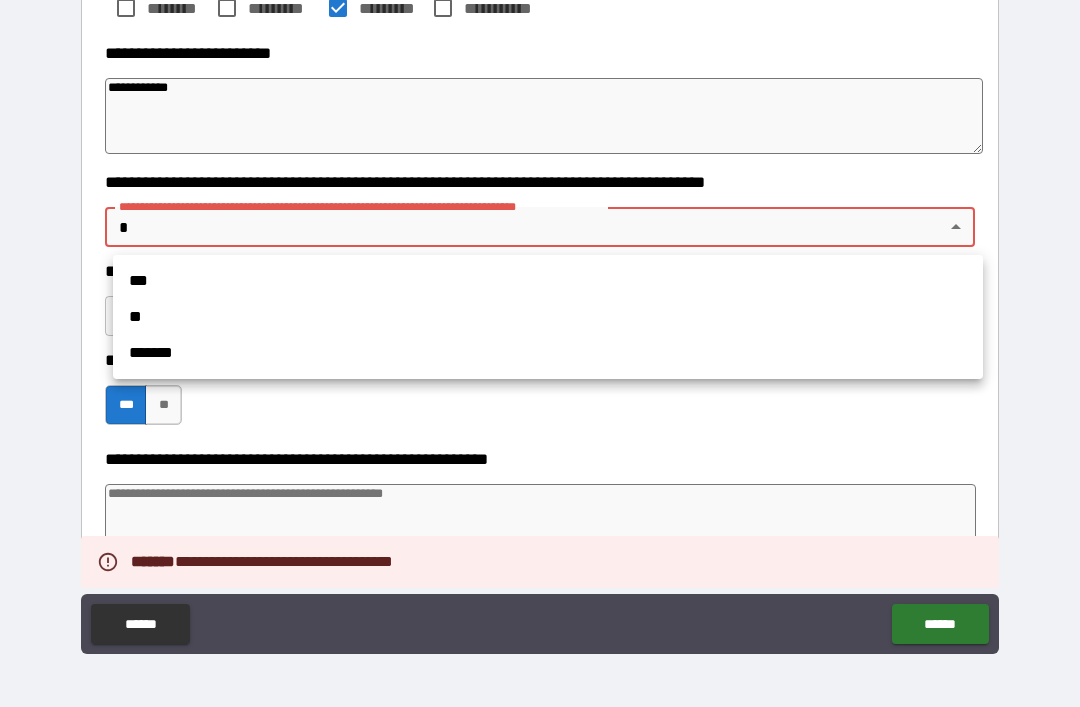 click on "**" at bounding box center [548, 317] 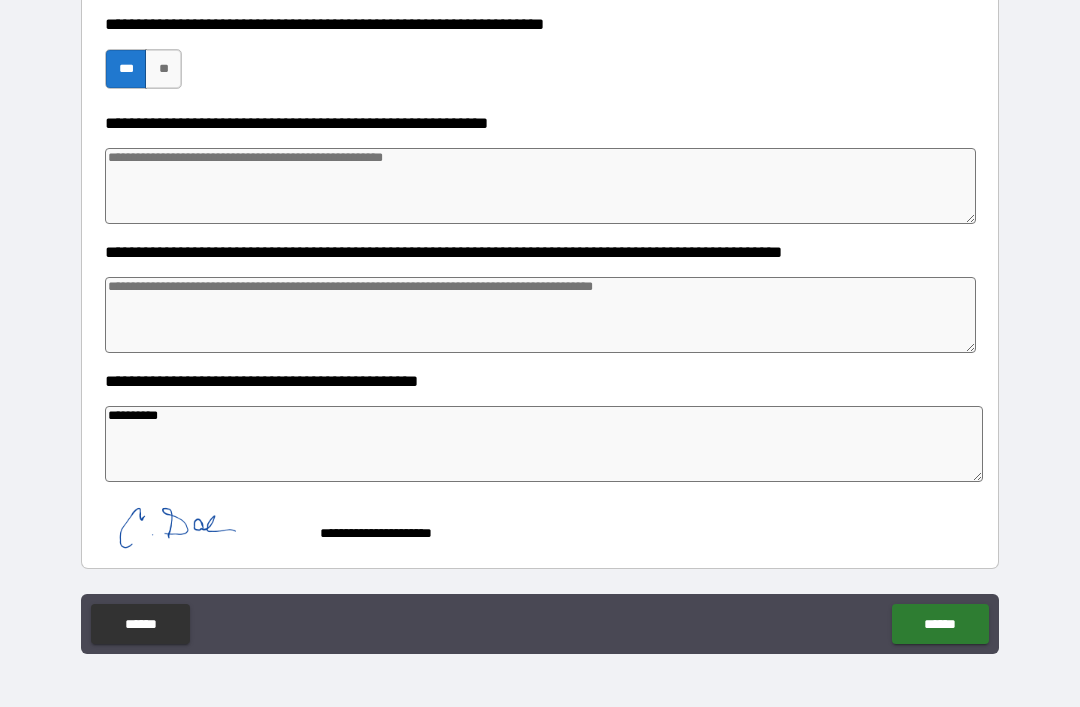 scroll, scrollTop: 780, scrollLeft: 0, axis: vertical 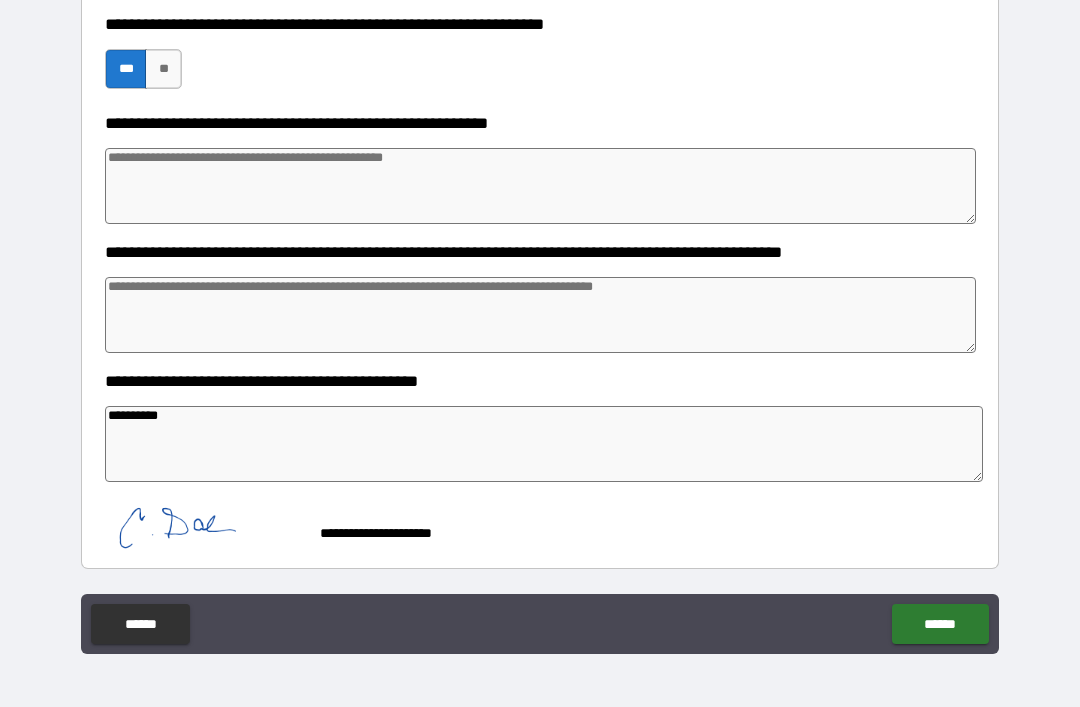 click on "******" at bounding box center [940, 624] 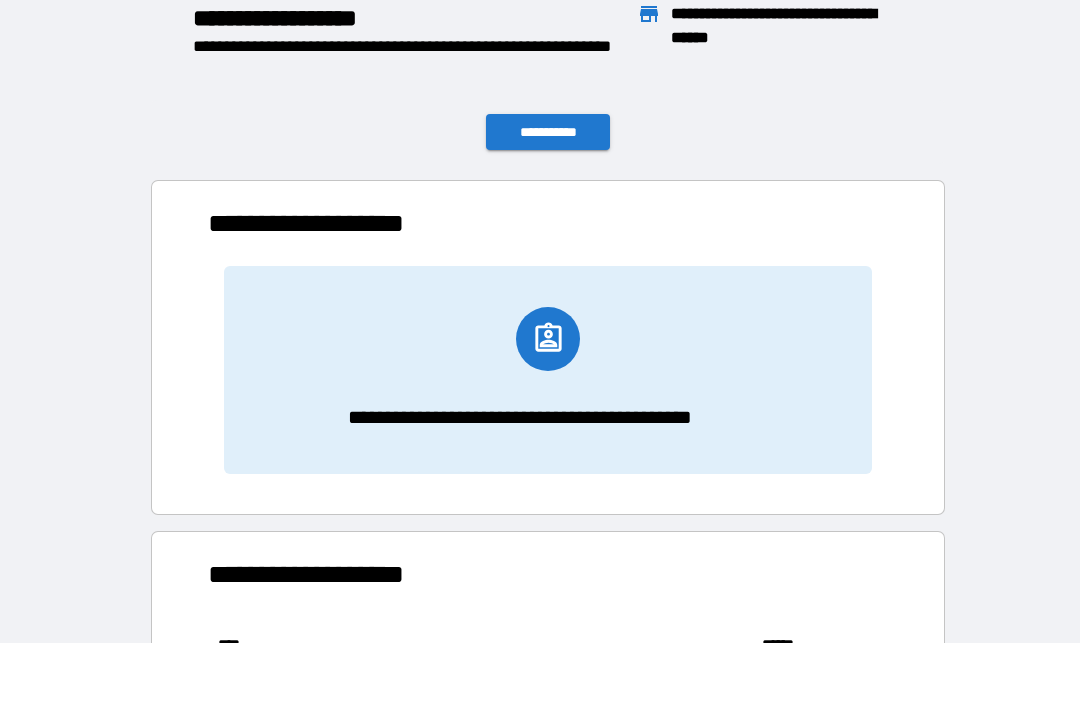 scroll, scrollTop: 331, scrollLeft: 680, axis: both 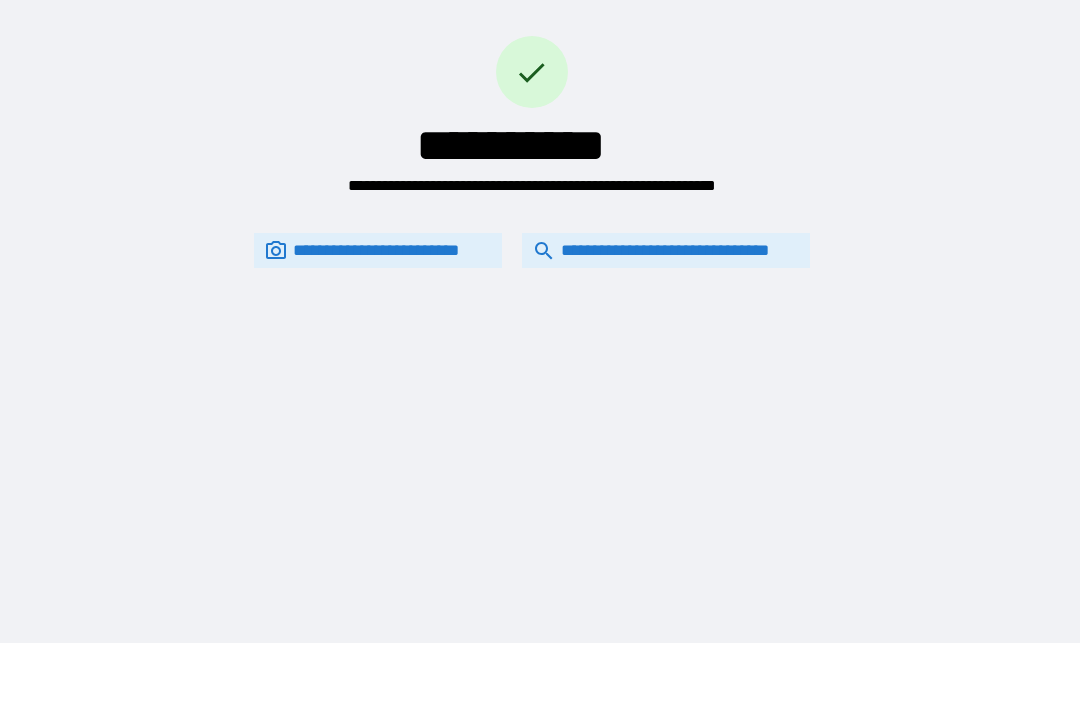click on "**********" at bounding box center [666, 250] 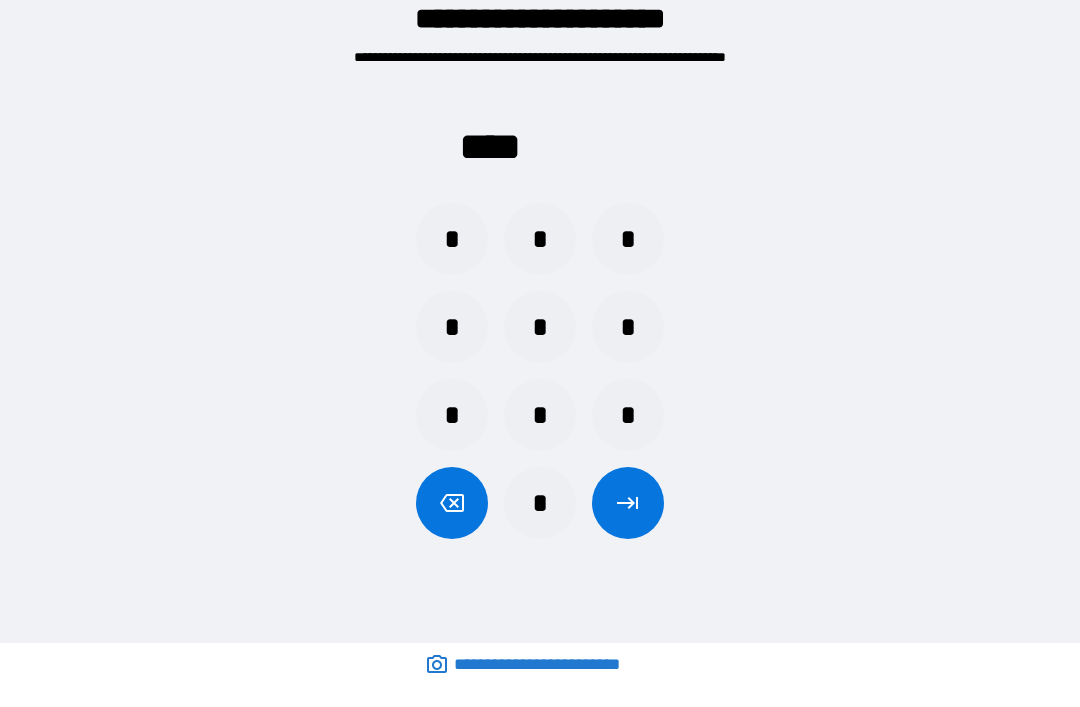 click on "*" at bounding box center (628, 327) 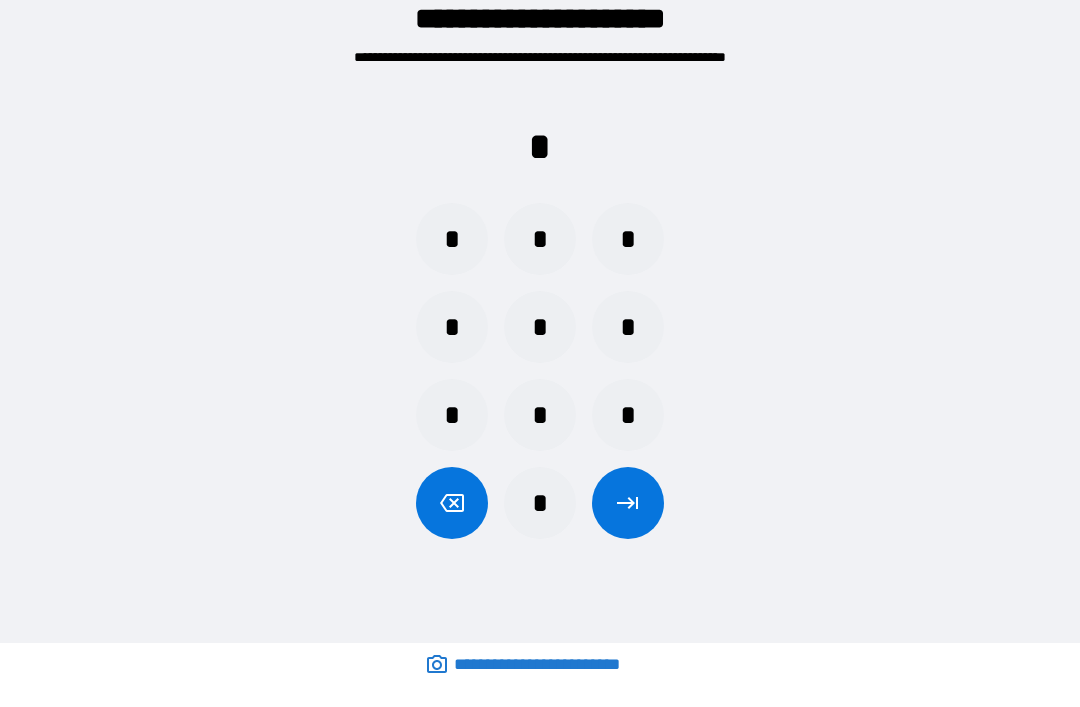 click on "*" at bounding box center [540, 415] 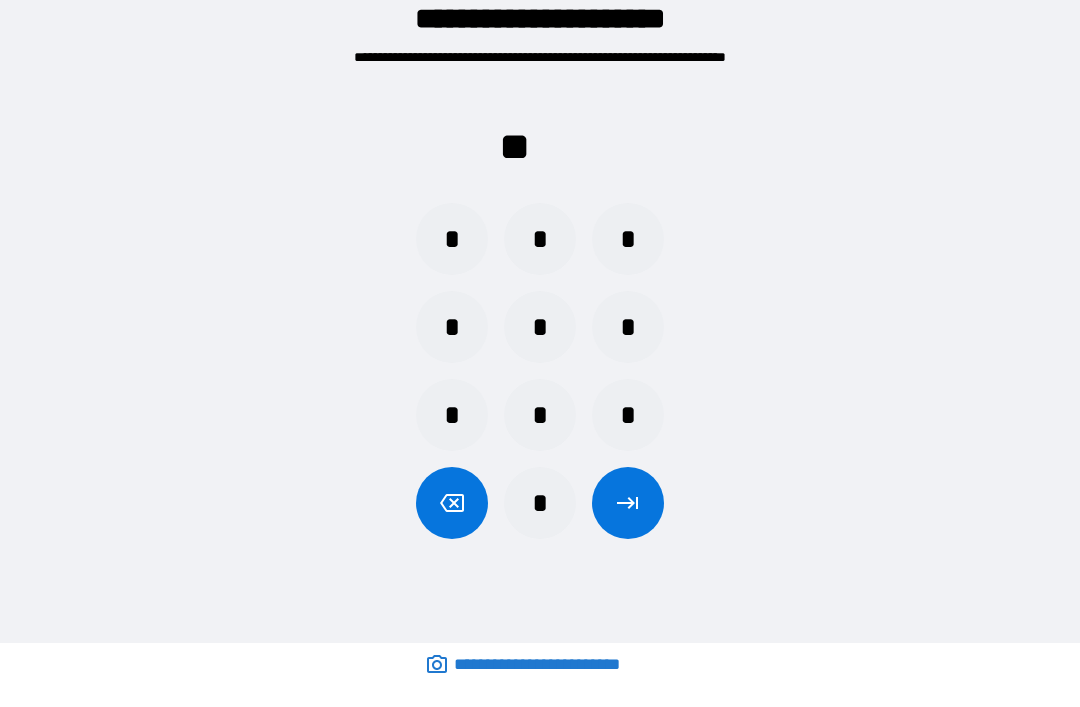 click on "*" at bounding box center [628, 327] 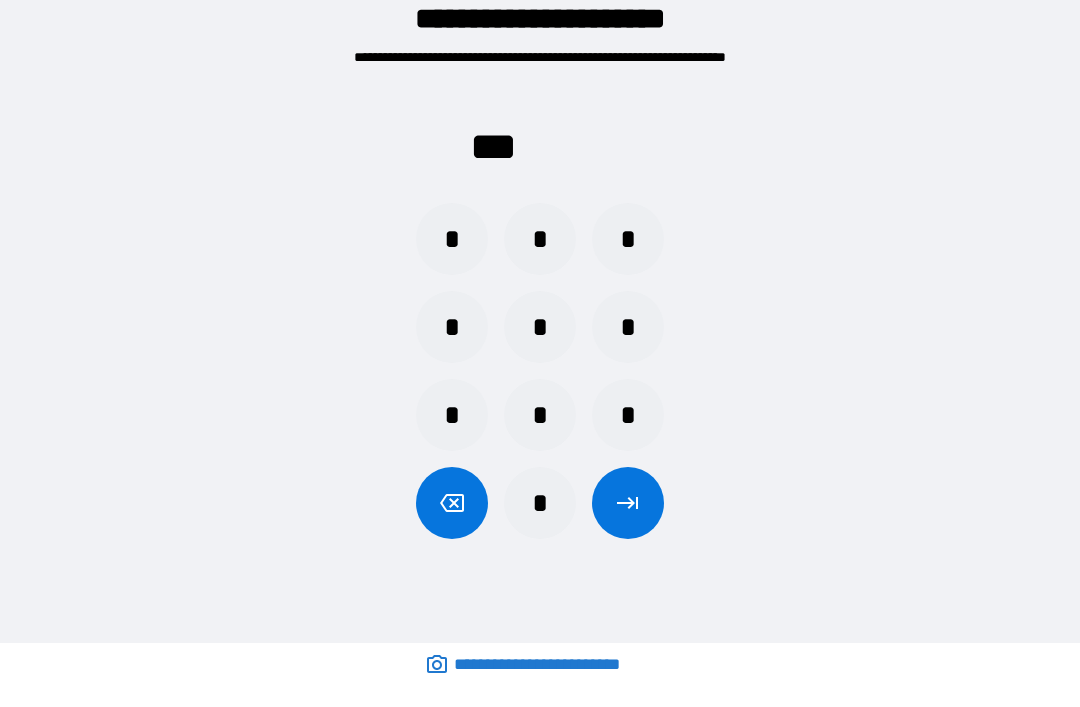 click on "*" at bounding box center [452, 239] 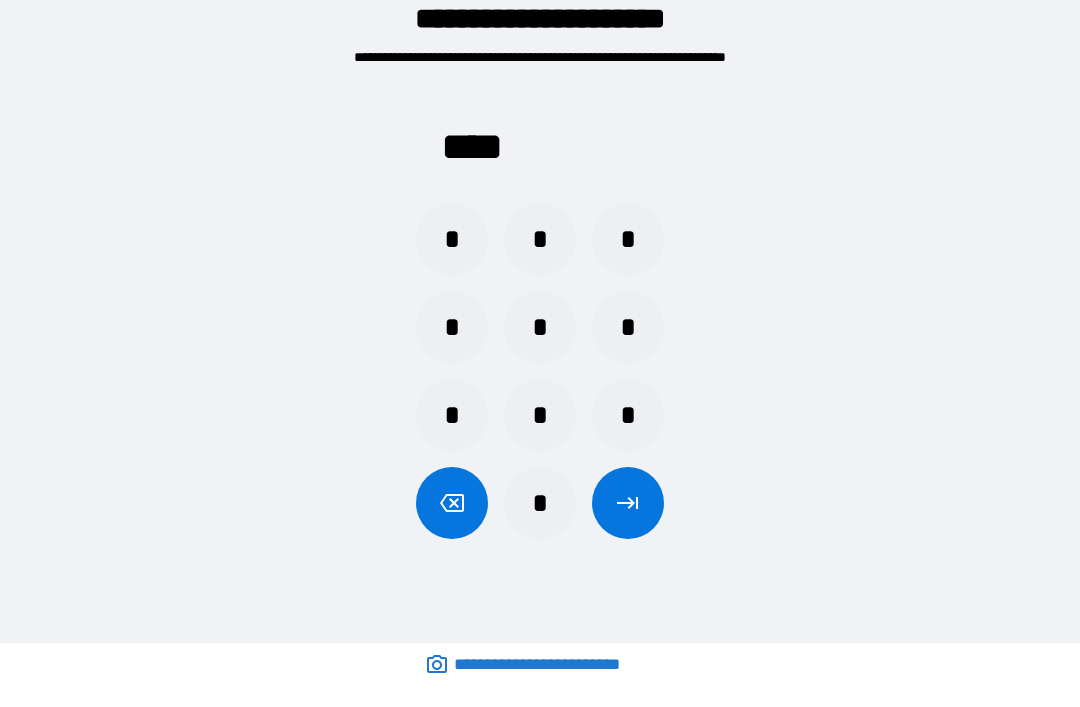 click at bounding box center [628, 503] 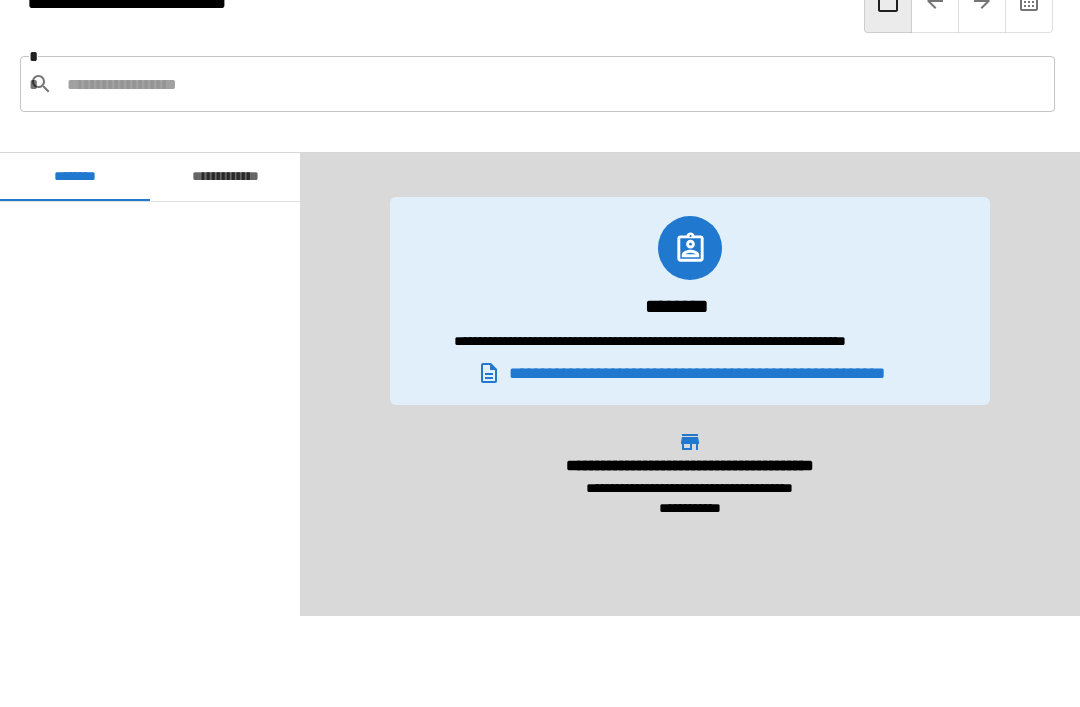scroll, scrollTop: 1080, scrollLeft: 0, axis: vertical 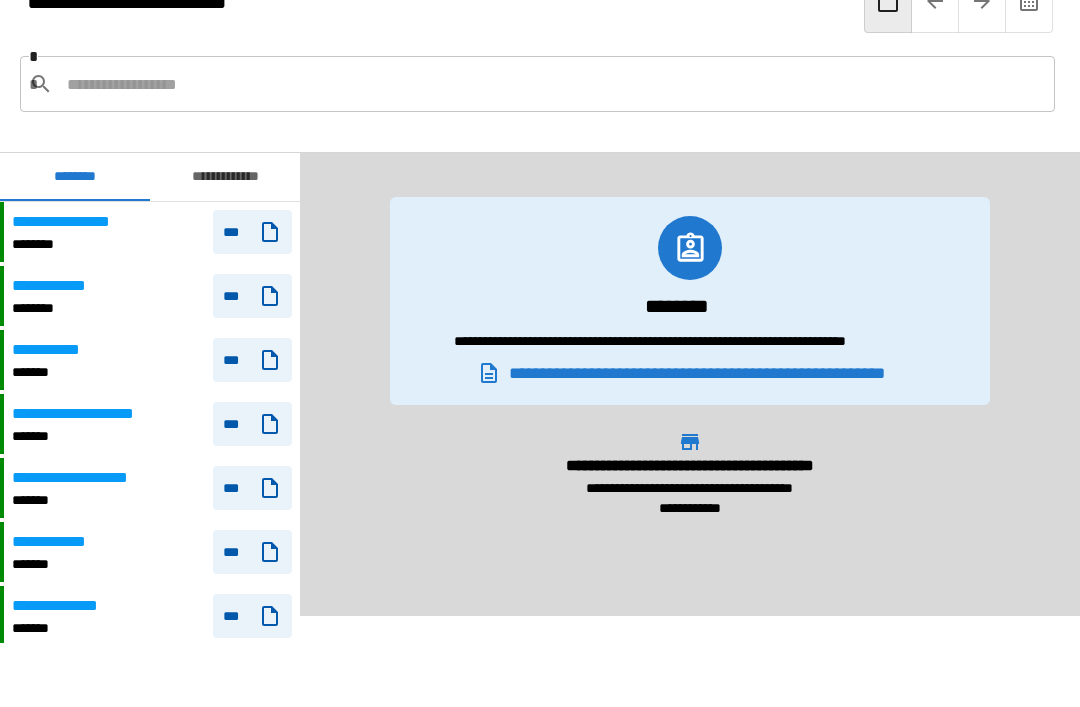 click on "**********" at bounding box center (152, 296) 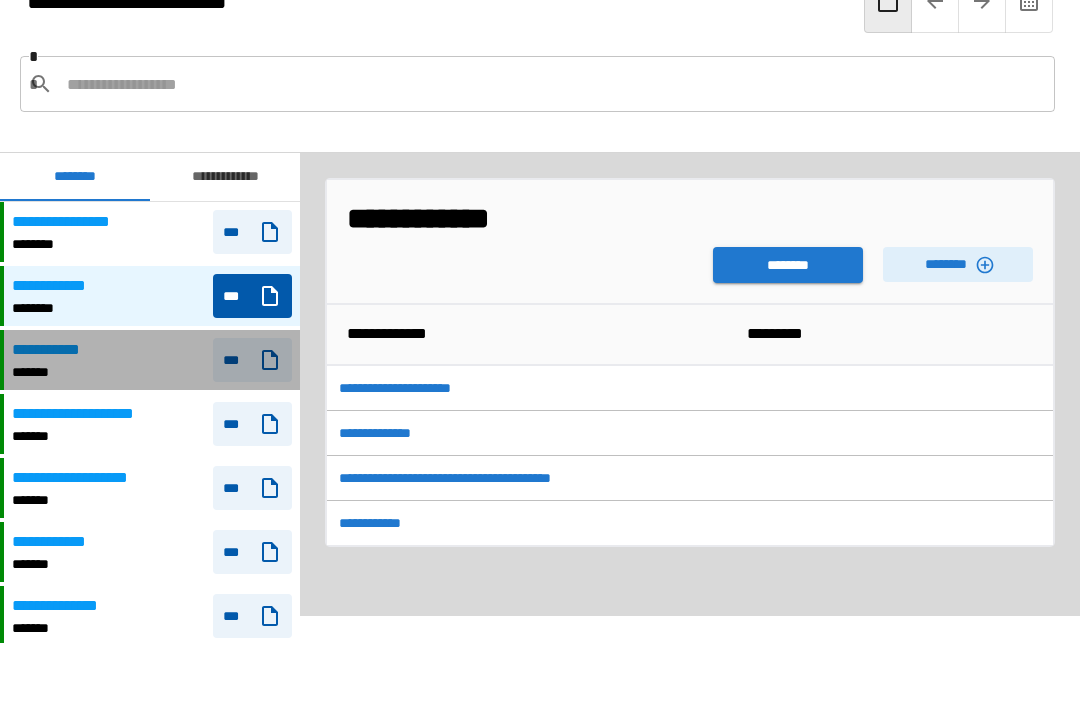 click on "**********" at bounding box center [57, 350] 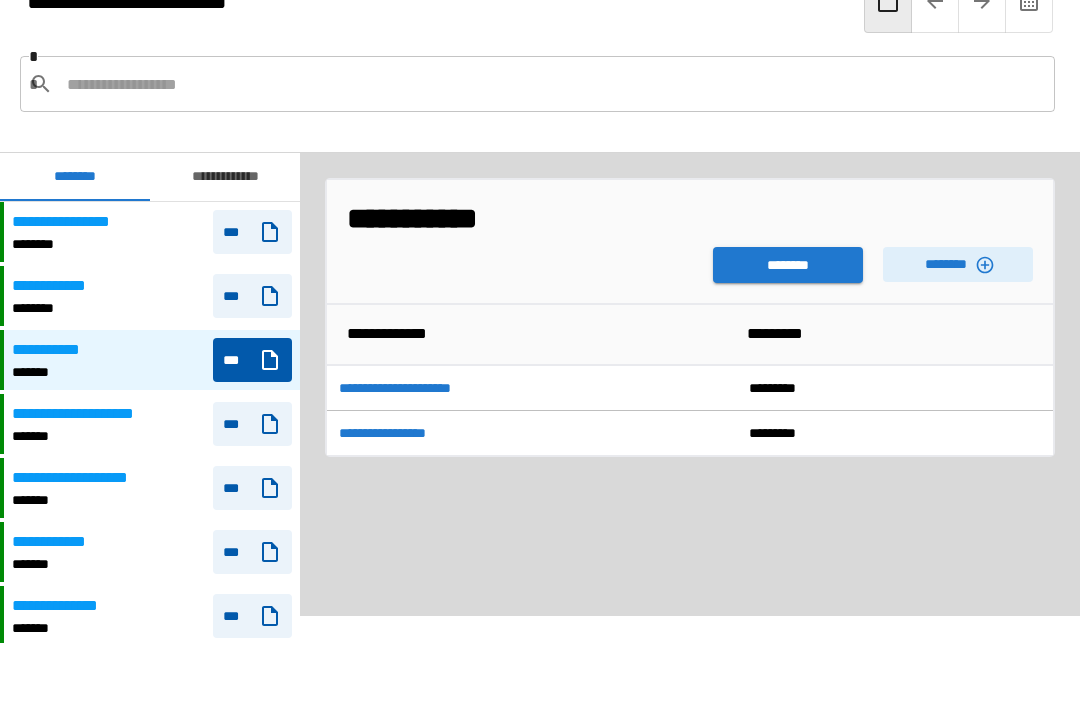 click on "**********" at bounding box center (52, 286) 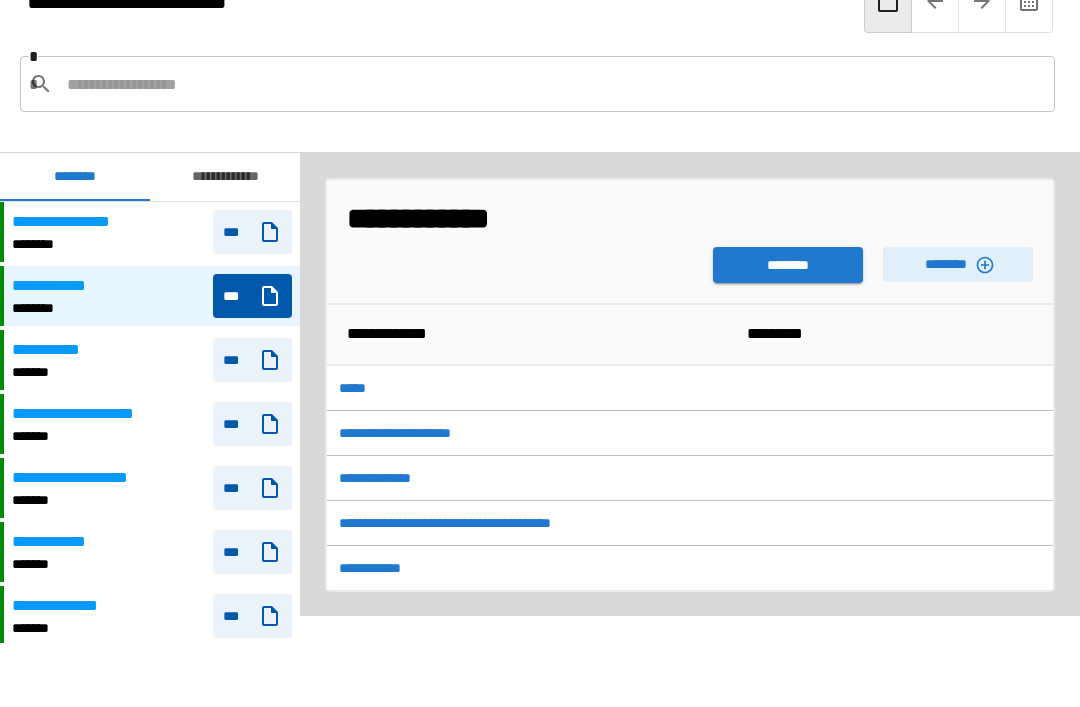 click on "********" at bounding box center (958, 264) 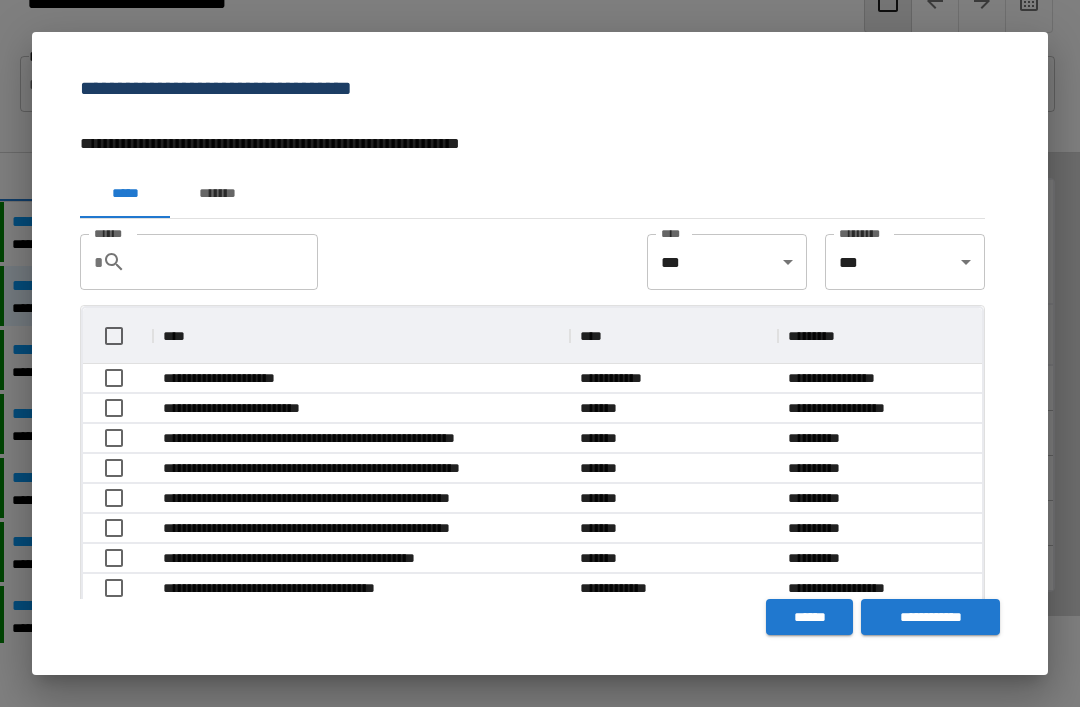 scroll, scrollTop: 356, scrollLeft: 899, axis: both 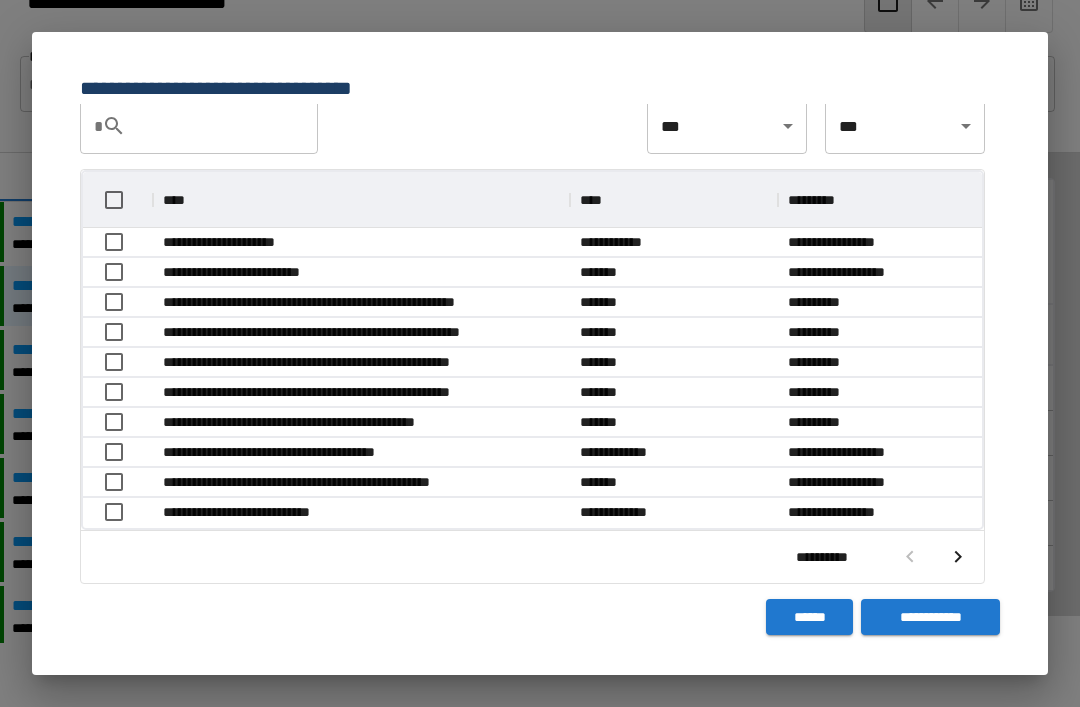 click 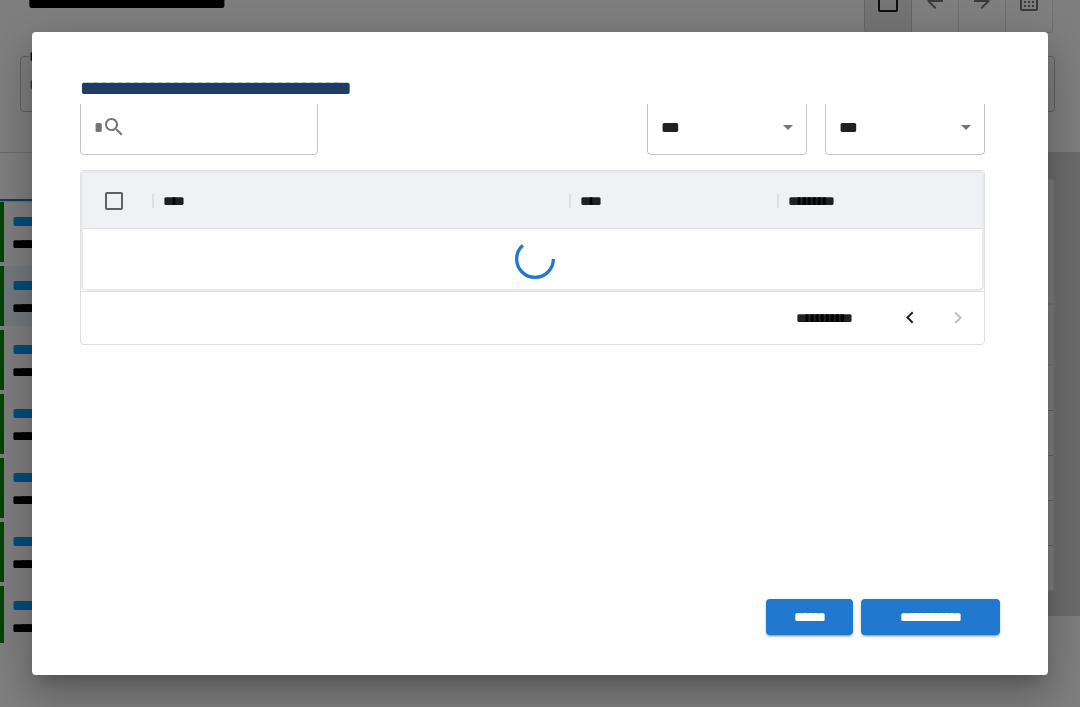 scroll, scrollTop: 236, scrollLeft: 899, axis: both 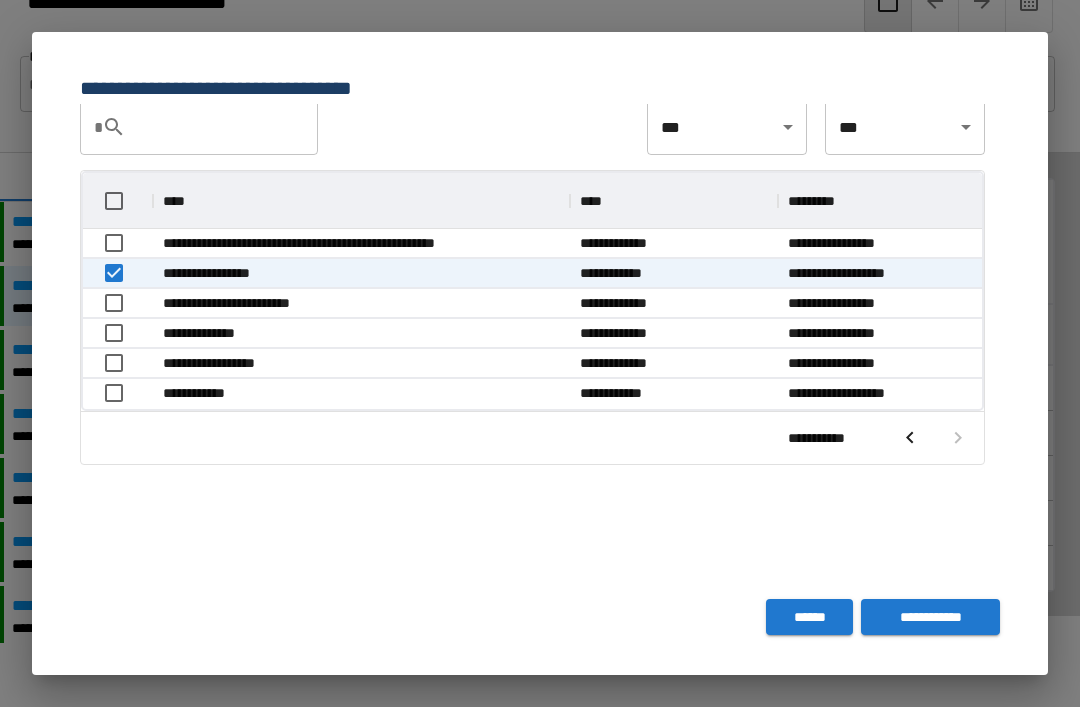 click on "**********" at bounding box center [930, 617] 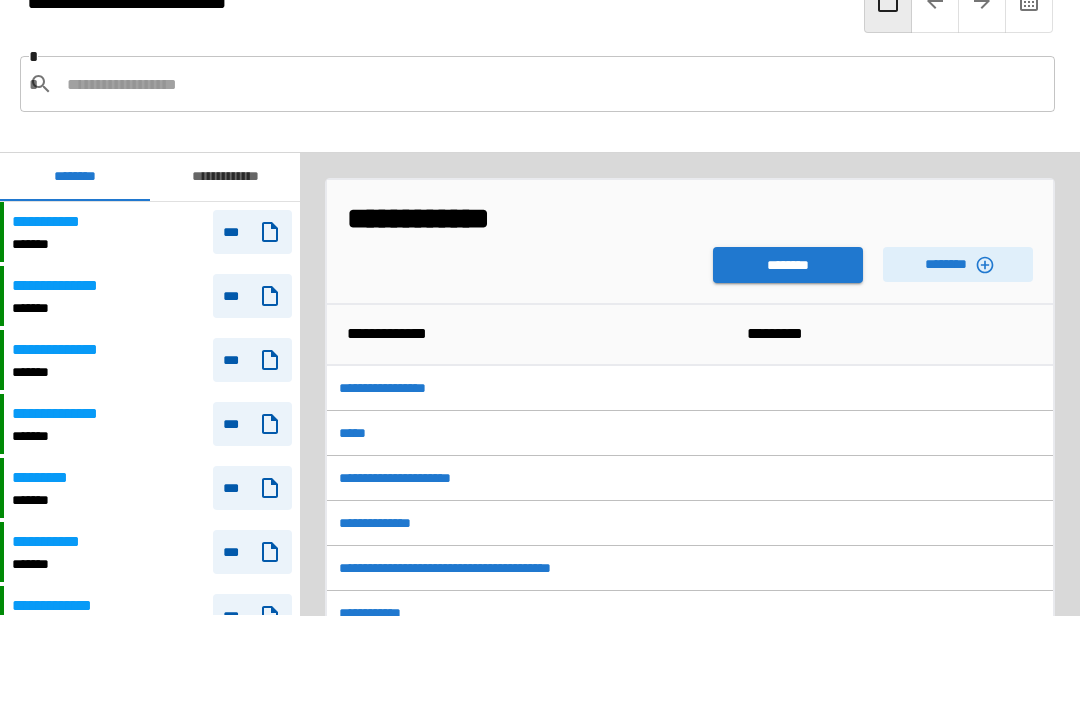 scroll, scrollTop: 1080, scrollLeft: 0, axis: vertical 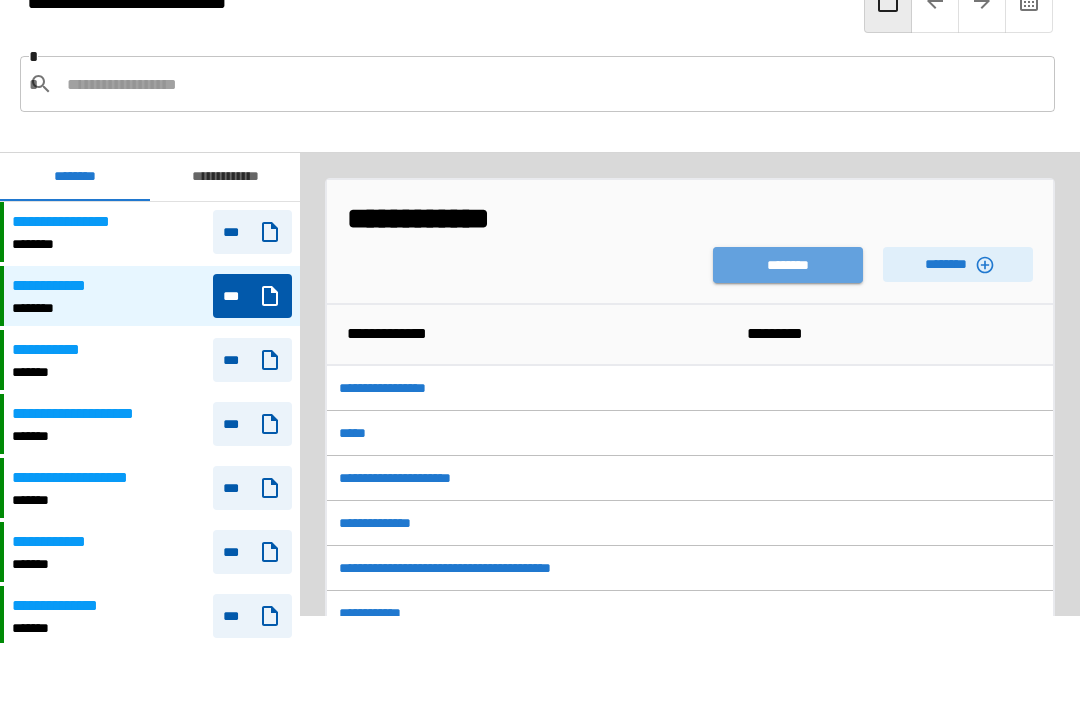click on "********" at bounding box center (788, 265) 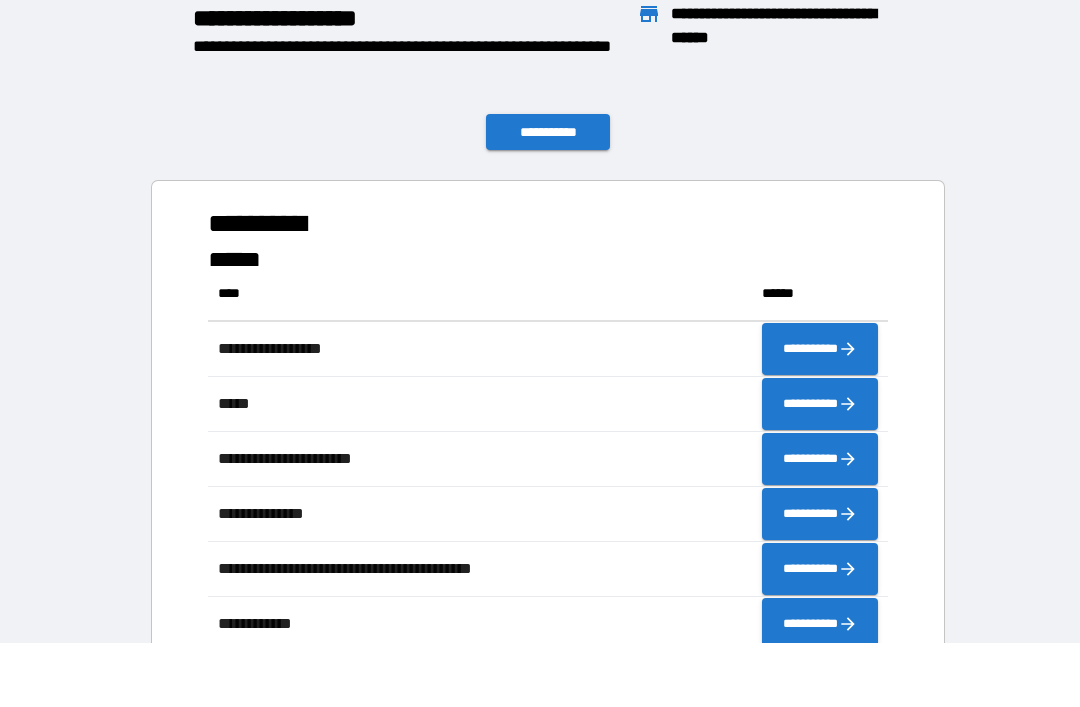 scroll, scrollTop: 1, scrollLeft: 1, axis: both 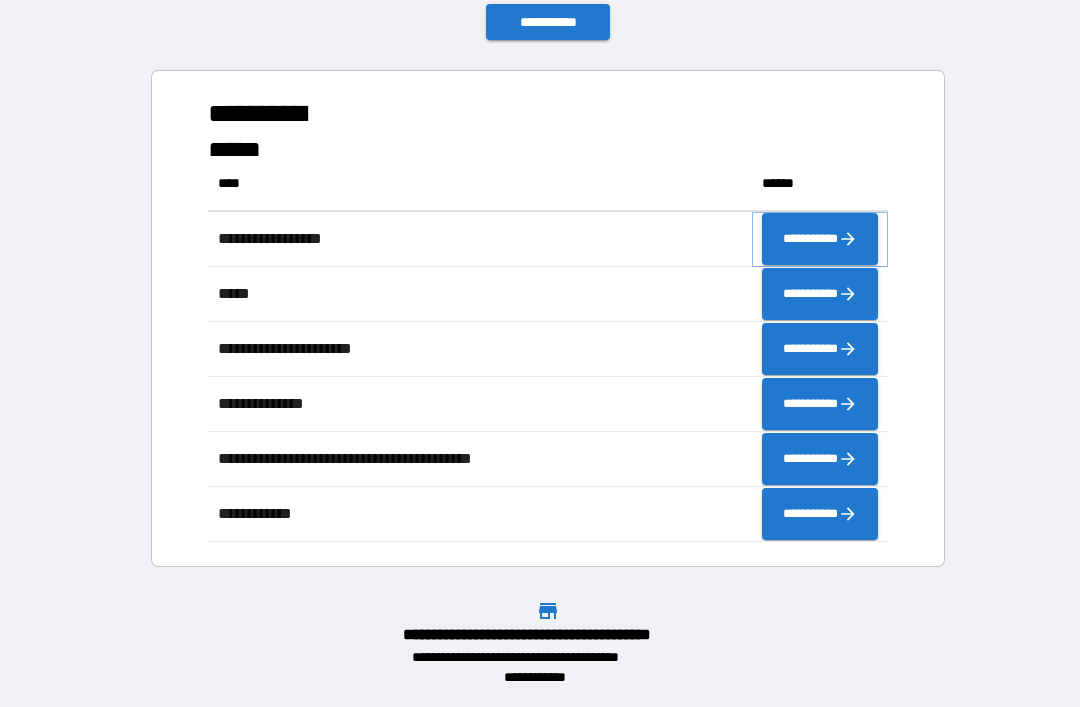 click 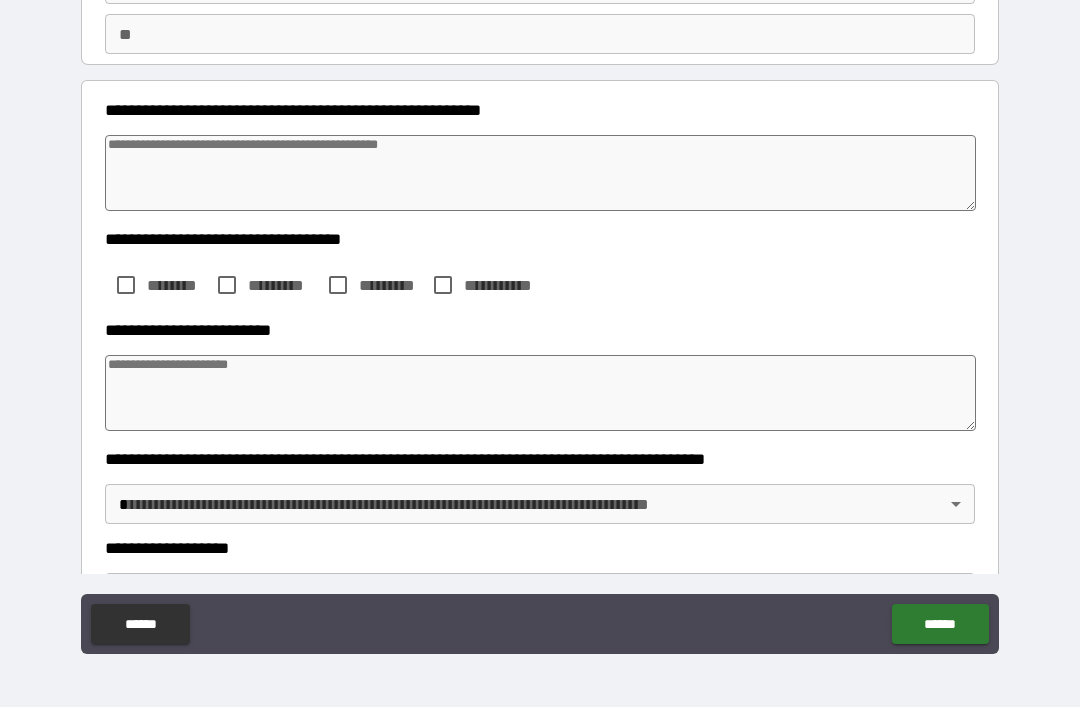 scroll, scrollTop: 169, scrollLeft: 0, axis: vertical 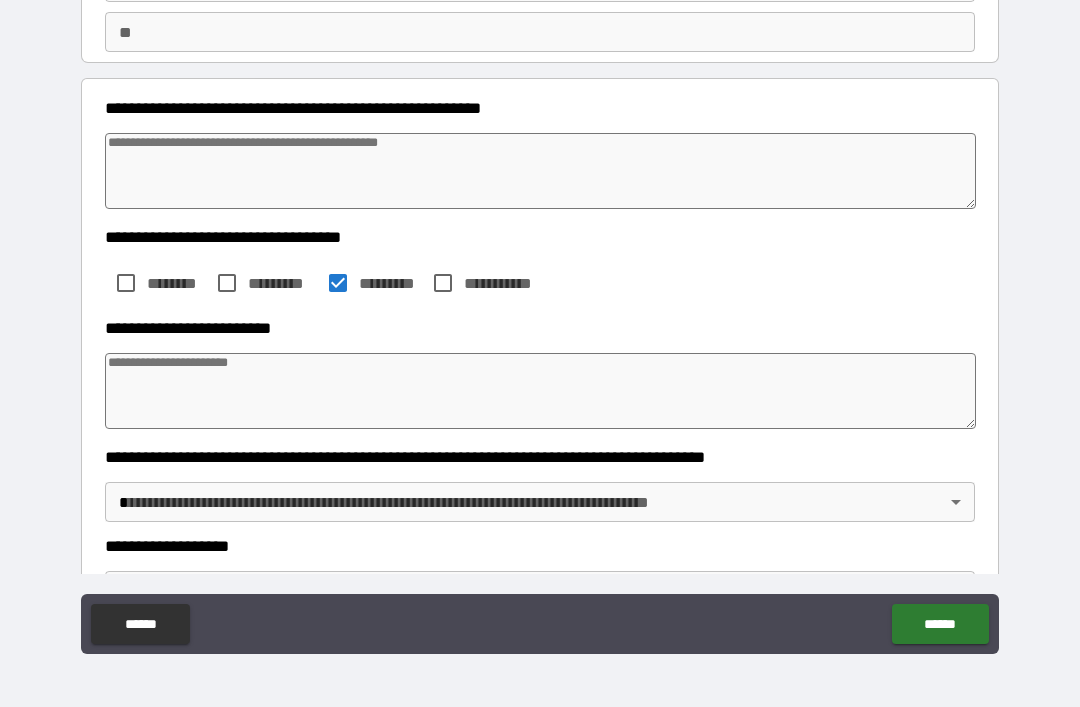 click at bounding box center [540, 391] 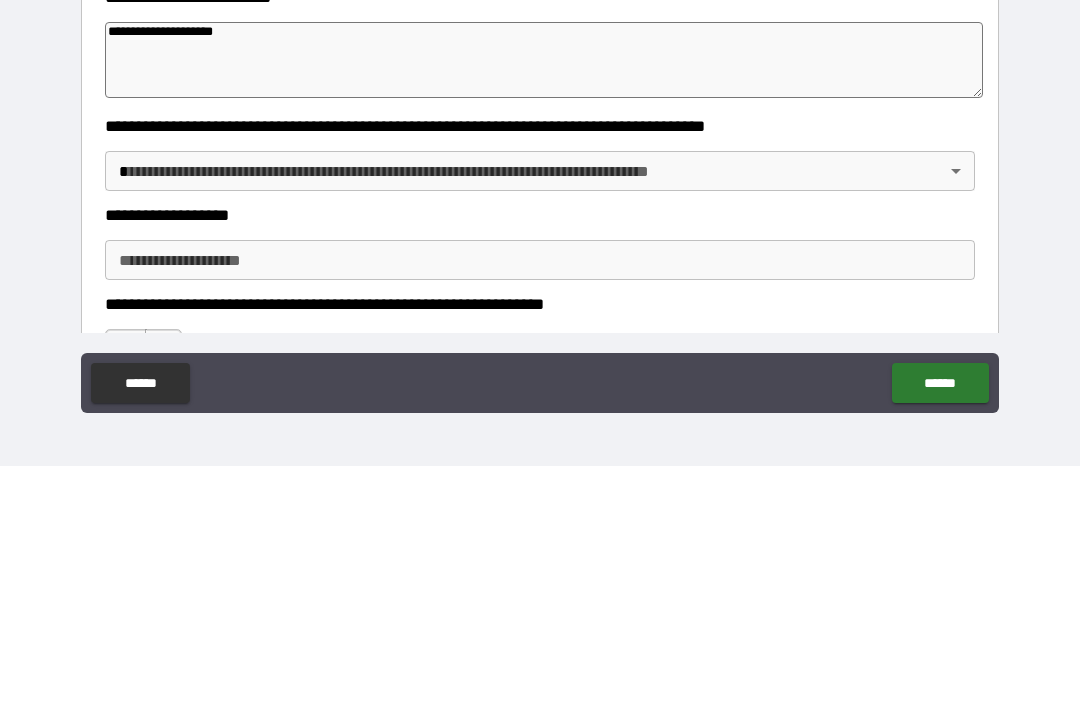 scroll, scrollTop: 260, scrollLeft: 0, axis: vertical 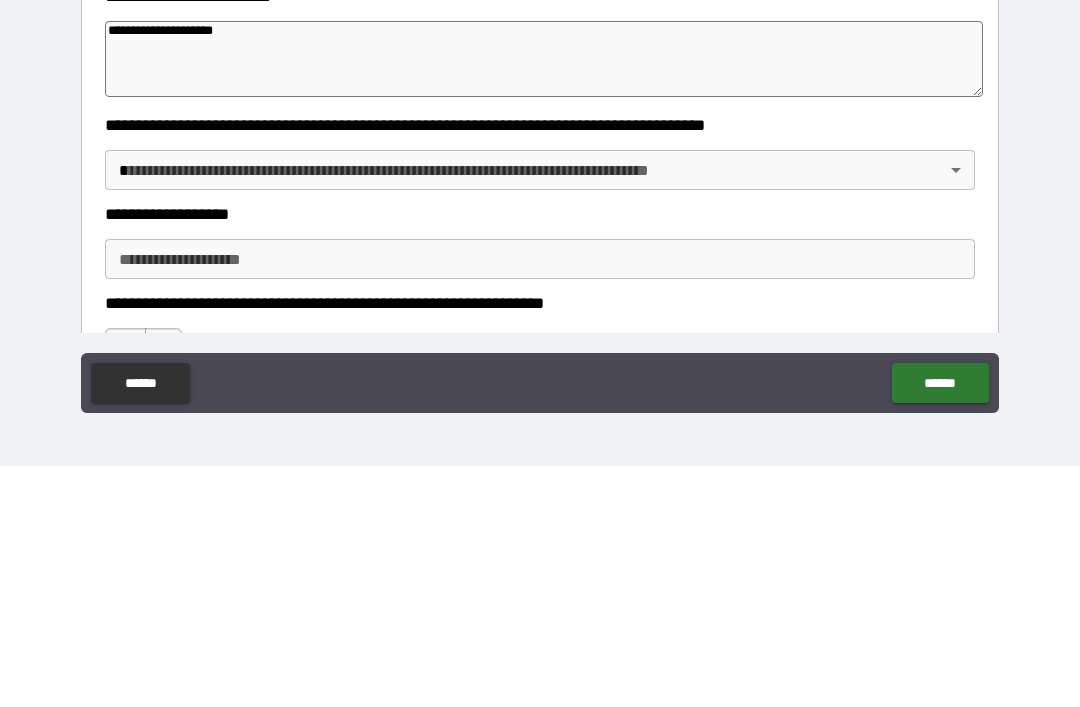 click on "**********" at bounding box center [540, 321] 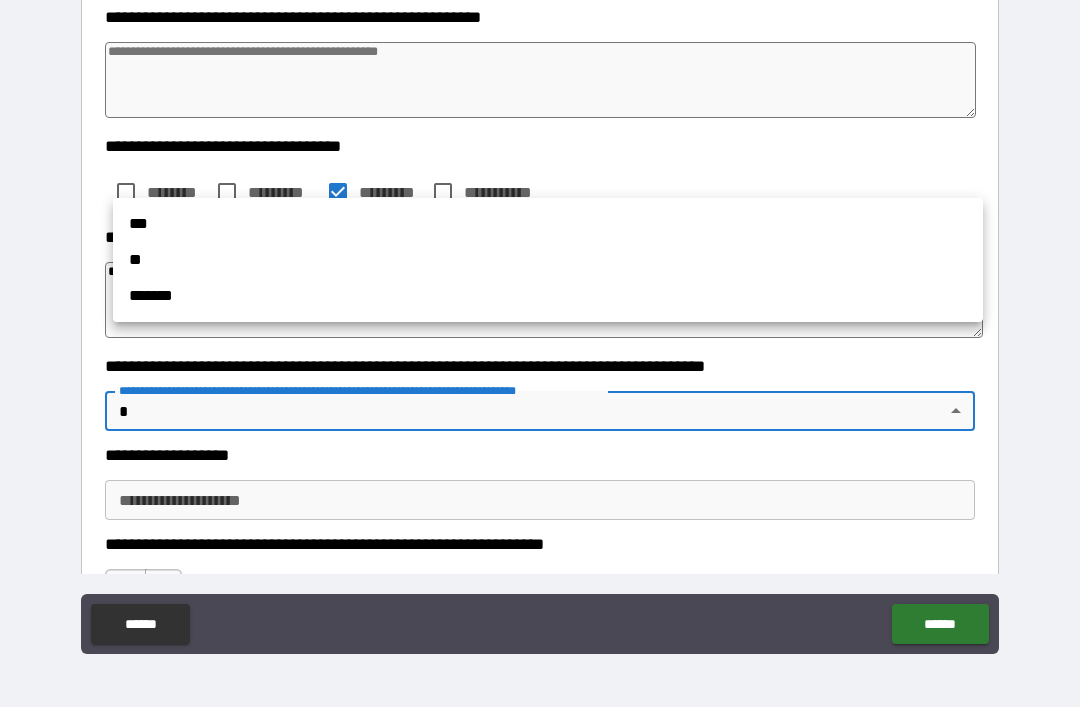 click on "**" at bounding box center (548, 260) 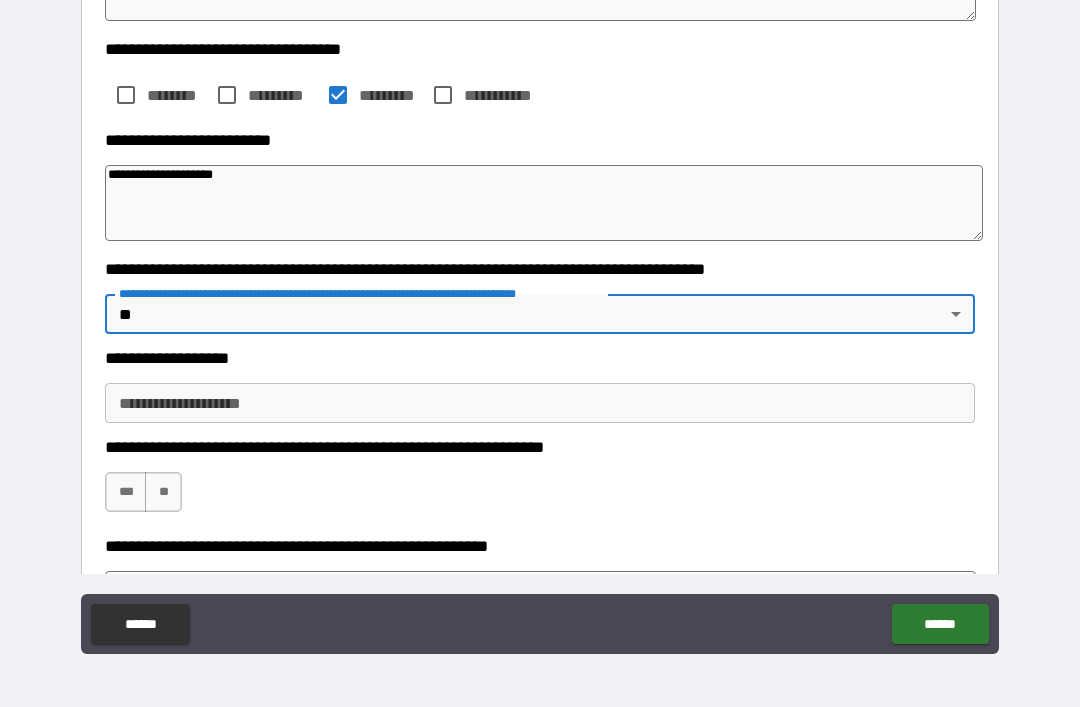 scroll, scrollTop: 369, scrollLeft: 0, axis: vertical 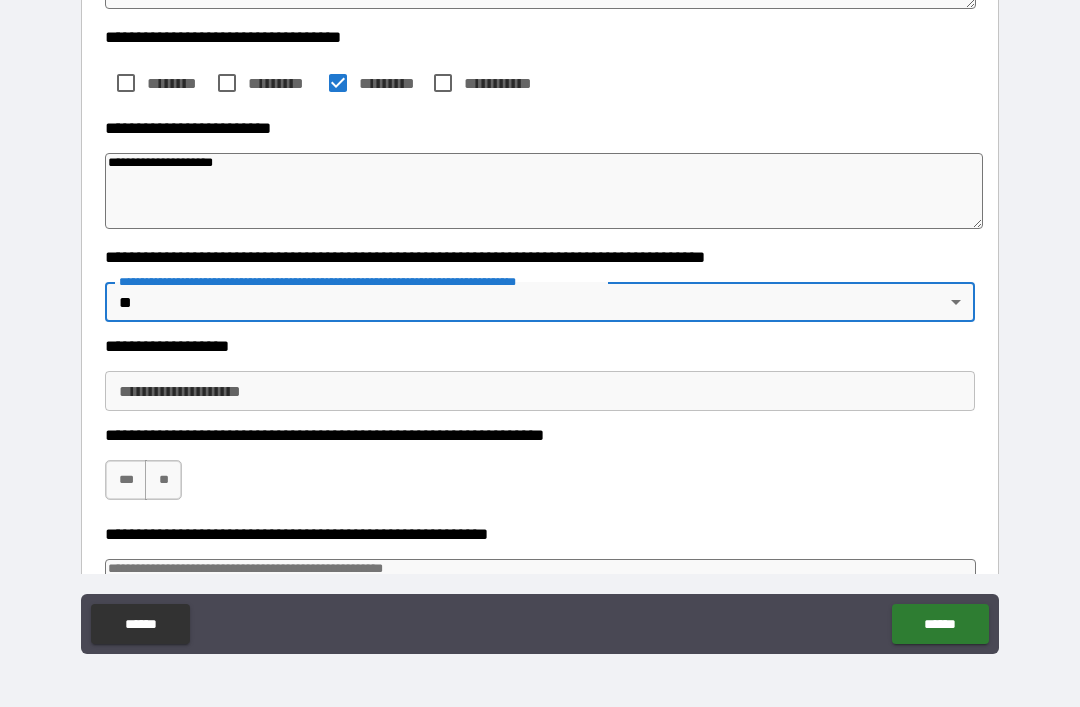 click on "**********" at bounding box center [540, 391] 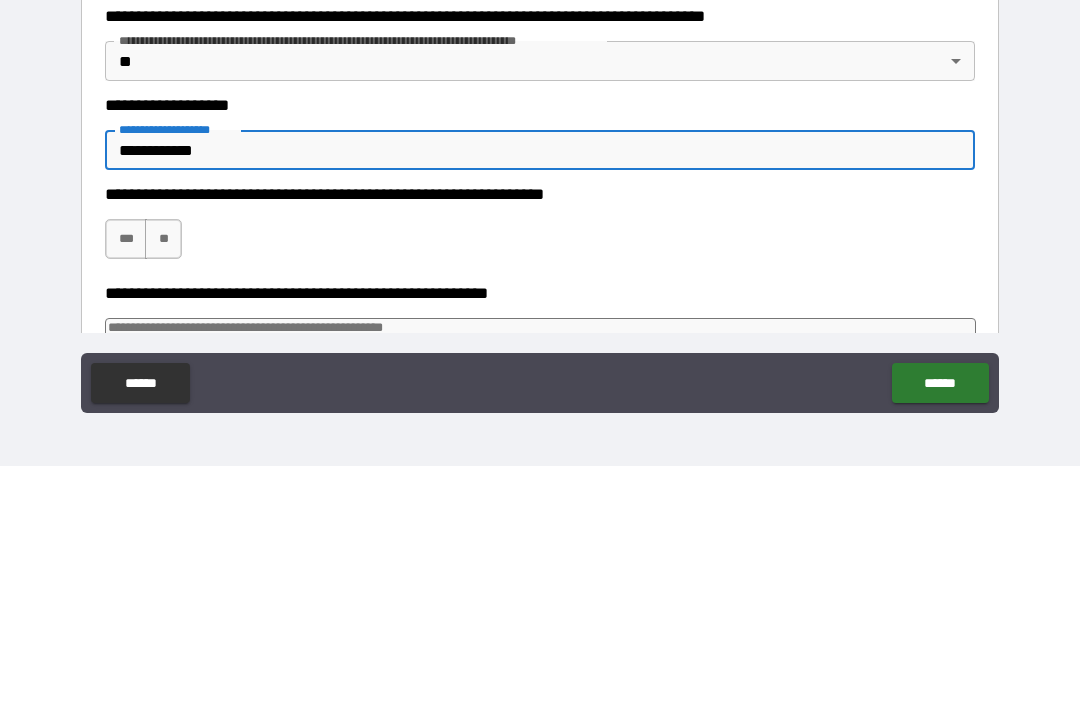 click on "***" at bounding box center [126, 480] 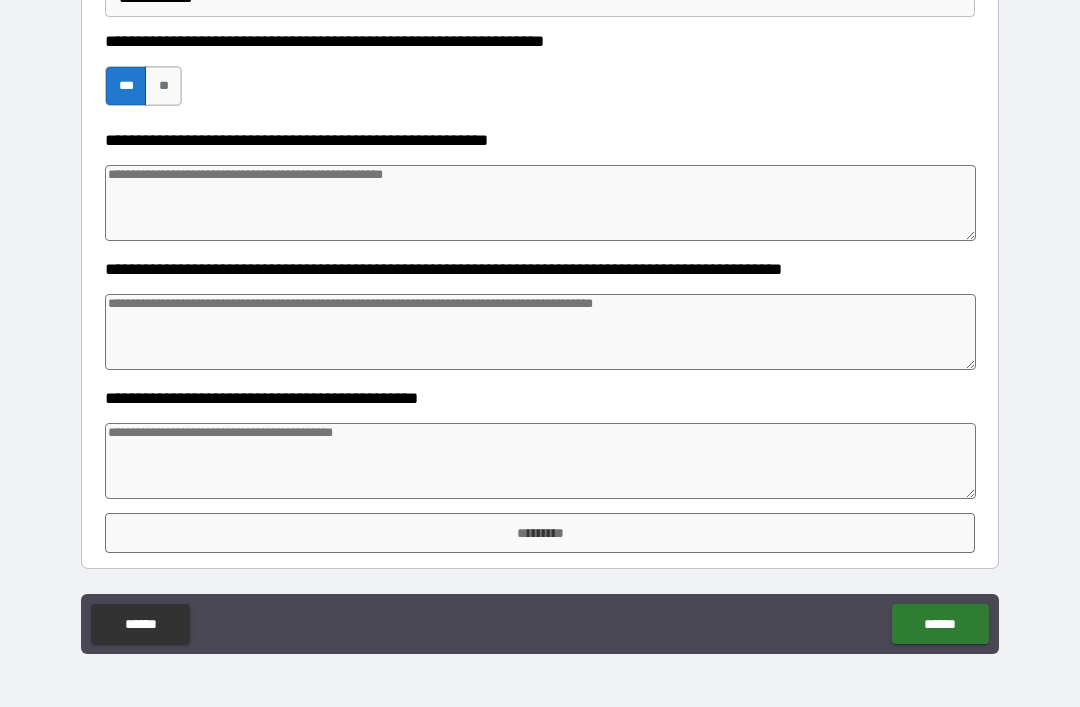 scroll, scrollTop: 763, scrollLeft: 0, axis: vertical 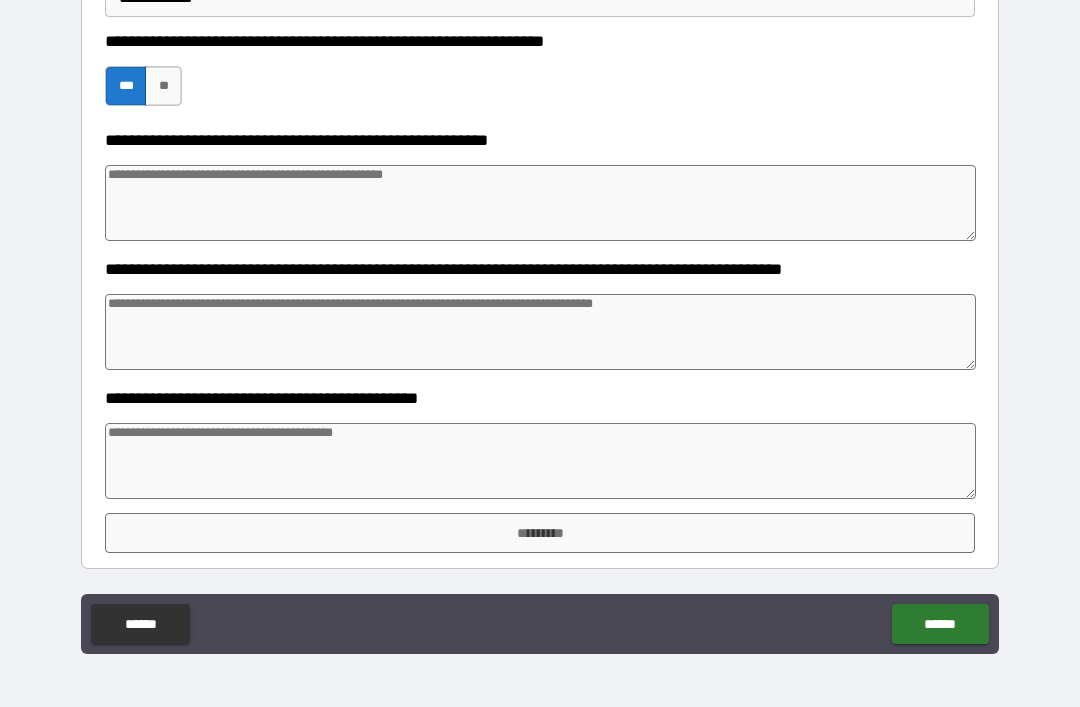 click at bounding box center (540, 461) 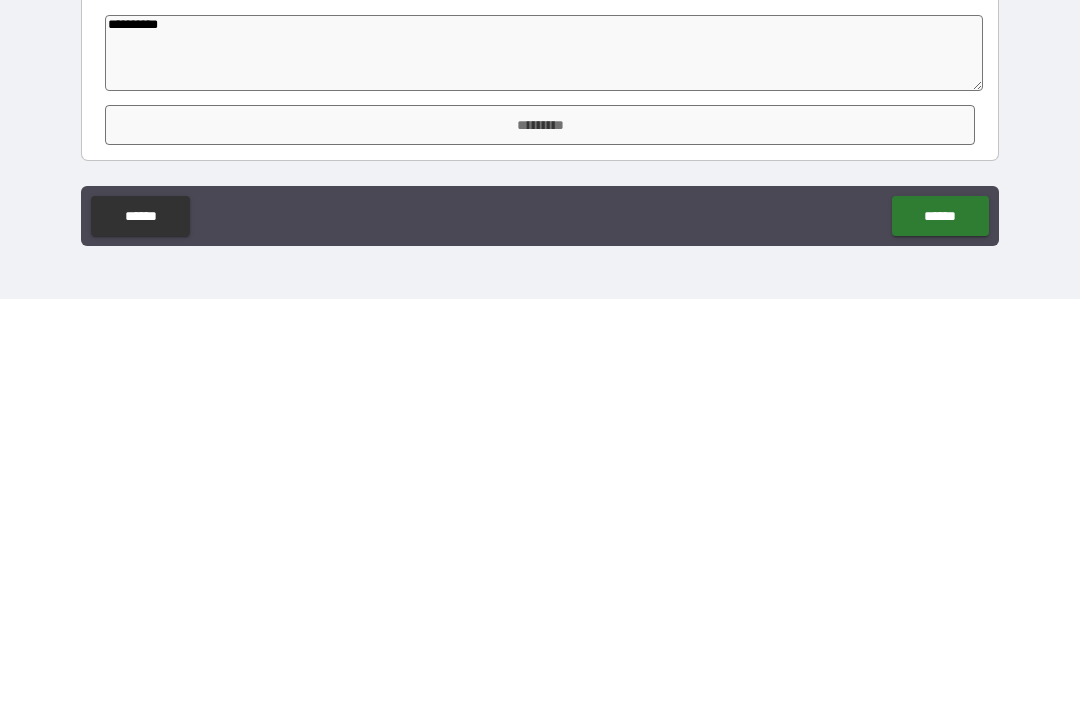 click on "*********" at bounding box center [540, 533] 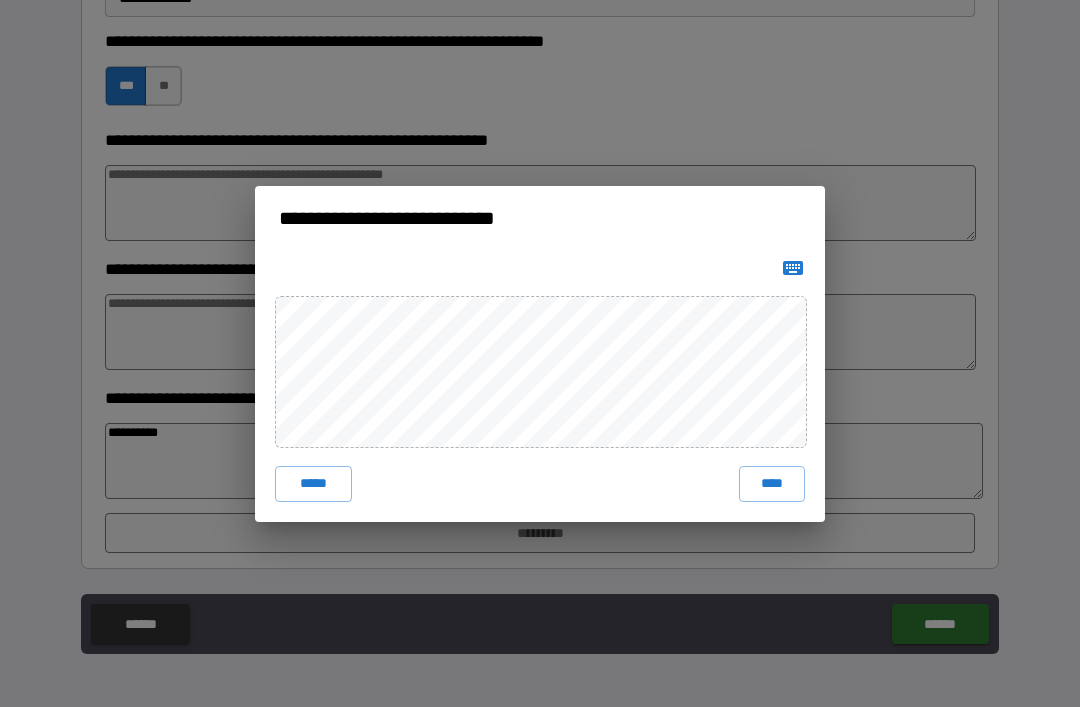 click on "****" at bounding box center (772, 484) 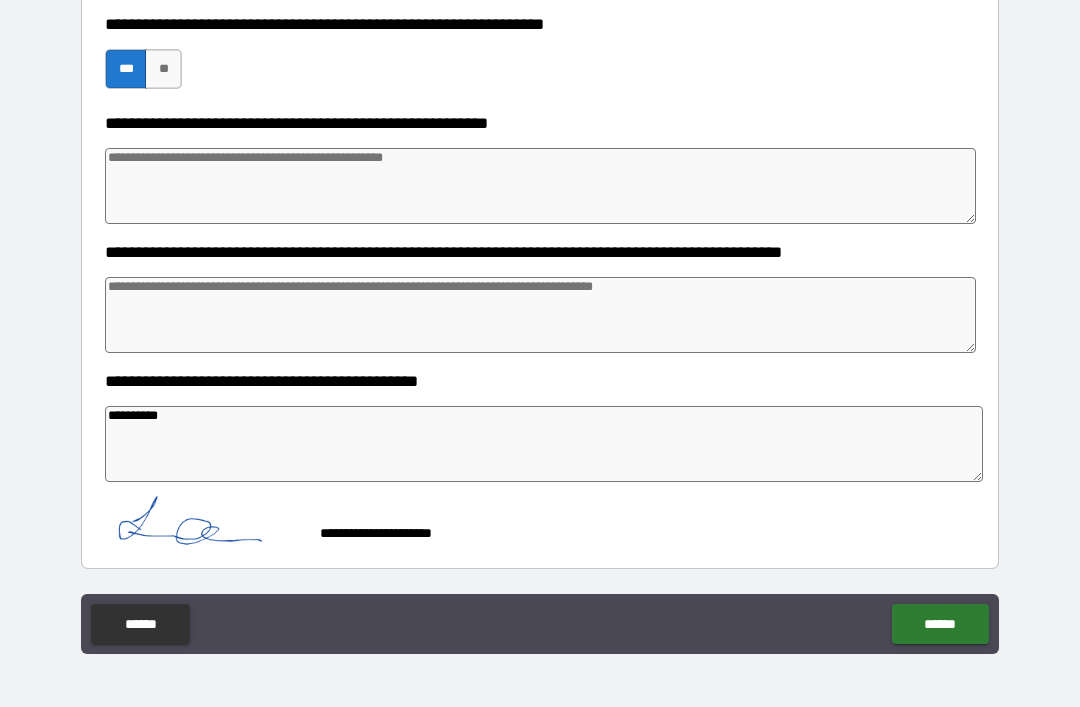 scroll, scrollTop: 780, scrollLeft: 0, axis: vertical 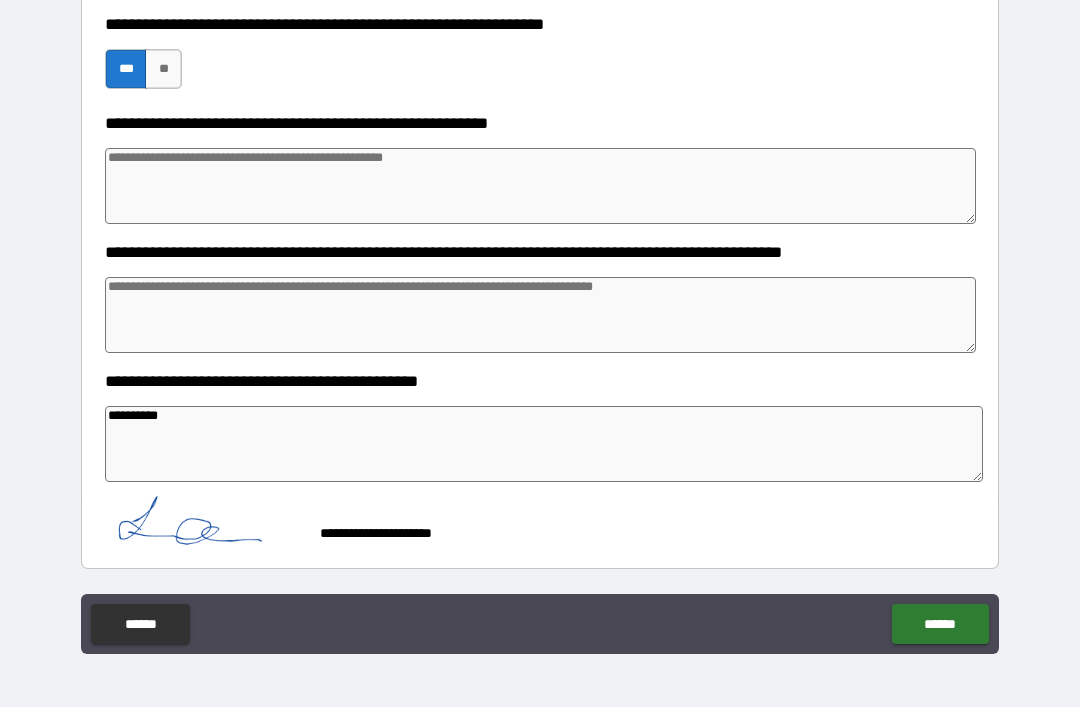 click on "******" at bounding box center [940, 624] 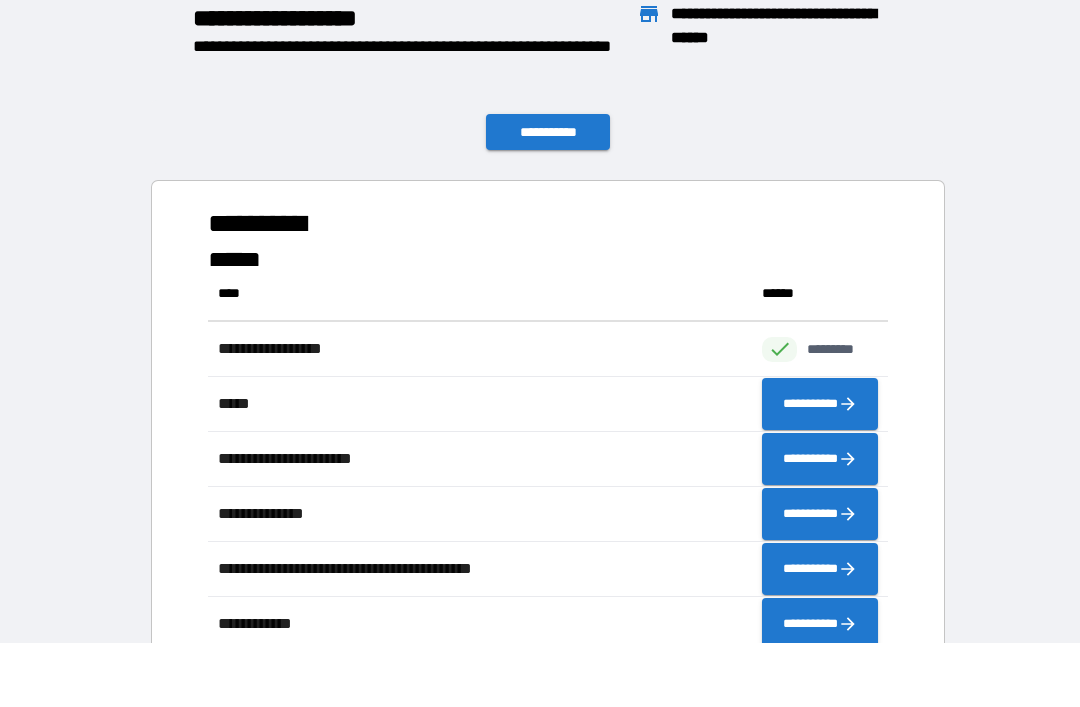 scroll, scrollTop: 386, scrollLeft: 680, axis: both 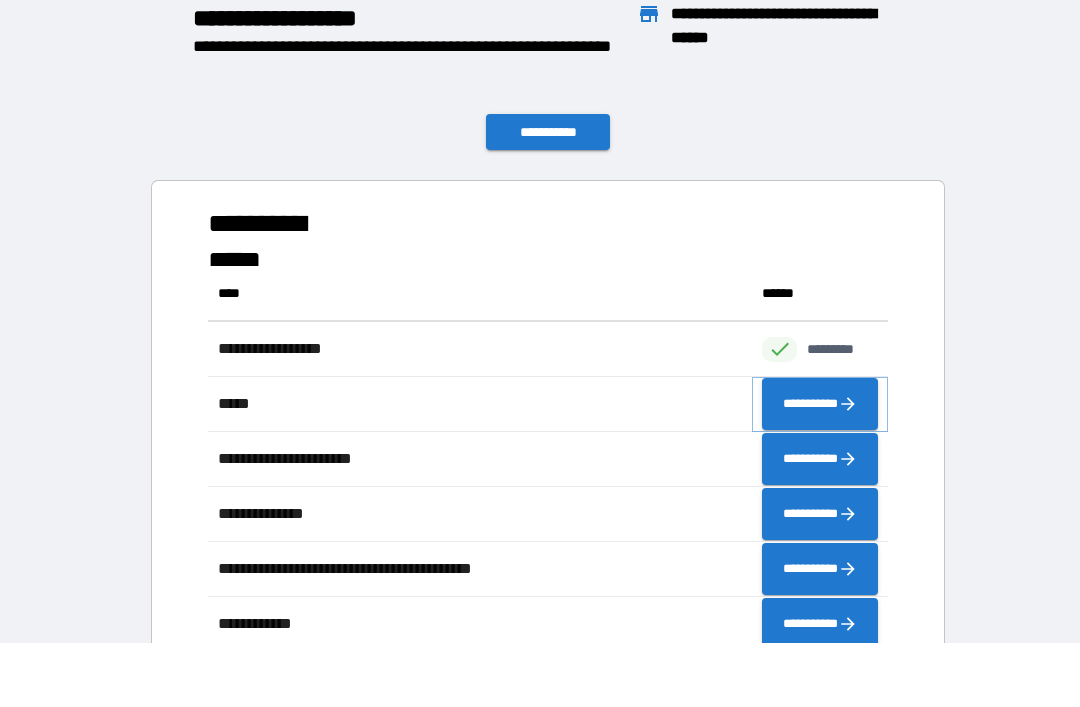 click on "**********" at bounding box center [820, 404] 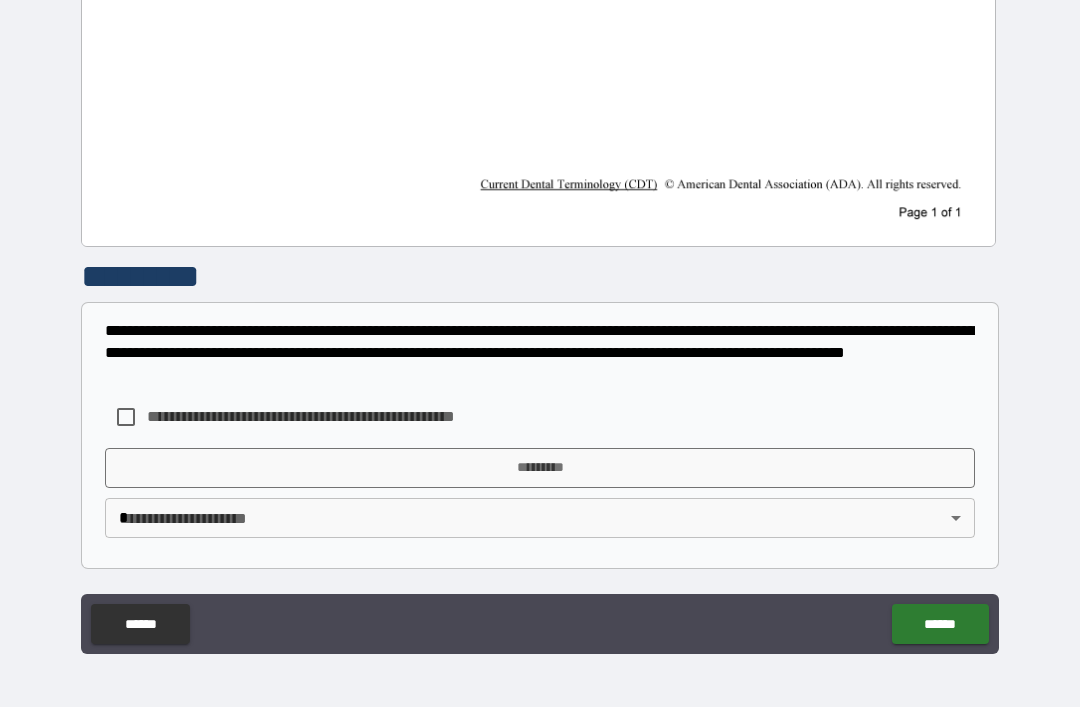 scroll, scrollTop: 955, scrollLeft: 0, axis: vertical 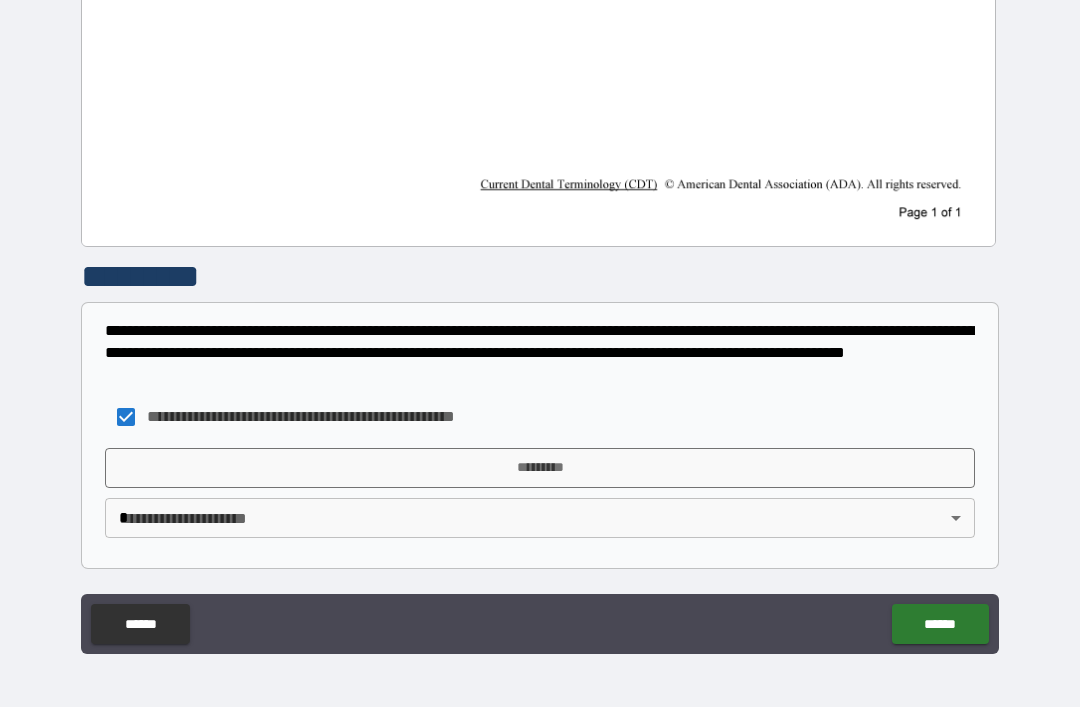click on "*********" at bounding box center (540, 468) 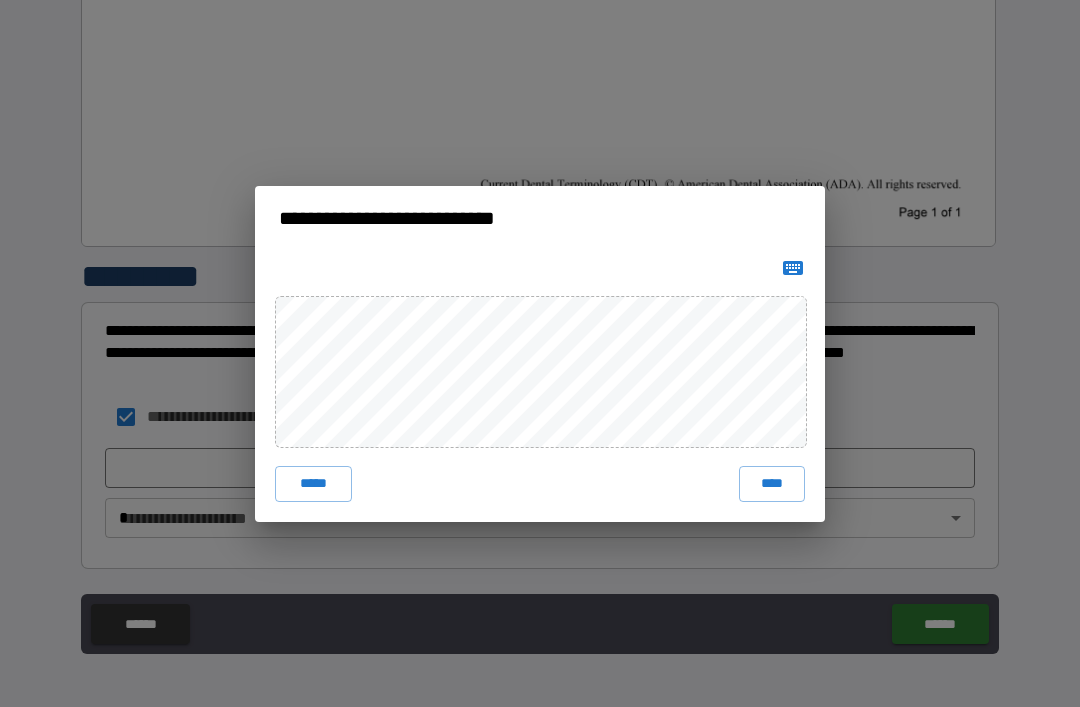 click on "****" at bounding box center [772, 484] 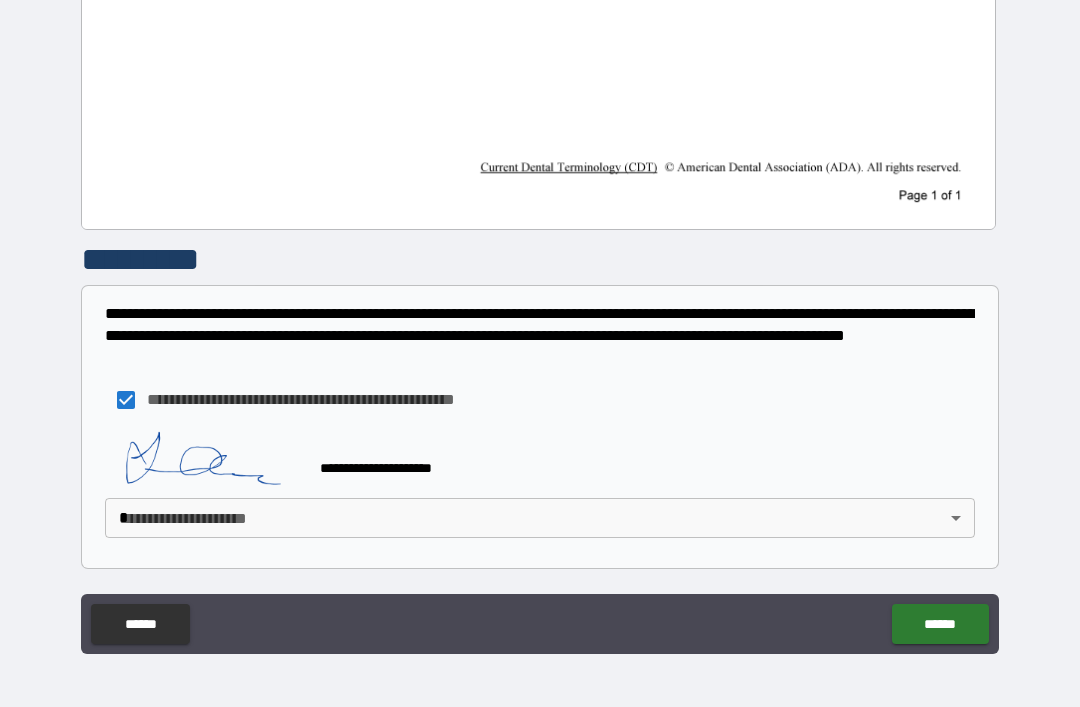 scroll, scrollTop: 972, scrollLeft: 0, axis: vertical 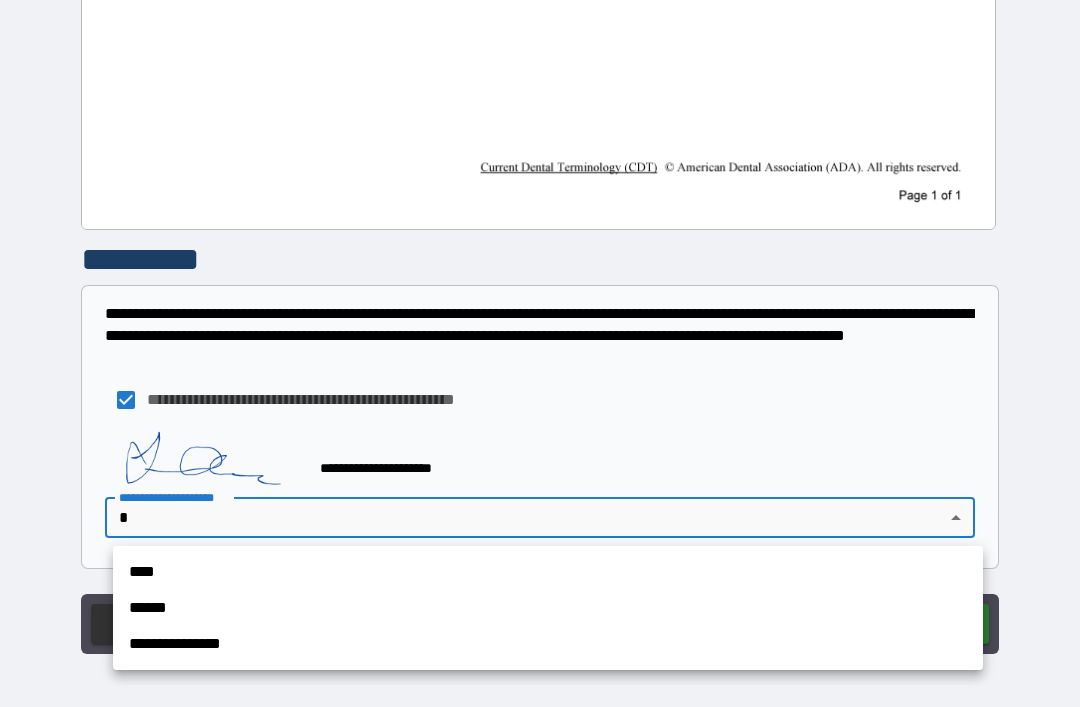 click on "**********" at bounding box center (548, 644) 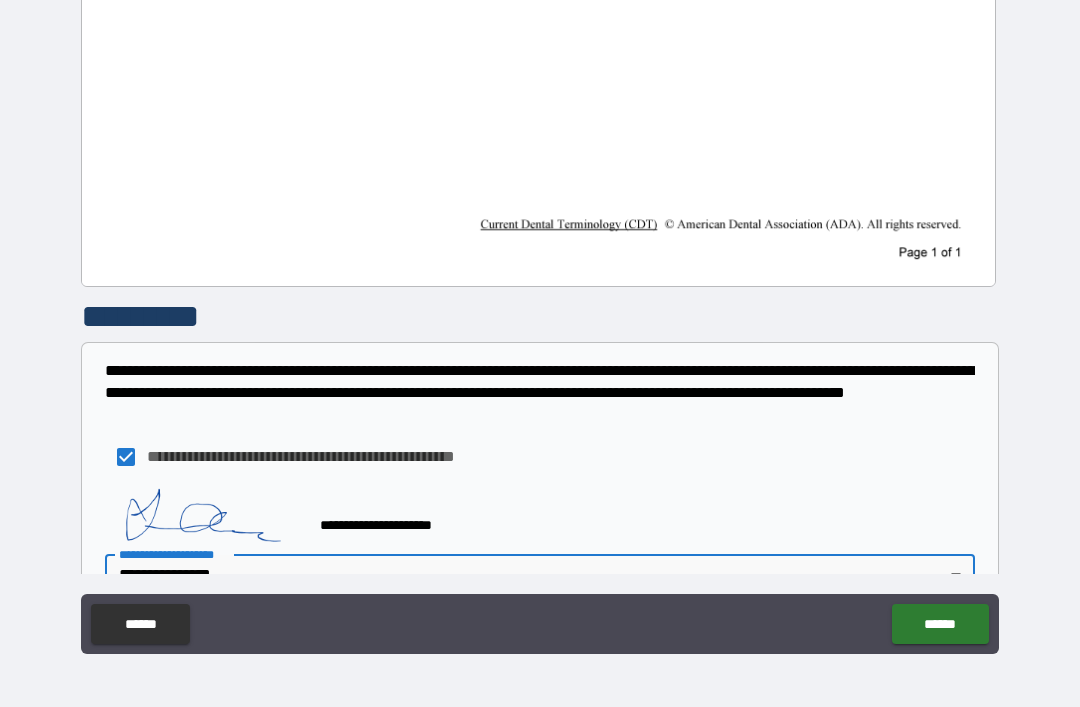 scroll, scrollTop: 916, scrollLeft: 0, axis: vertical 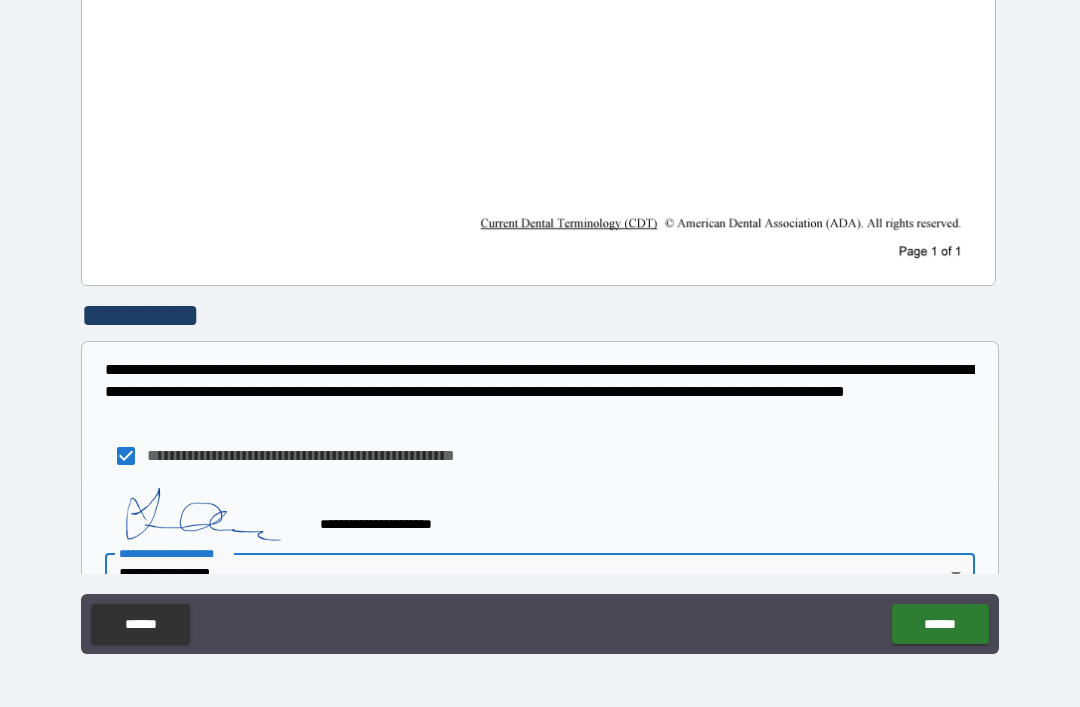 click on "******" at bounding box center [940, 624] 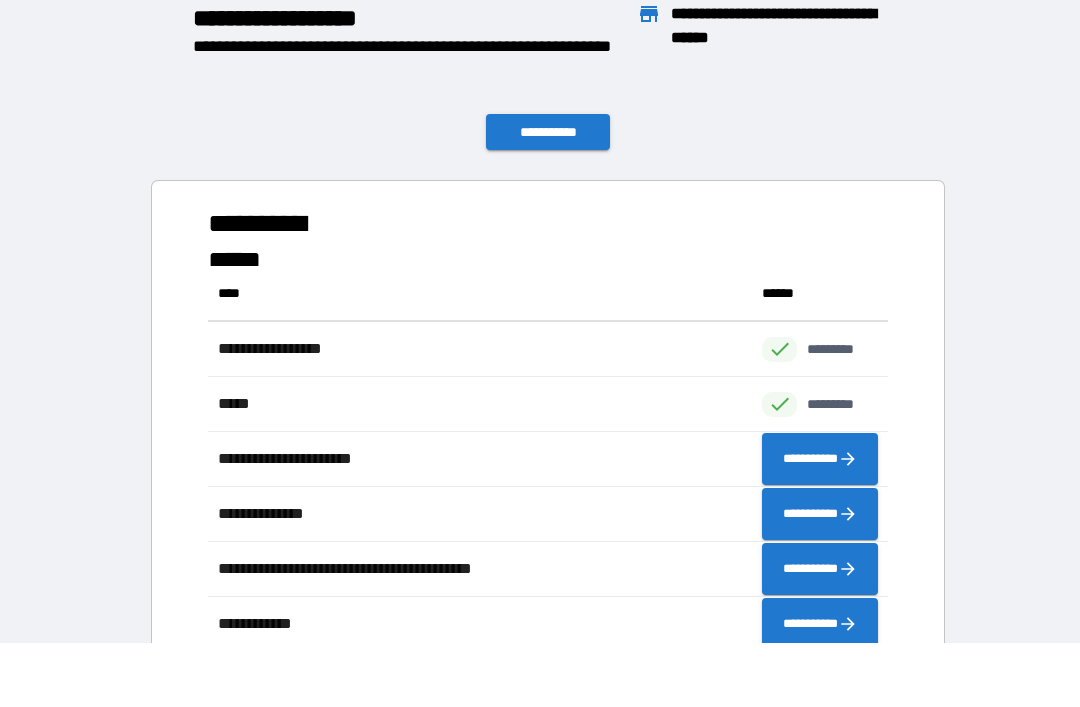 scroll, scrollTop: 386, scrollLeft: 680, axis: both 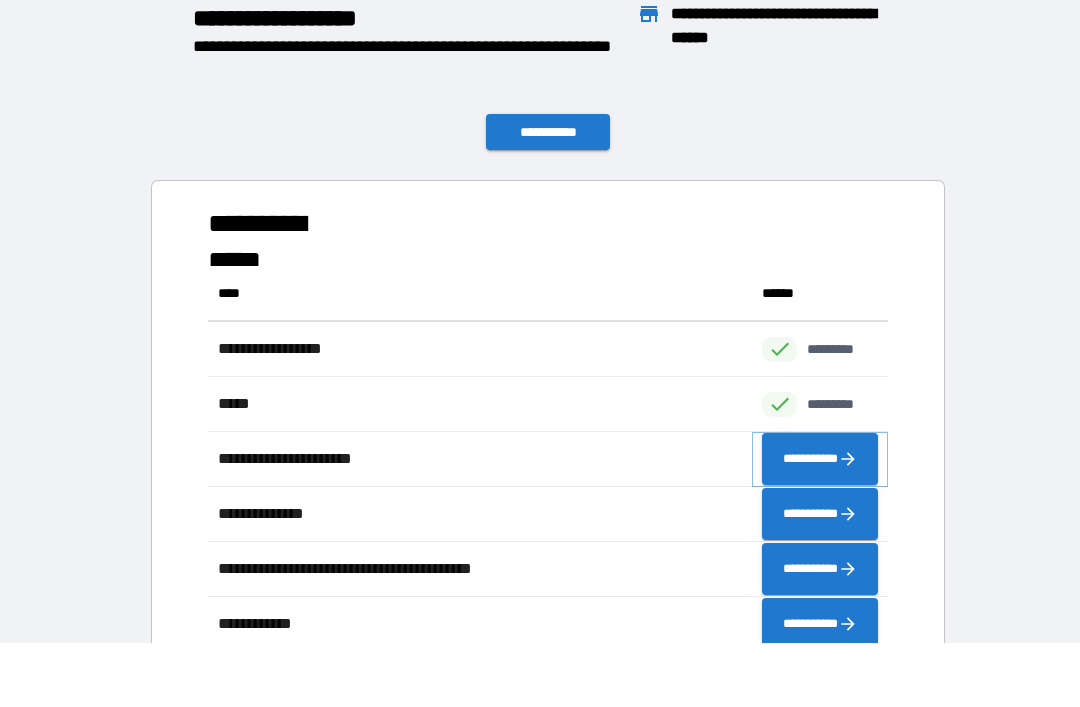 click on "**********" at bounding box center (820, 459) 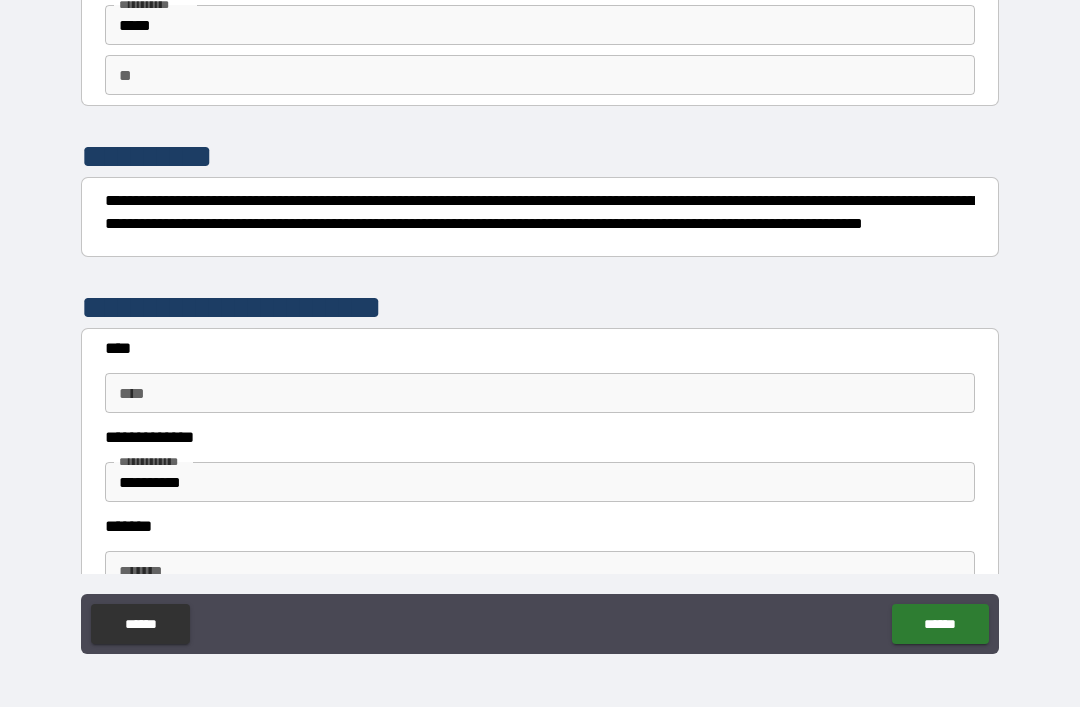 scroll, scrollTop: 131, scrollLeft: 0, axis: vertical 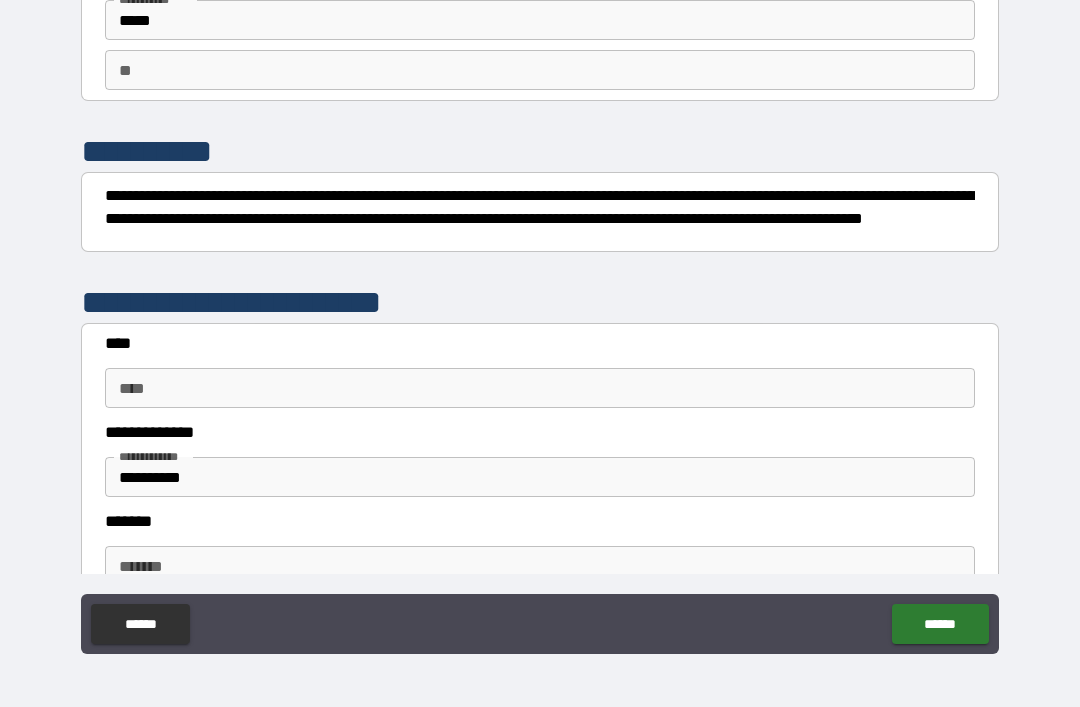 click on "****" at bounding box center (540, 388) 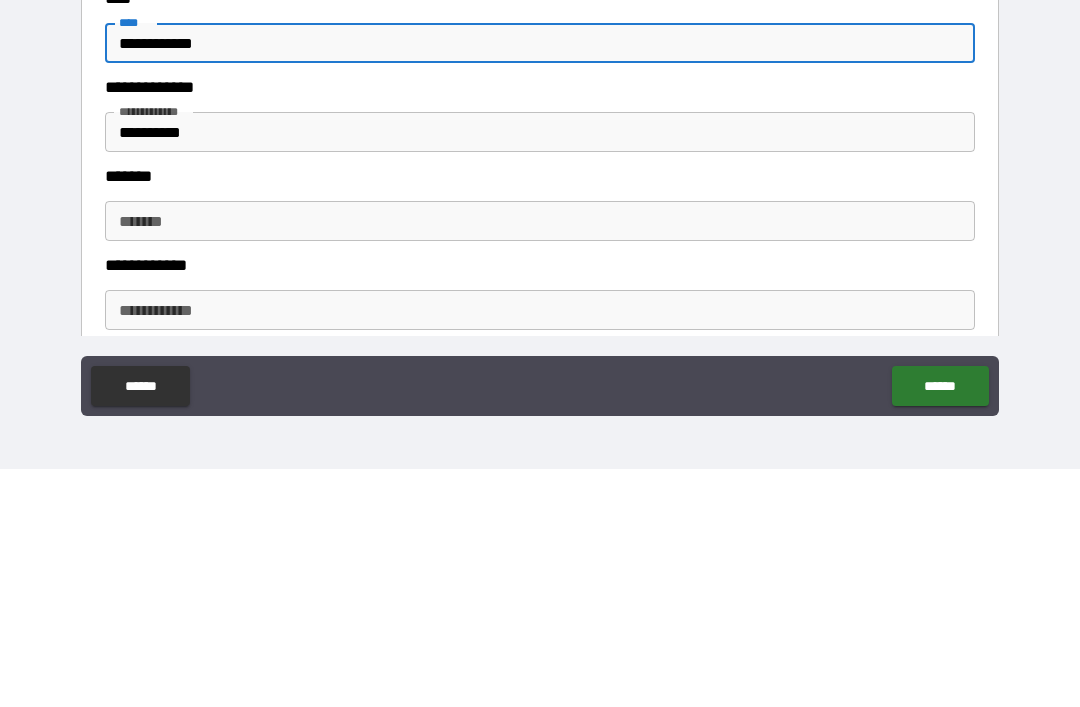 scroll, scrollTop: 235, scrollLeft: 0, axis: vertical 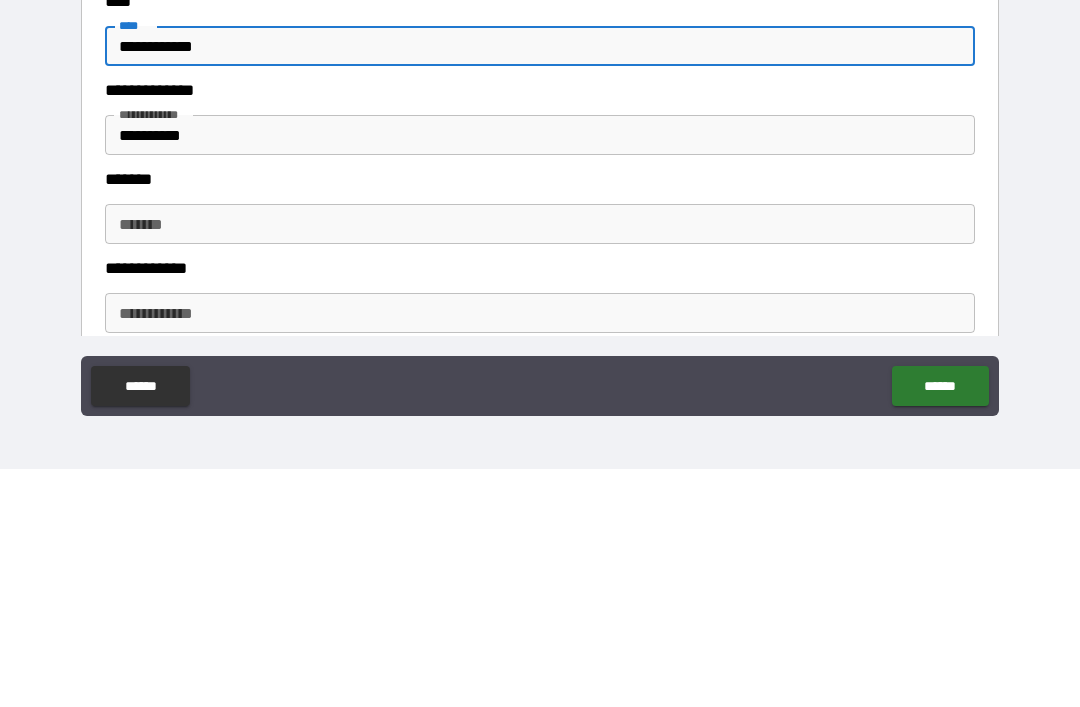 click on "*******" at bounding box center [540, 462] 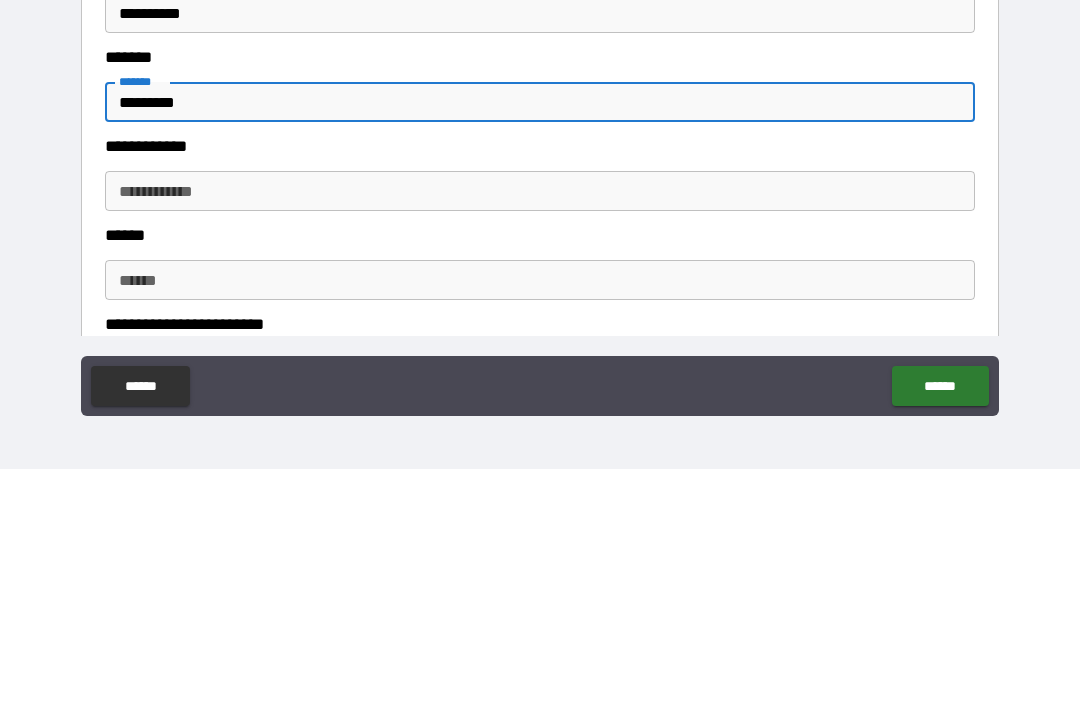 scroll, scrollTop: 385, scrollLeft: 0, axis: vertical 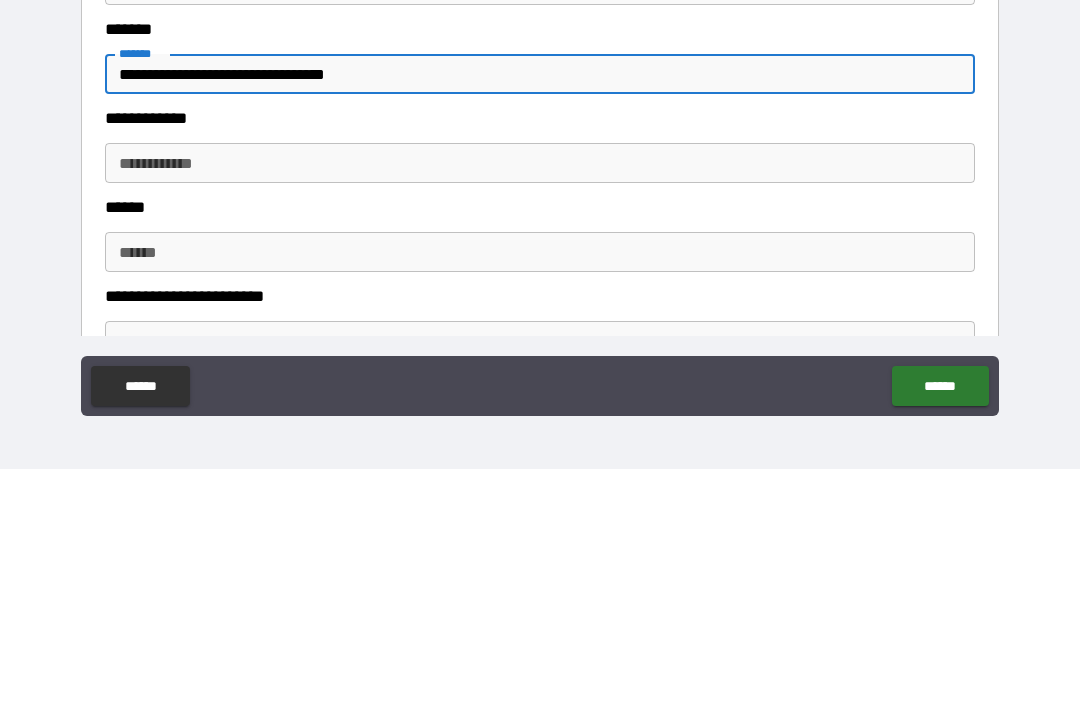 click on "**********" at bounding box center [540, 401] 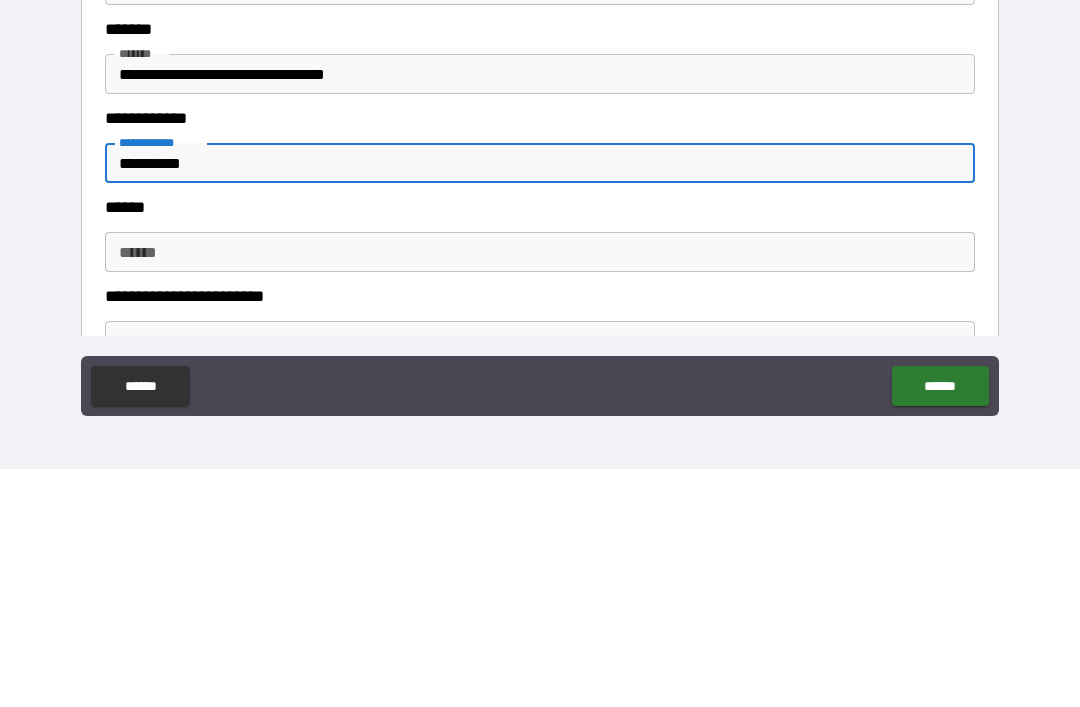 click on "******" at bounding box center (540, 490) 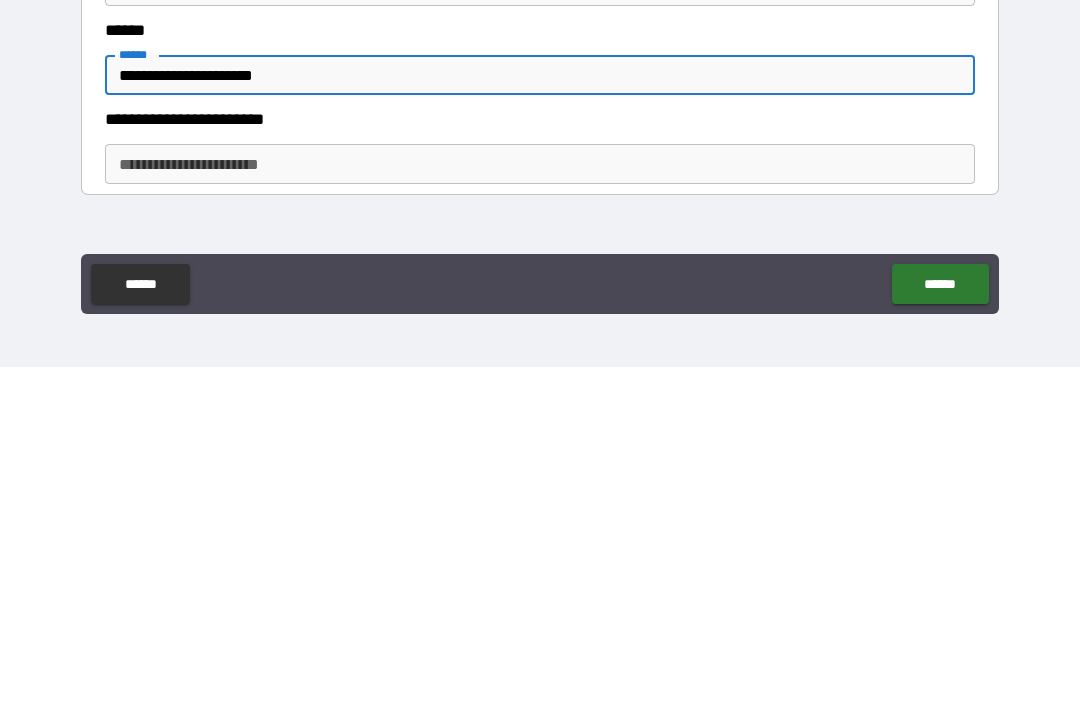 scroll, scrollTop: 459, scrollLeft: 0, axis: vertical 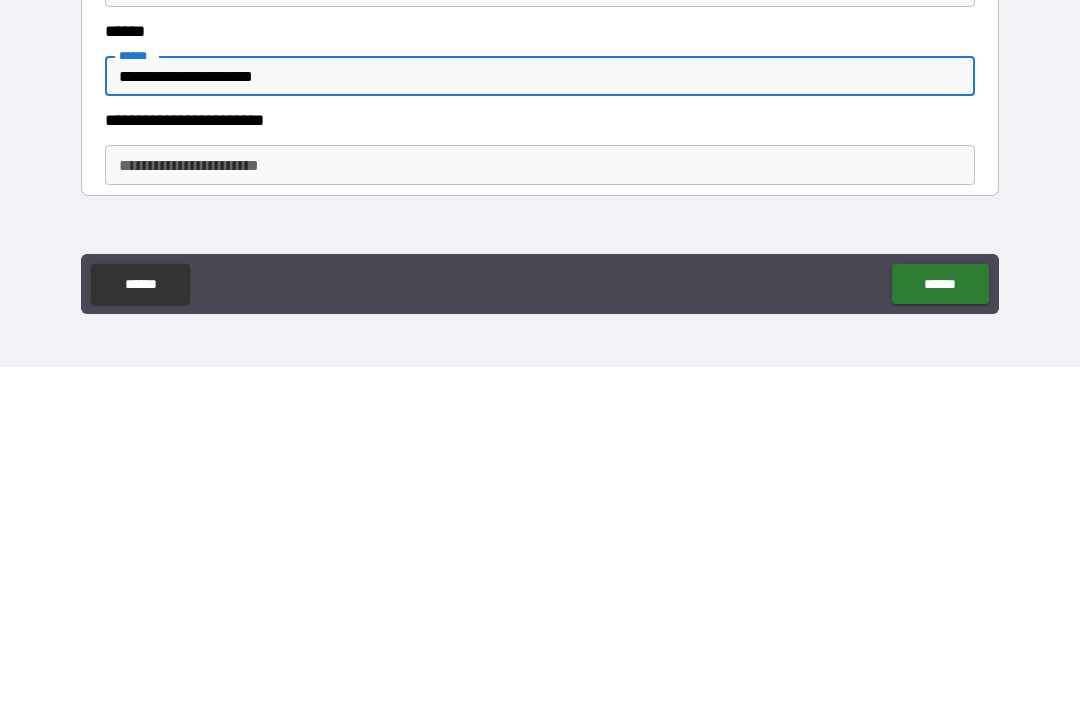 click on "**********" at bounding box center [540, 505] 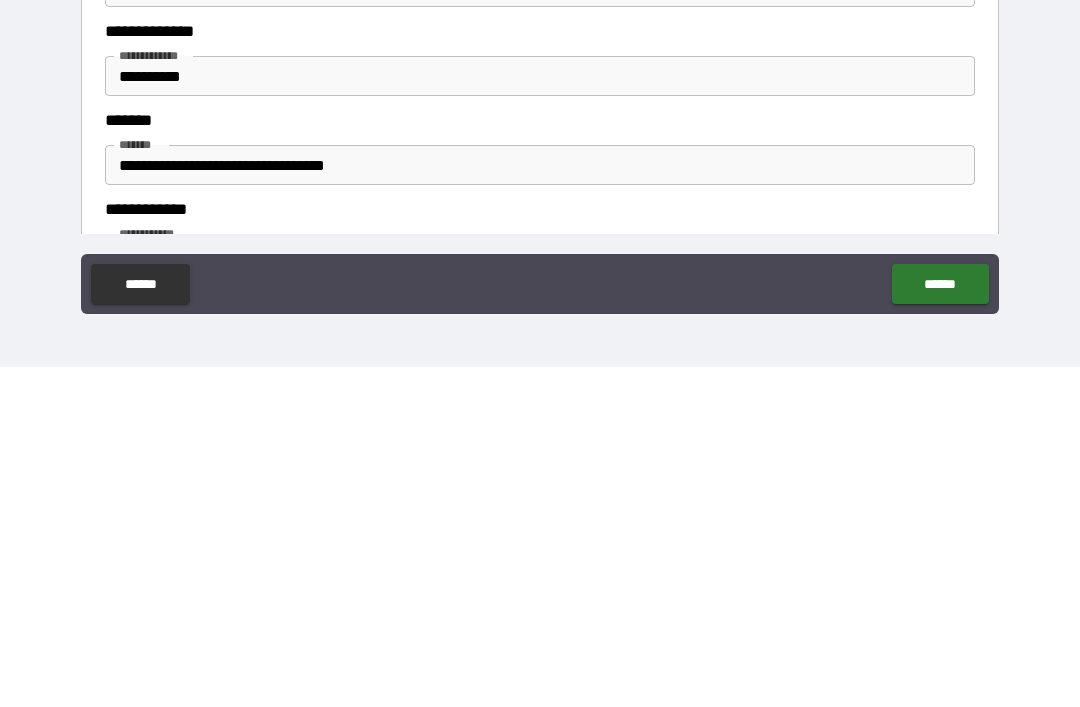 scroll, scrollTop: 191, scrollLeft: 0, axis: vertical 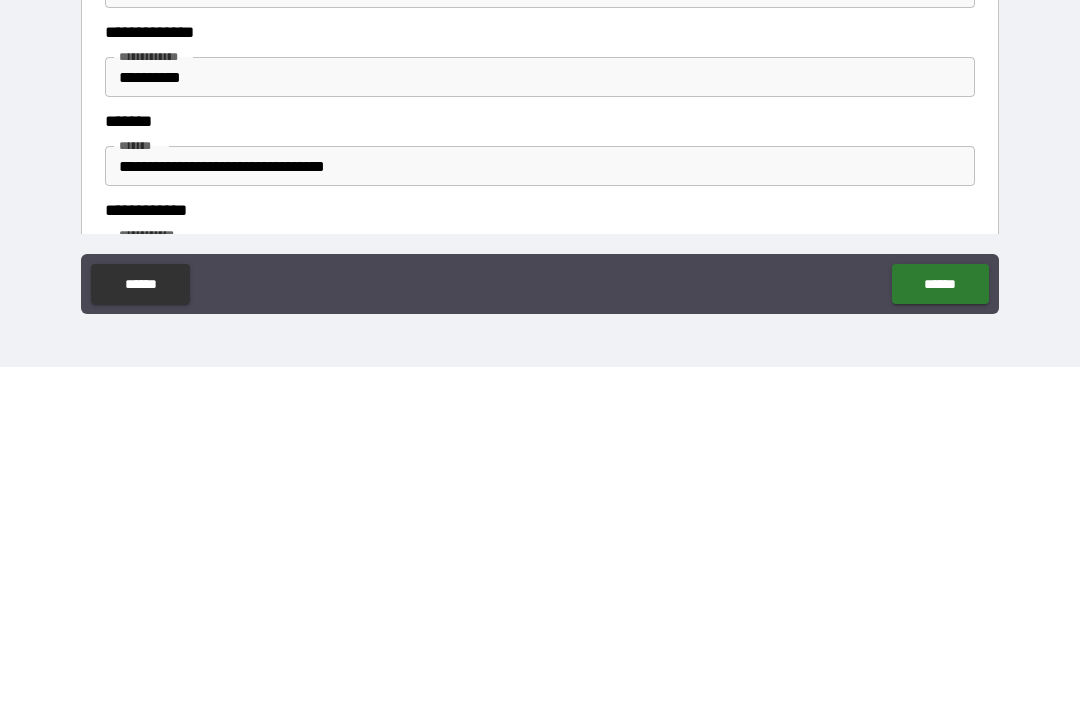 click on "**********" at bounding box center [540, 417] 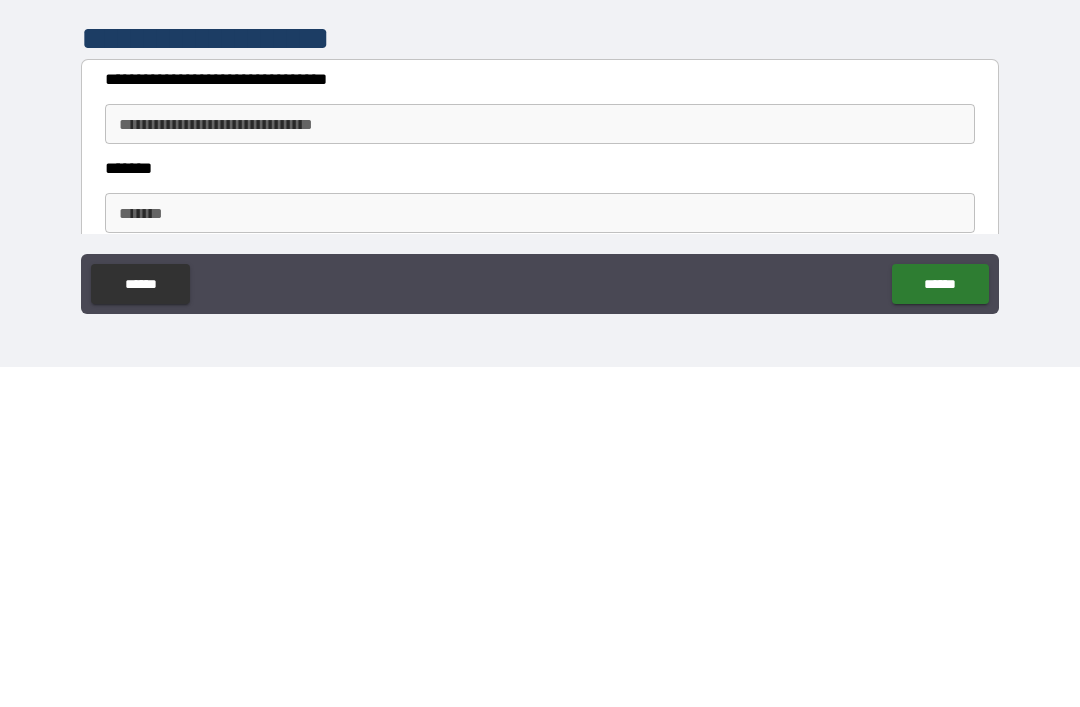 scroll, scrollTop: 1281, scrollLeft: 0, axis: vertical 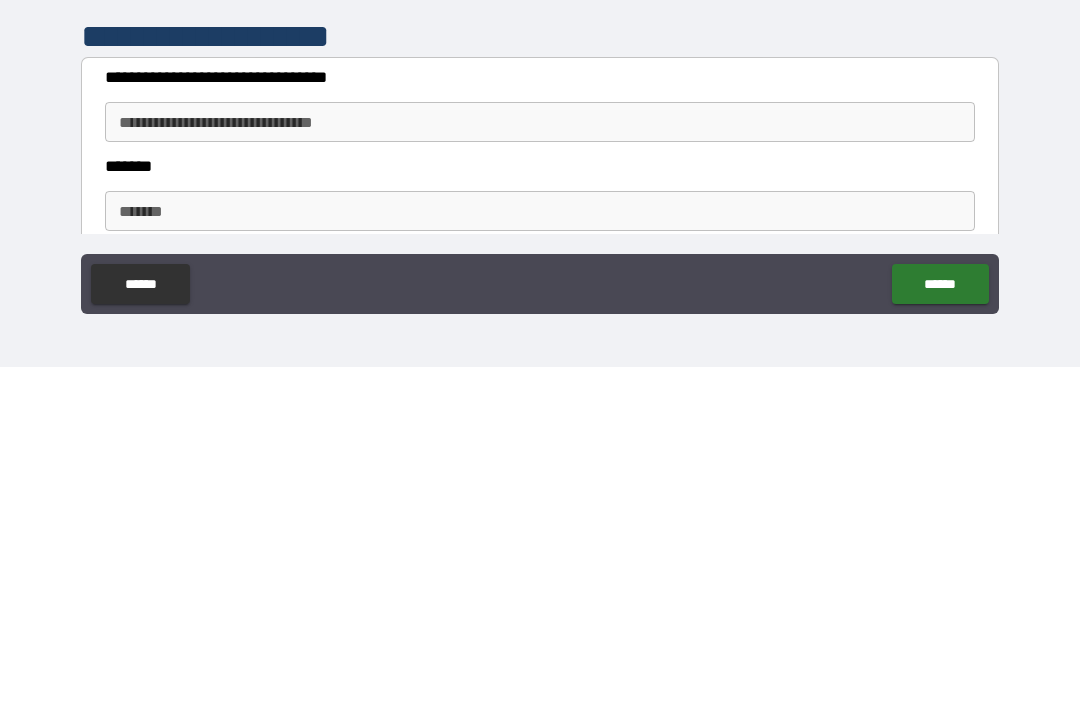 click on "**********" at bounding box center (540, 462) 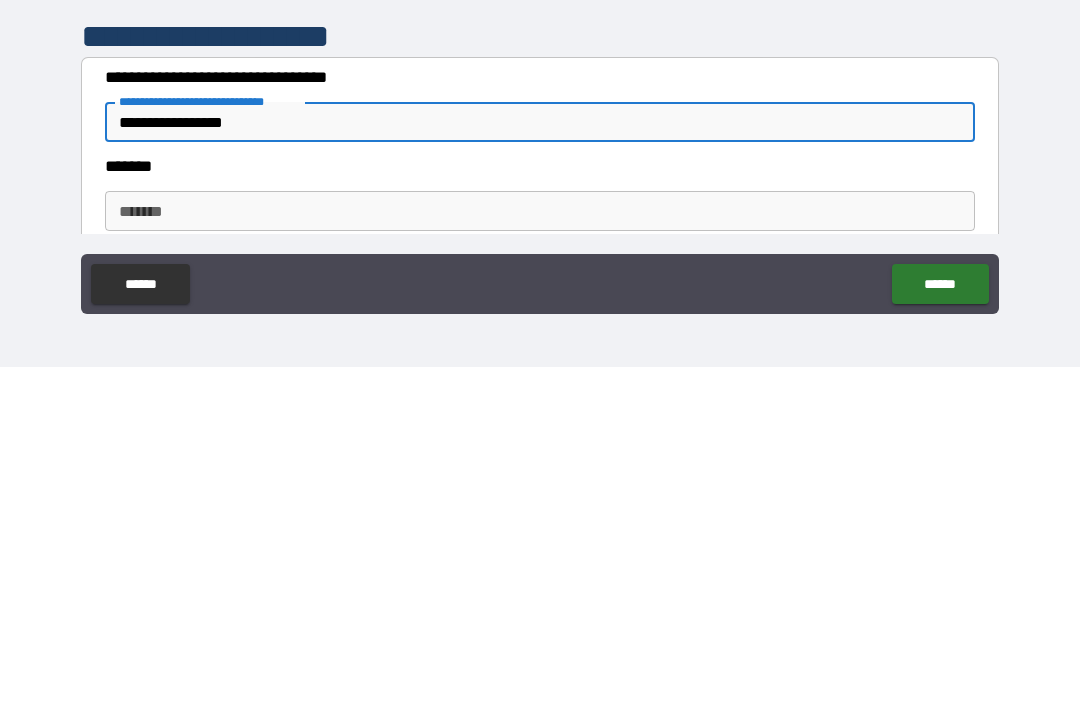 click on "*******" at bounding box center [540, 551] 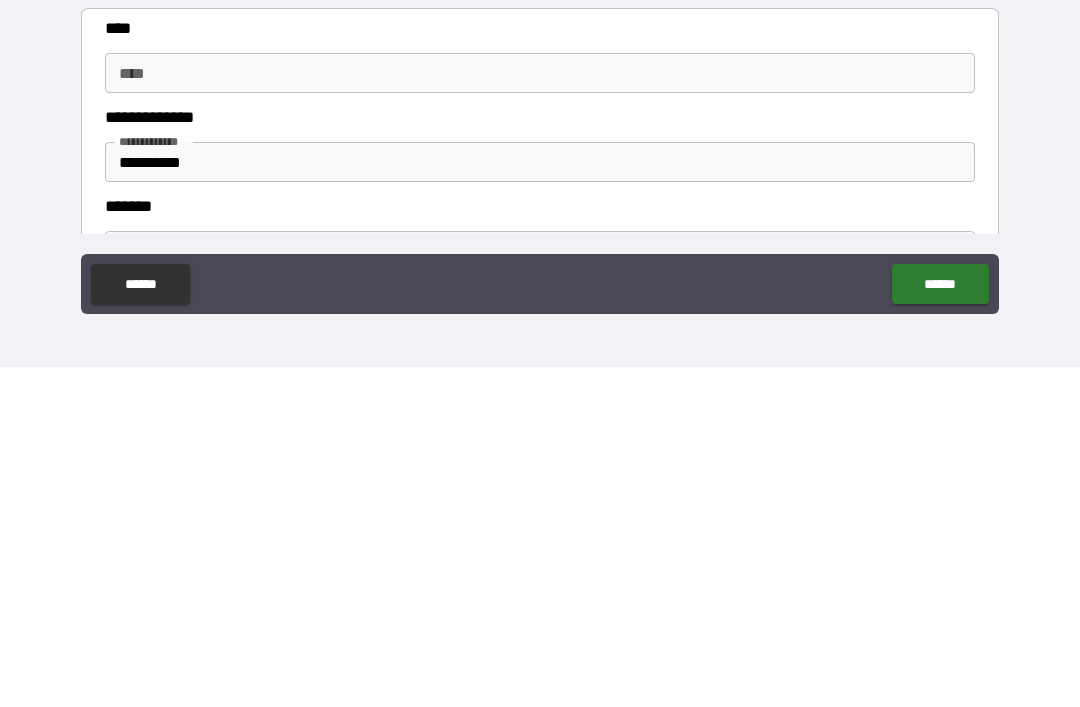 scroll, scrollTop: 705, scrollLeft: 0, axis: vertical 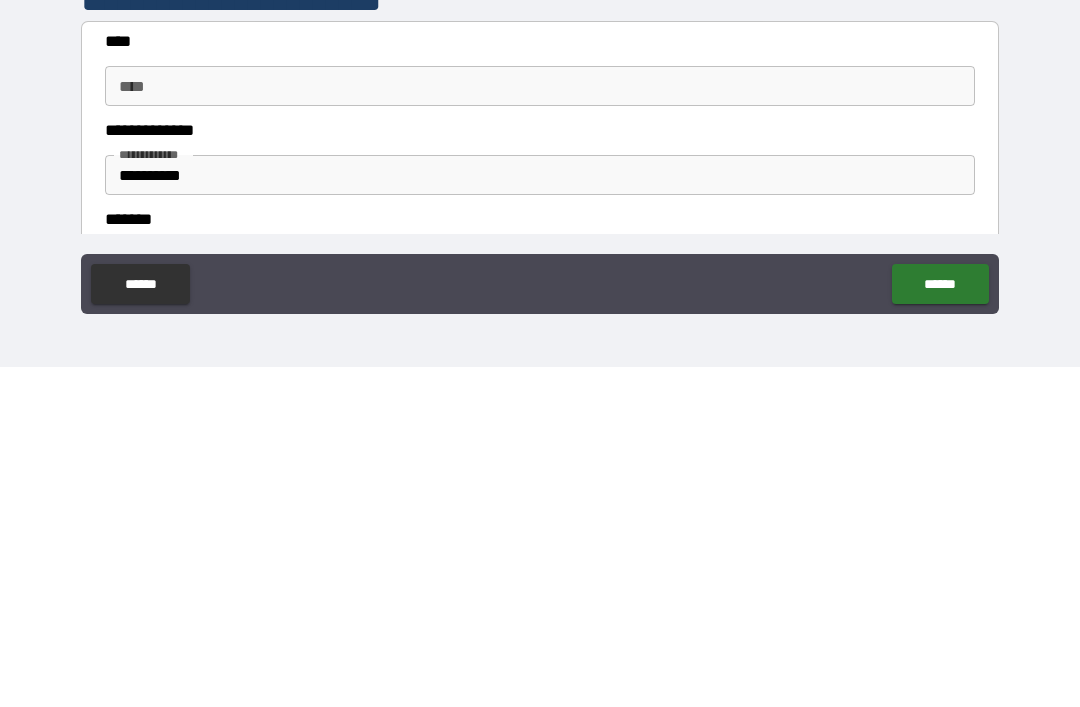 click on "****" at bounding box center [540, 426] 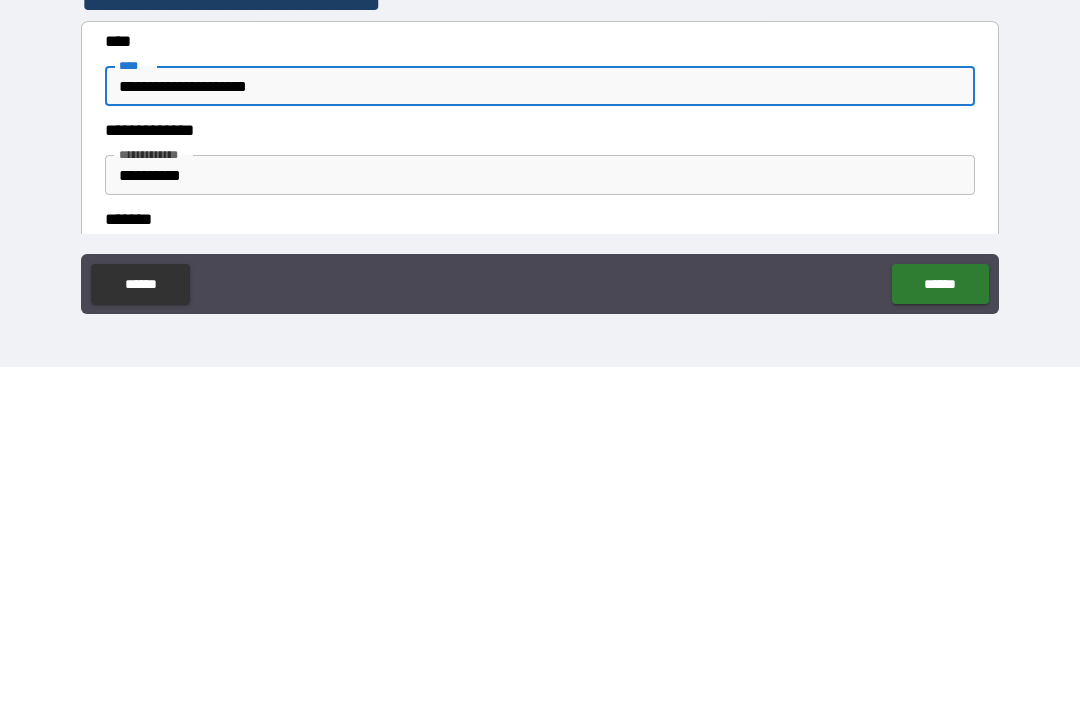 click on "**********" at bounding box center [540, 515] 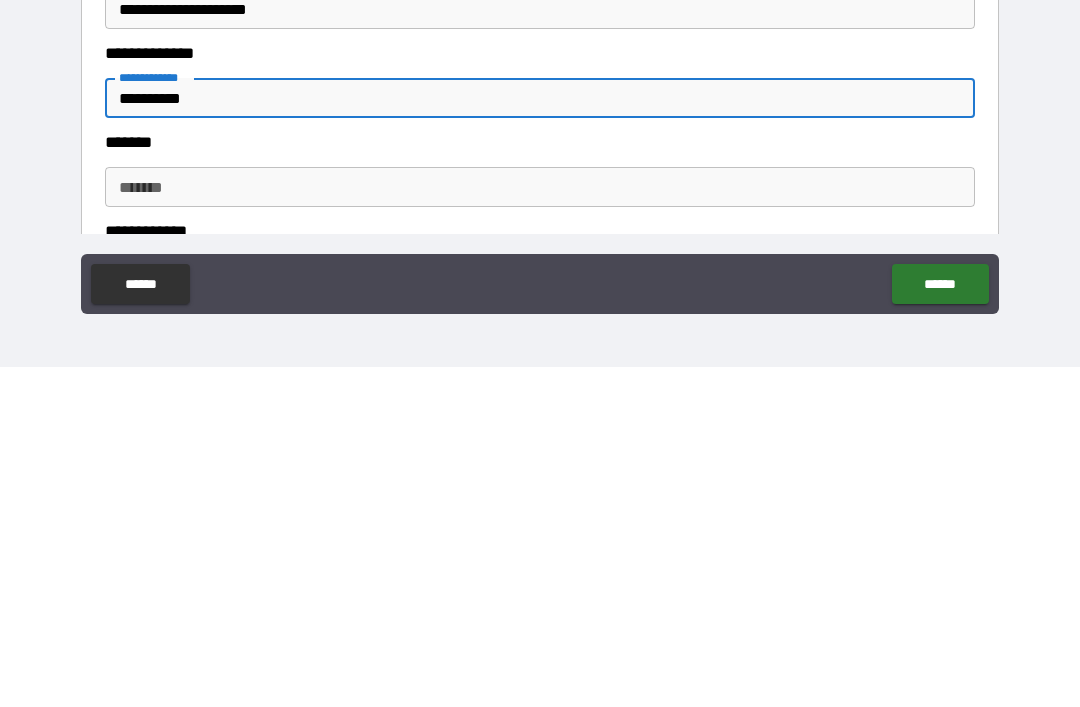 scroll, scrollTop: 782, scrollLeft: 0, axis: vertical 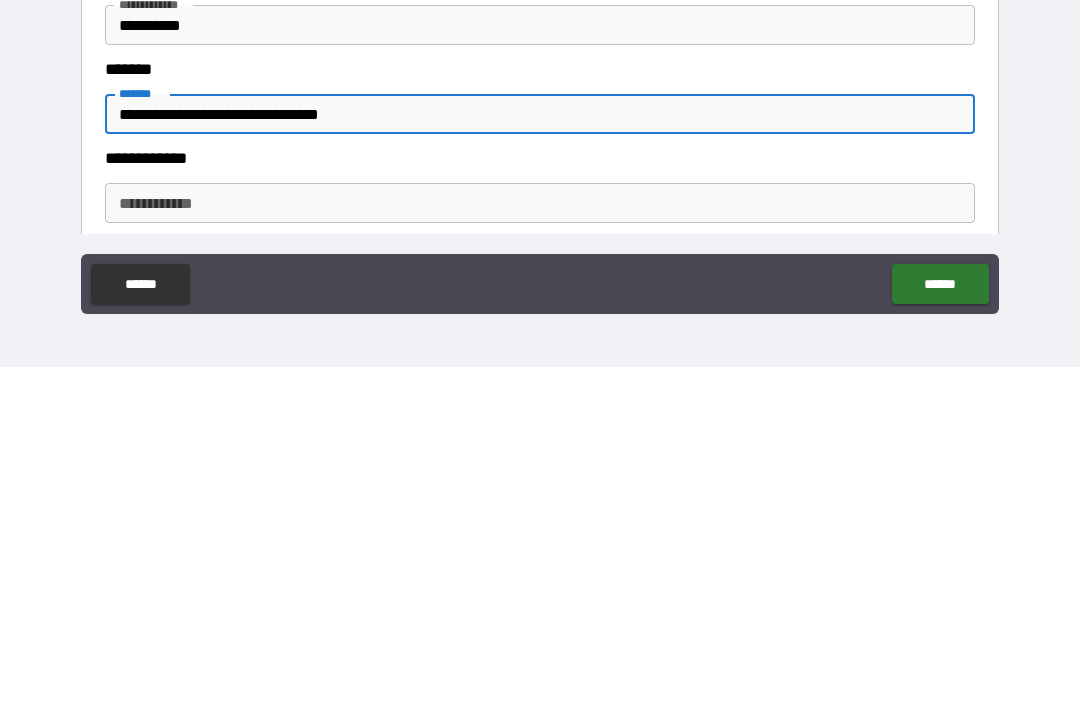 click on "**********" at bounding box center (540, 543) 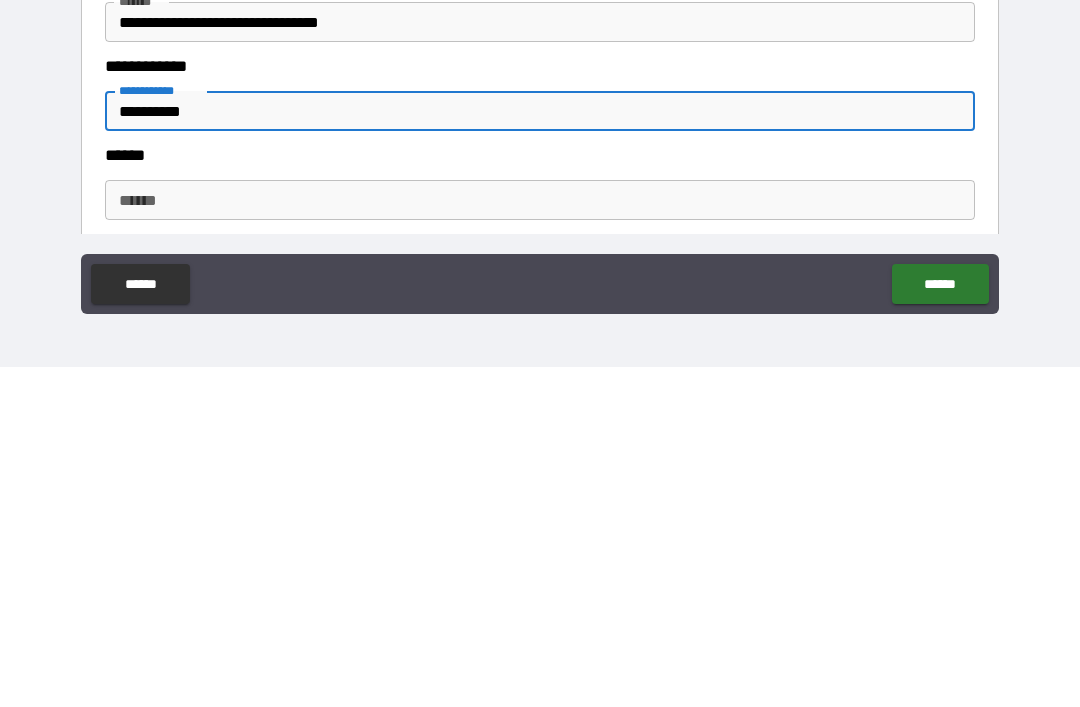 scroll, scrollTop: 943, scrollLeft: 0, axis: vertical 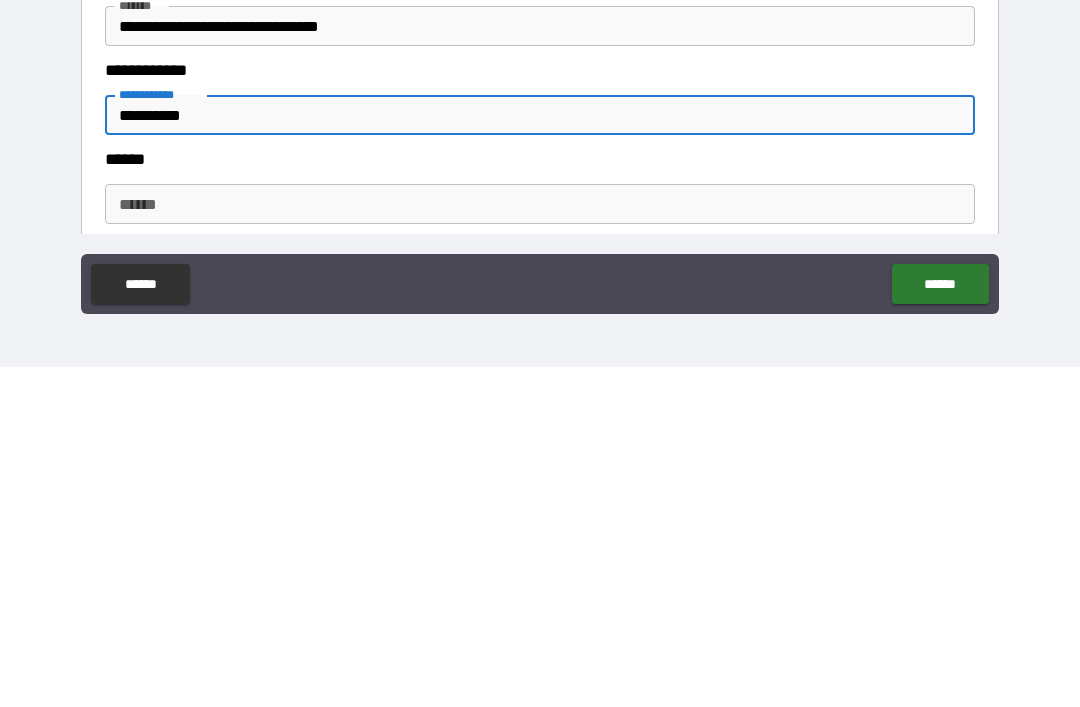click on "******" at bounding box center [540, 544] 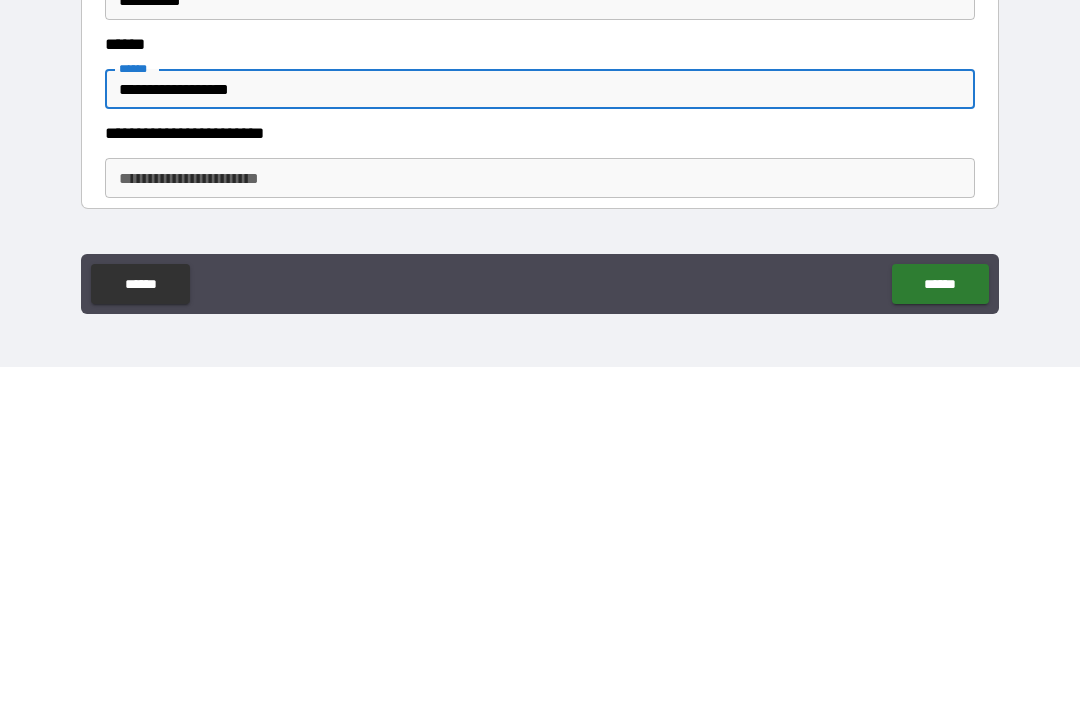 scroll, scrollTop: 1062, scrollLeft: 0, axis: vertical 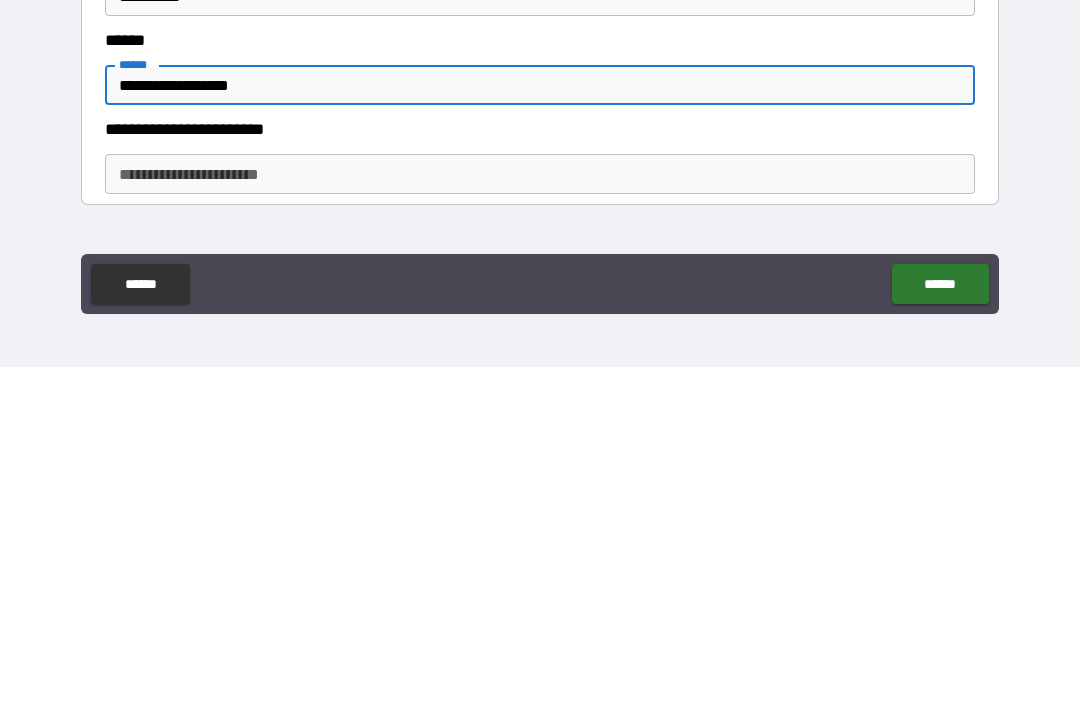 click on "**********" at bounding box center (540, 514) 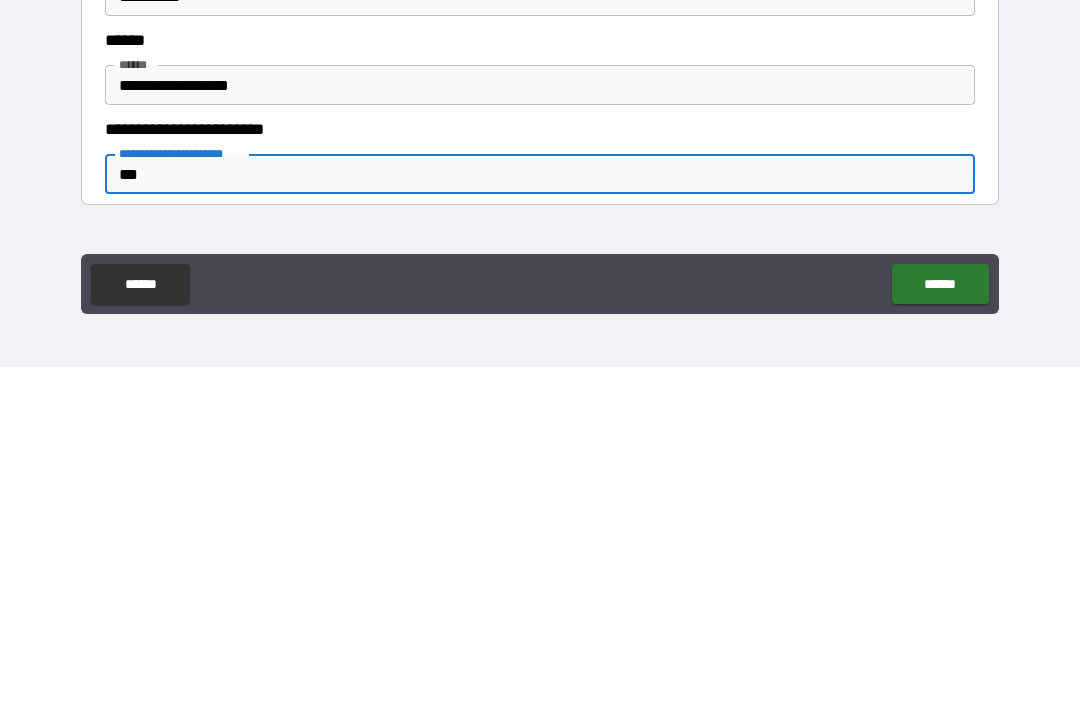 click on "******" at bounding box center [940, 624] 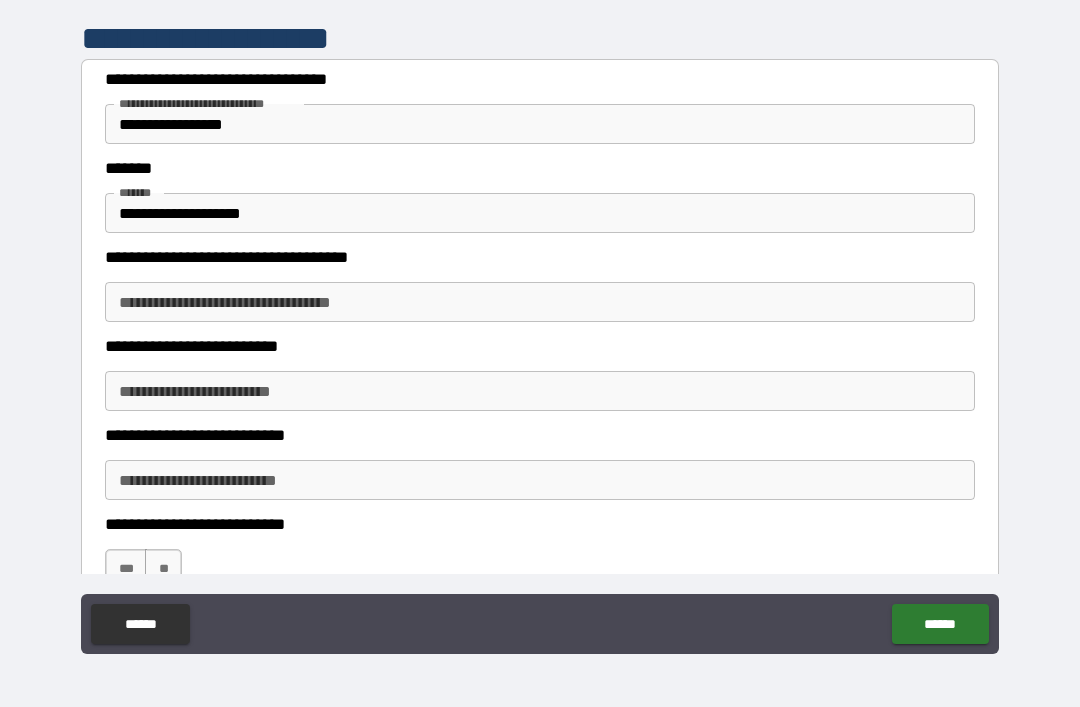 scroll, scrollTop: 1617, scrollLeft: 0, axis: vertical 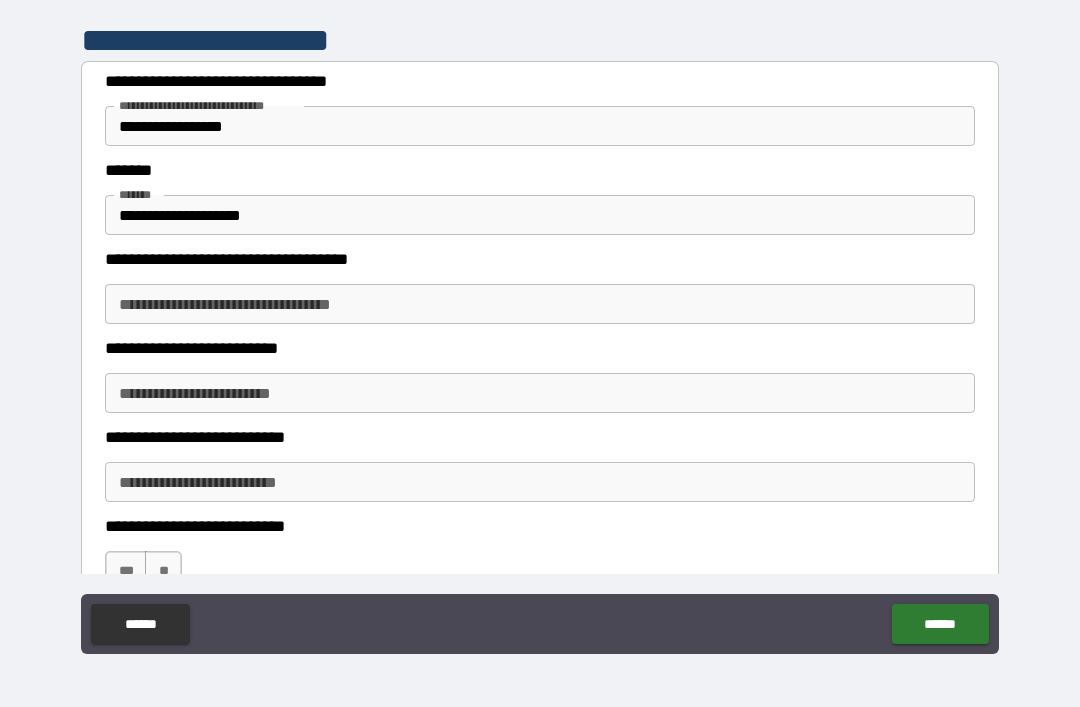 click on "**********" at bounding box center [540, 304] 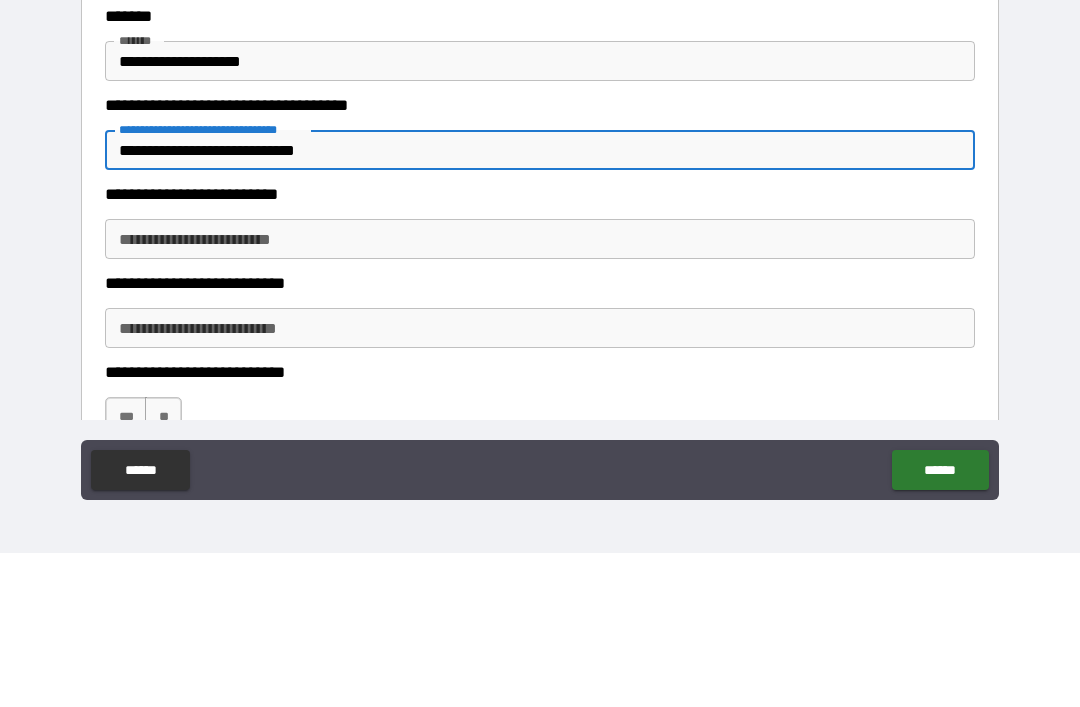 click on "**********" at bounding box center [540, 393] 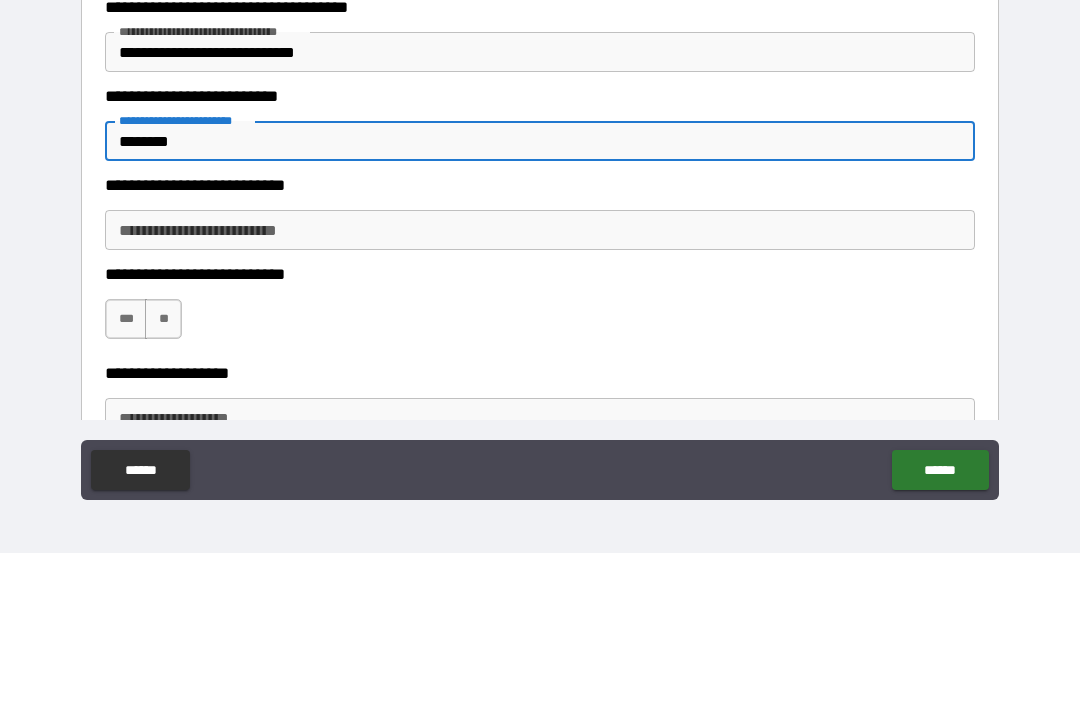 scroll, scrollTop: 1732, scrollLeft: 0, axis: vertical 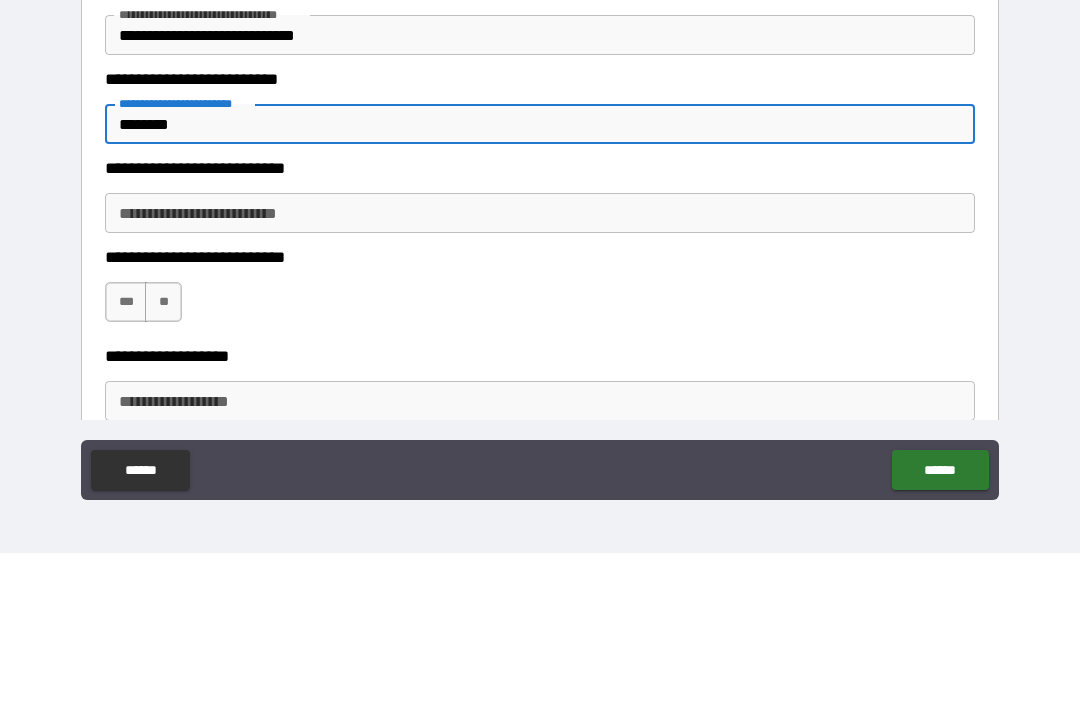 click on "**********" at bounding box center [540, 367] 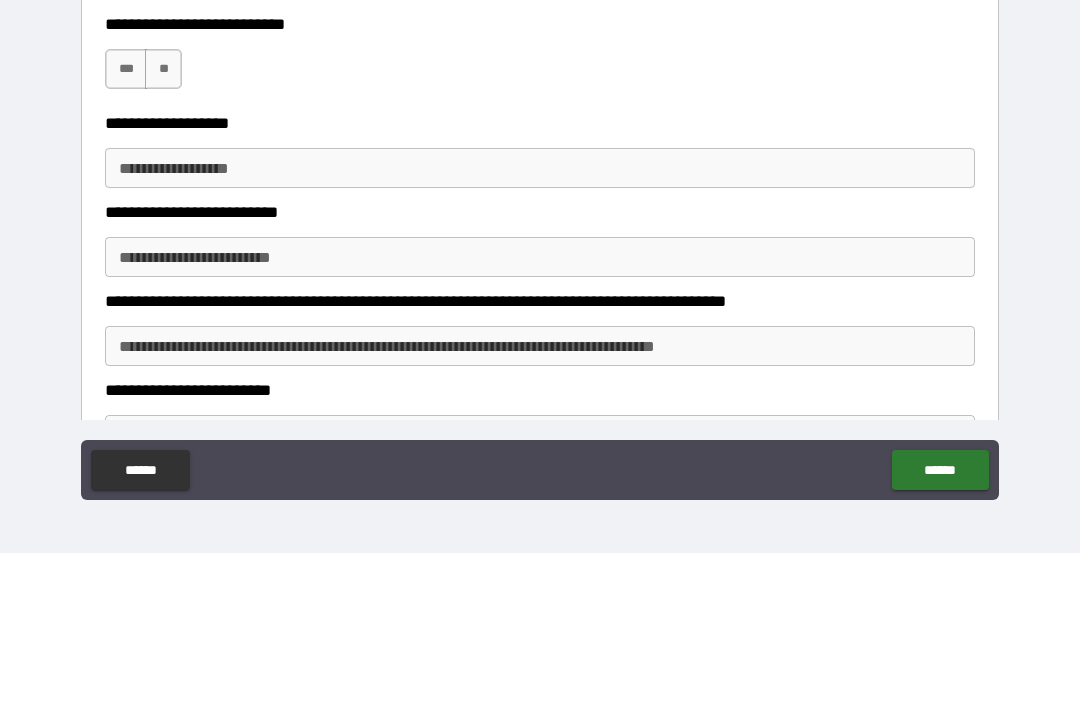scroll, scrollTop: 1968, scrollLeft: 0, axis: vertical 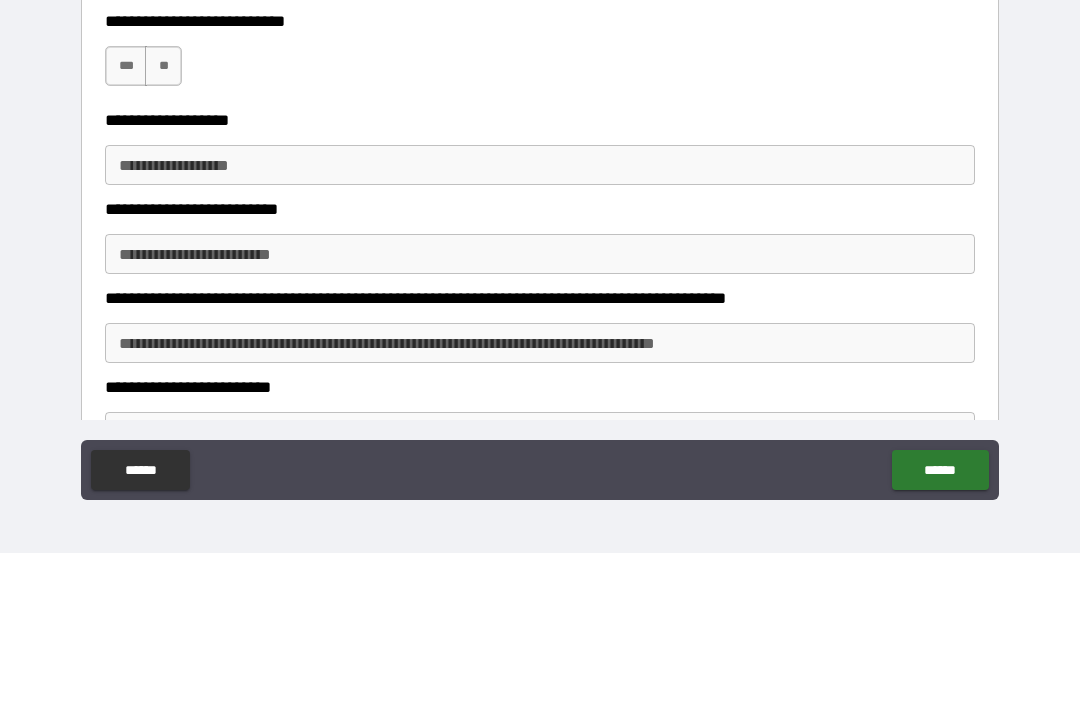 click on "**********" at bounding box center (540, 319) 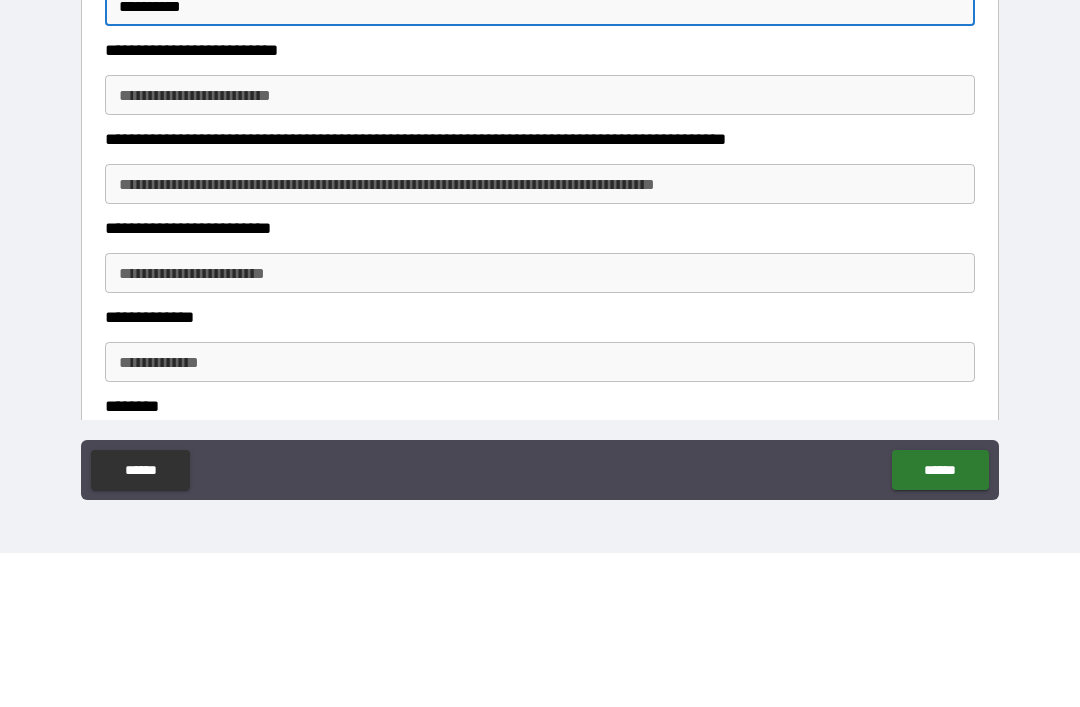 scroll, scrollTop: 2131, scrollLeft: 0, axis: vertical 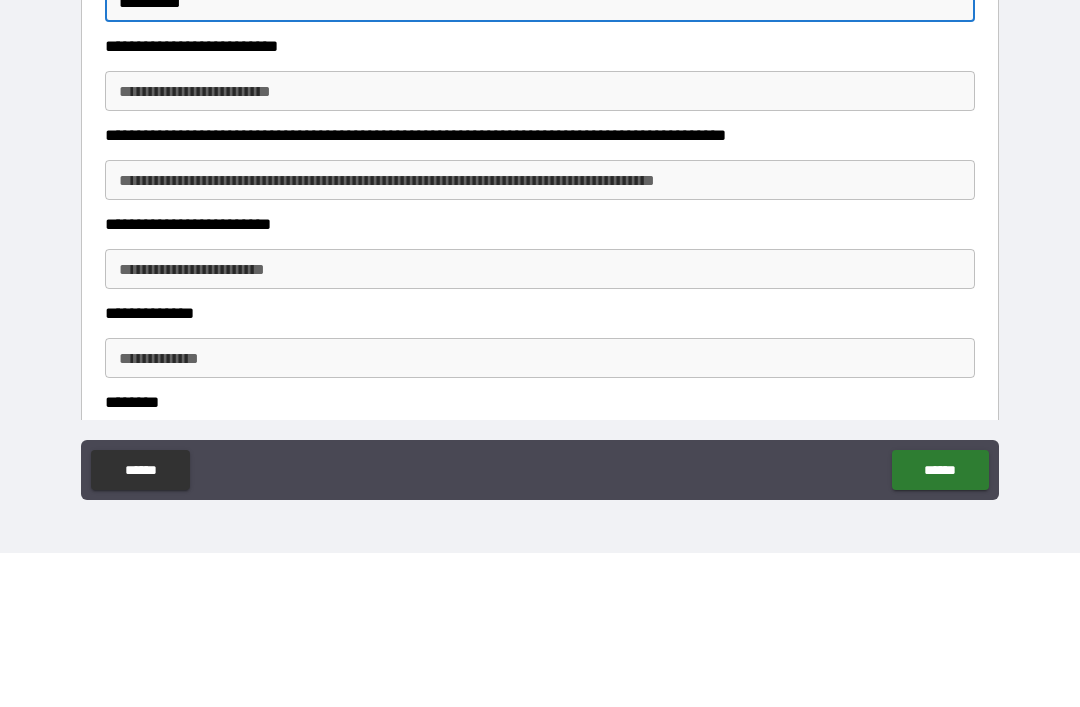 click on "**********" at bounding box center (540, 334) 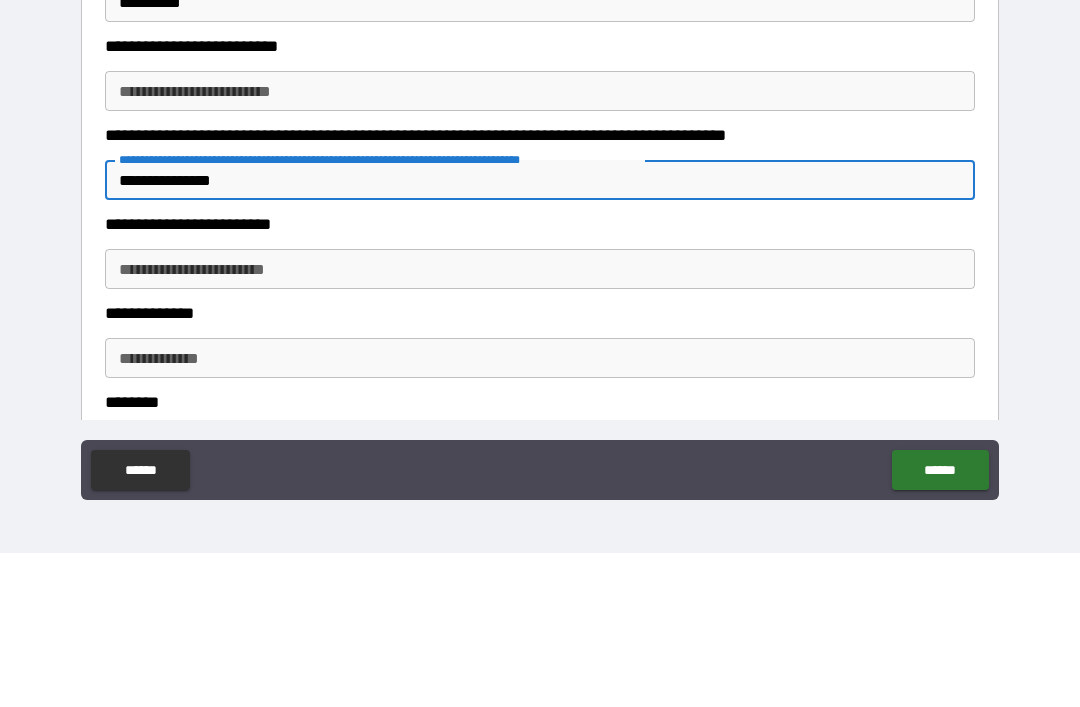 click on "**********" at bounding box center [540, 423] 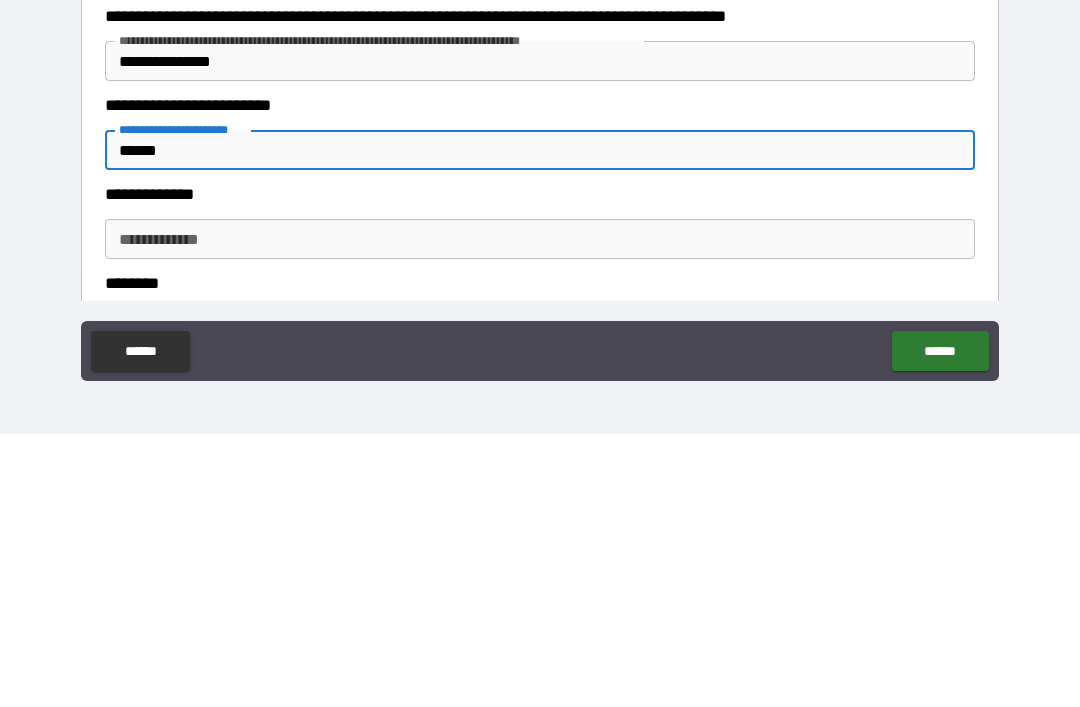 click on "**********" at bounding box center [540, 512] 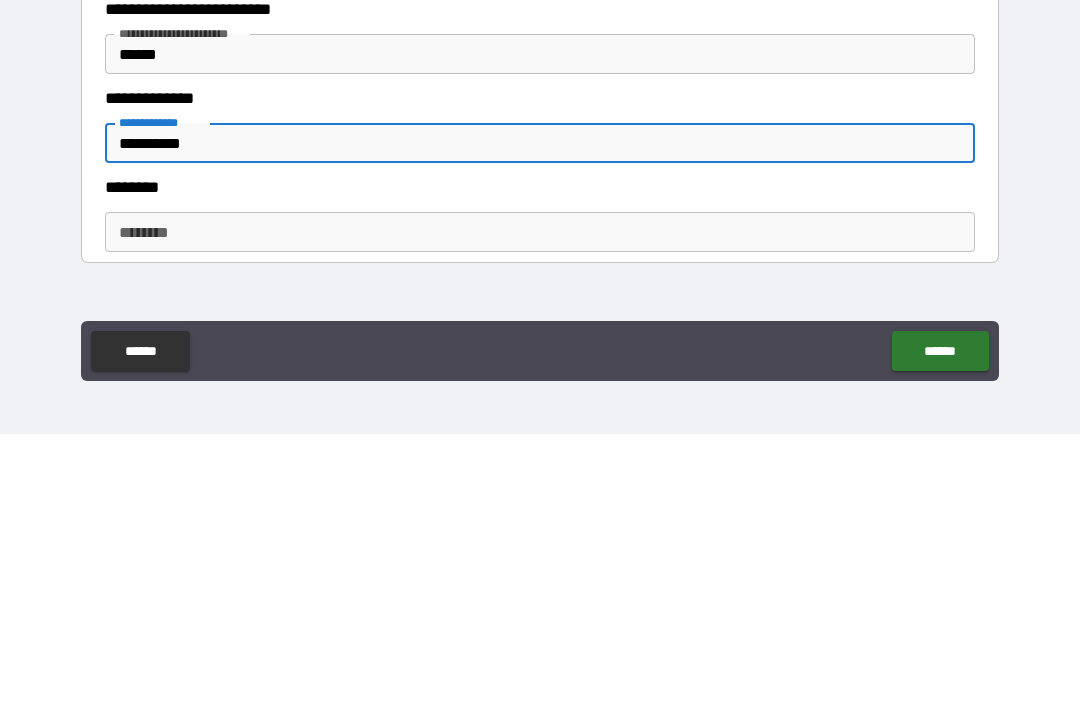 scroll, scrollTop: 2229, scrollLeft: 0, axis: vertical 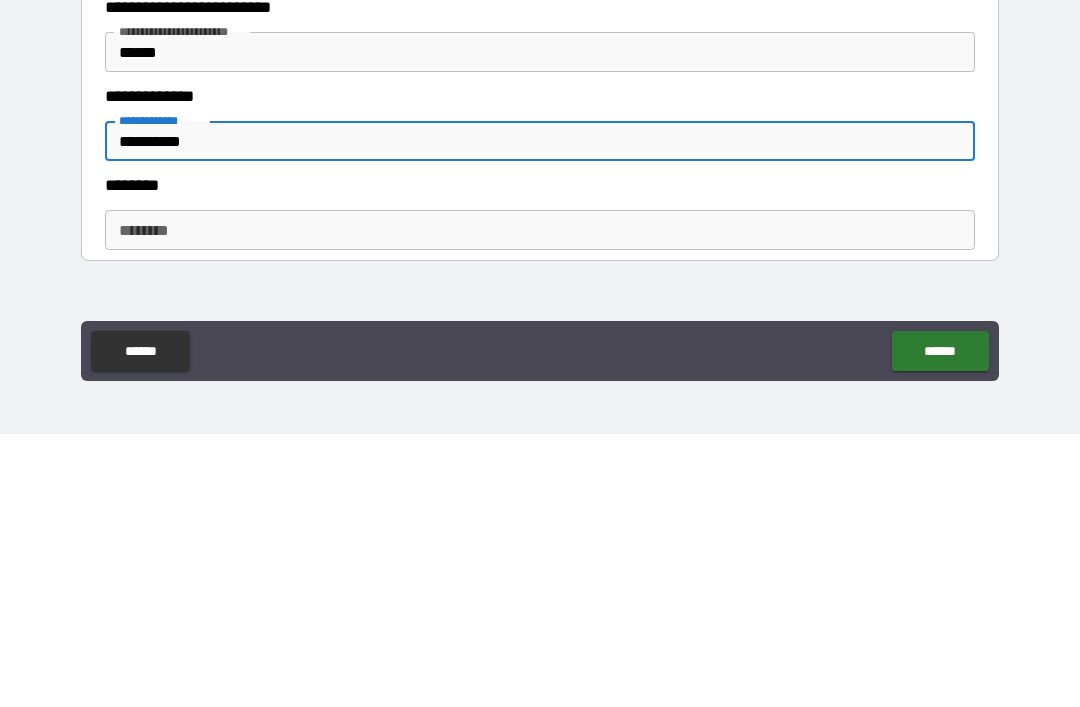 click on "********" at bounding box center [540, 503] 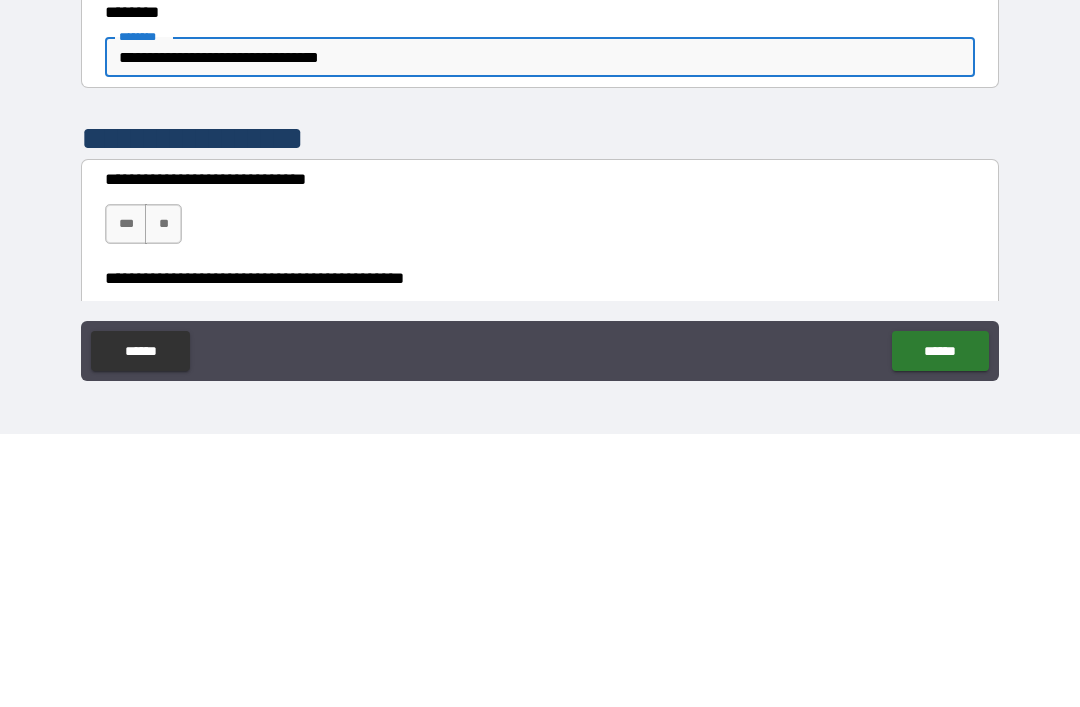 scroll, scrollTop: 2417, scrollLeft: 0, axis: vertical 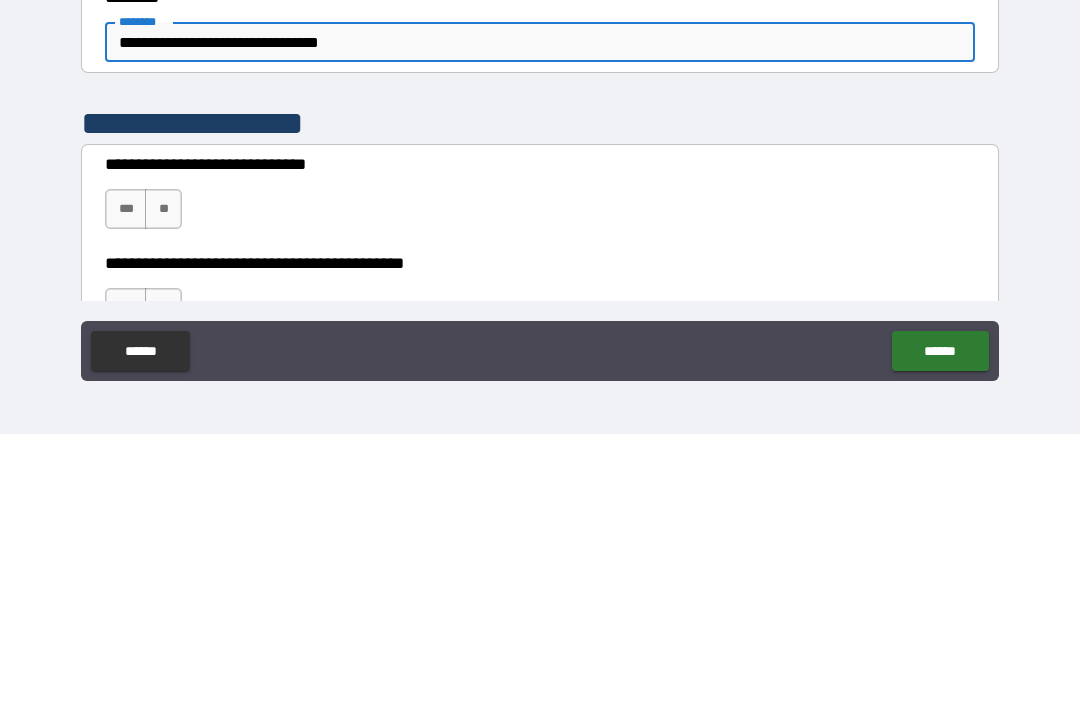 click on "***" at bounding box center (126, 482) 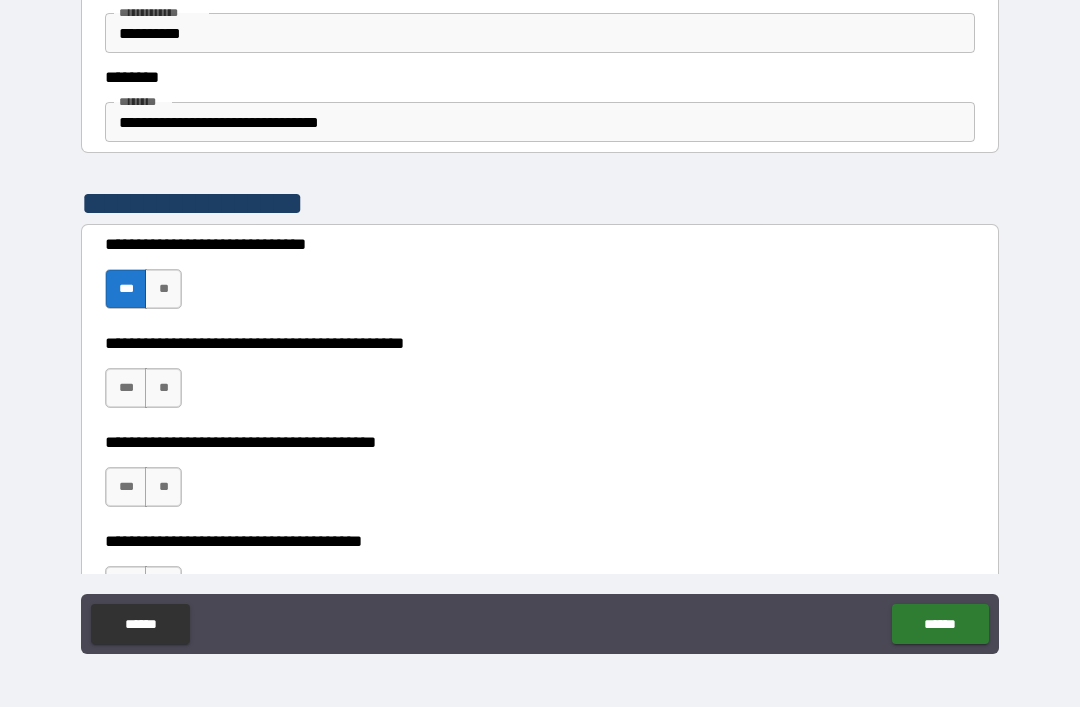 scroll, scrollTop: 2613, scrollLeft: 0, axis: vertical 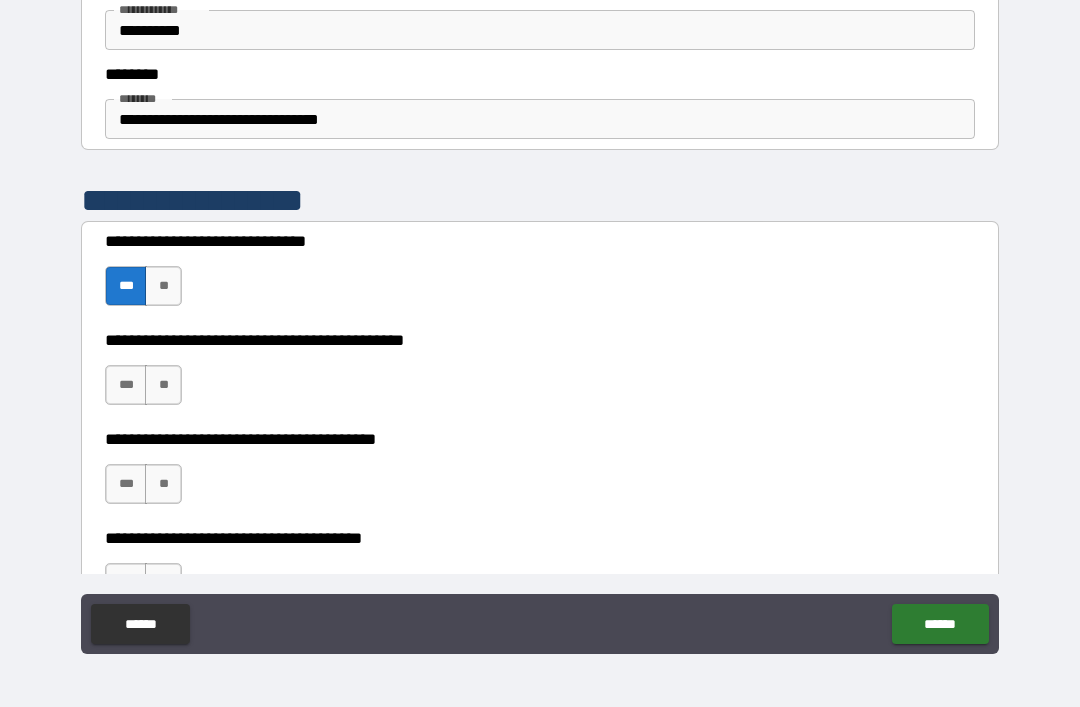 click on "***" at bounding box center [126, 385] 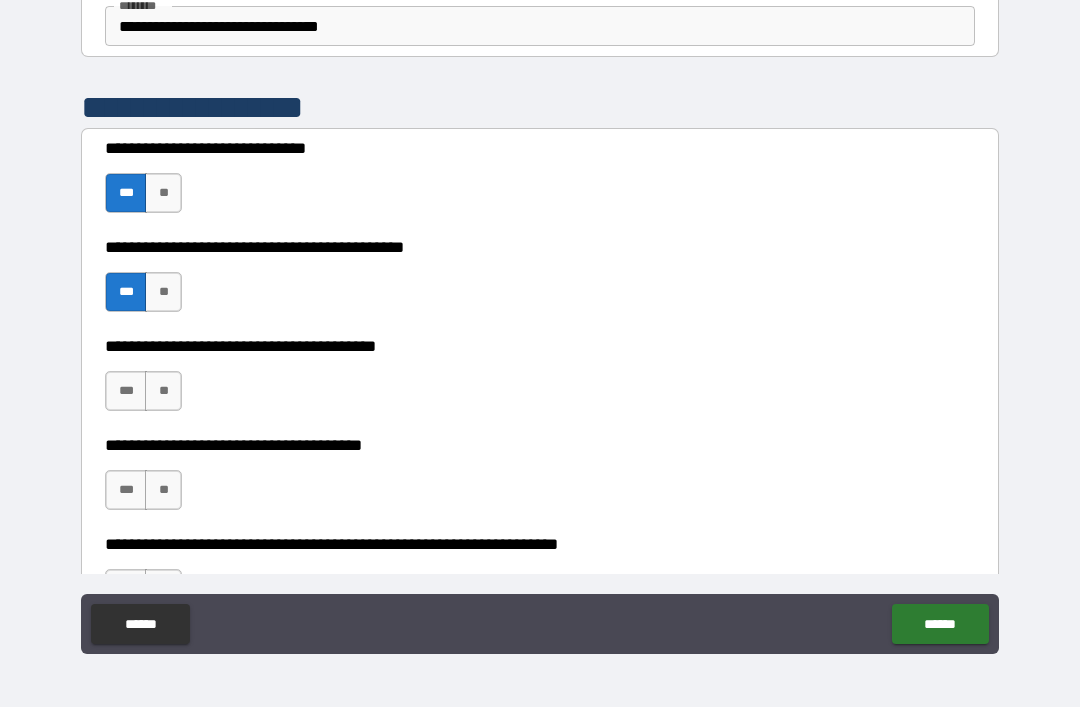 scroll, scrollTop: 2707, scrollLeft: 0, axis: vertical 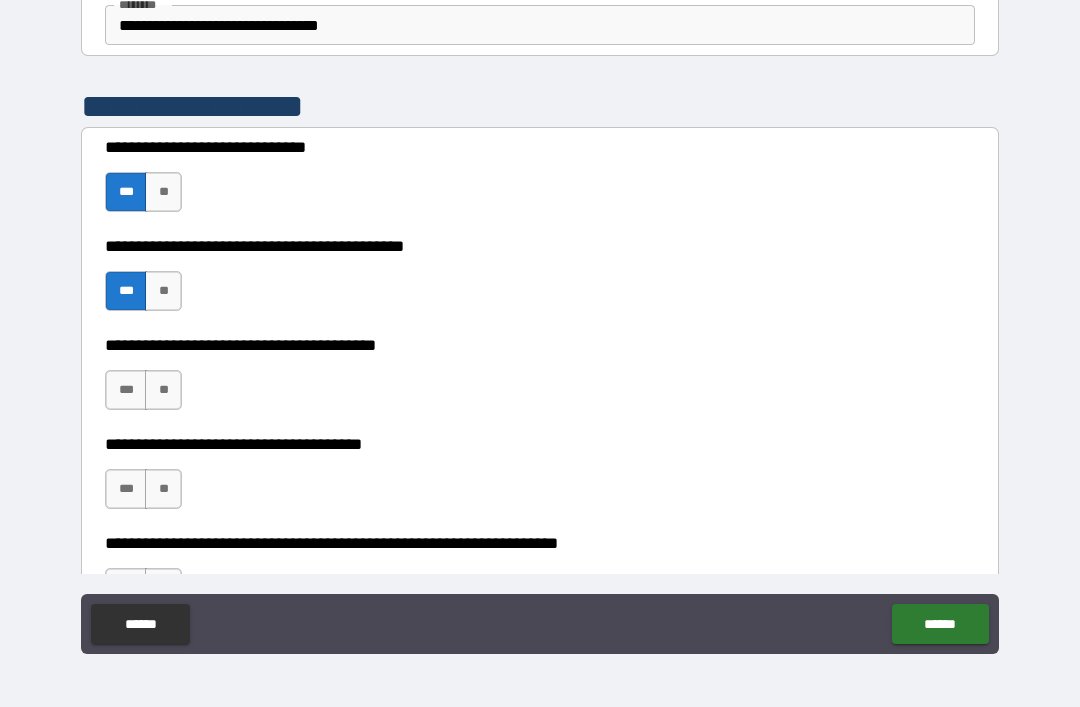 click on "***" at bounding box center (126, 390) 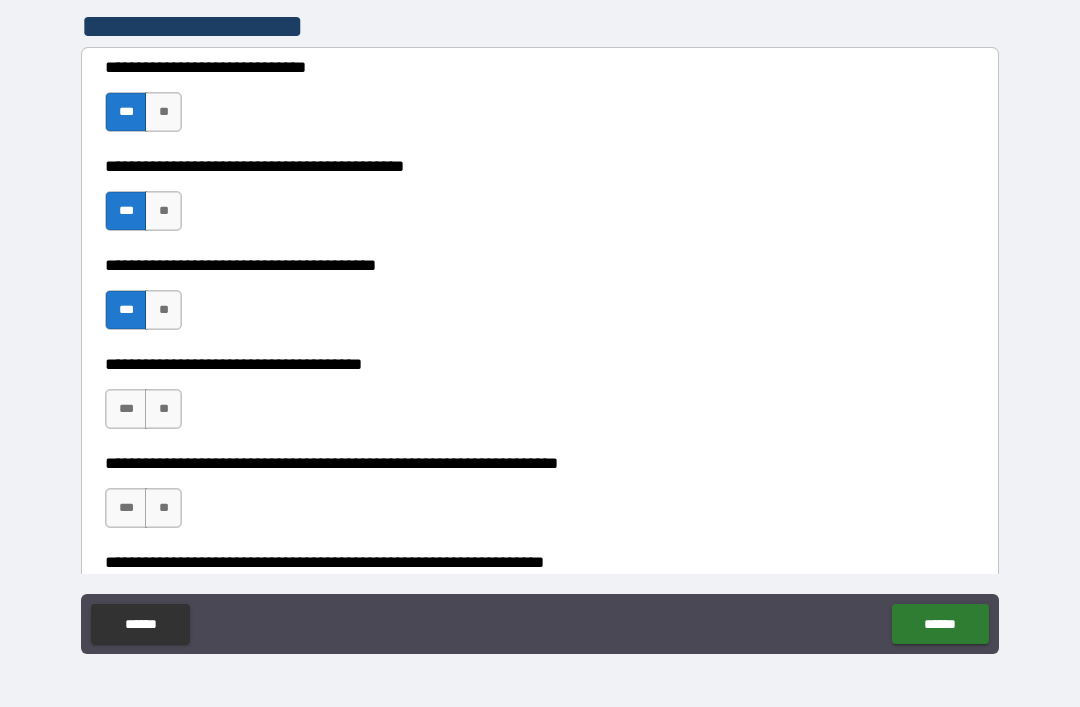 scroll, scrollTop: 2789, scrollLeft: 0, axis: vertical 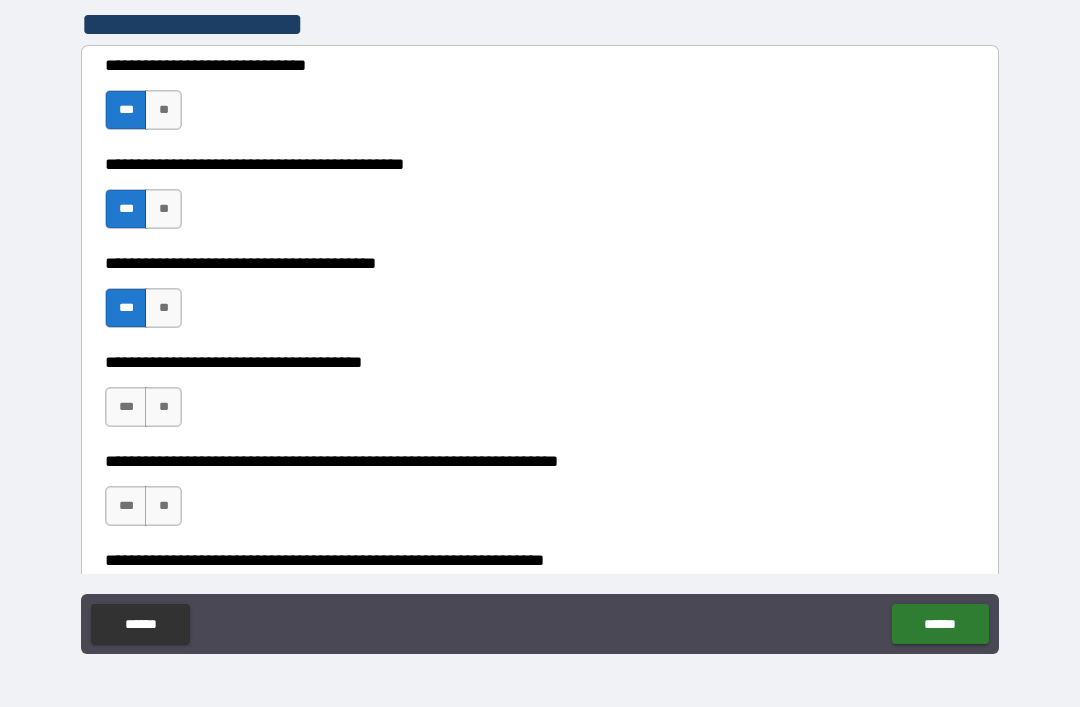 click on "**" at bounding box center [163, 407] 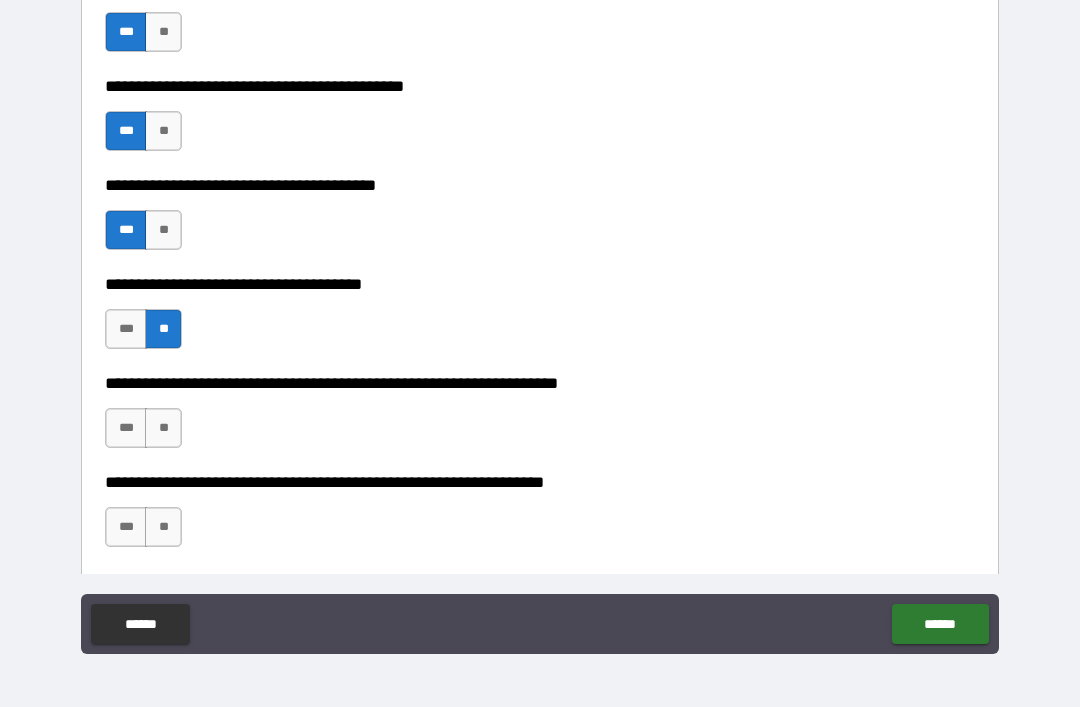 scroll, scrollTop: 2866, scrollLeft: 0, axis: vertical 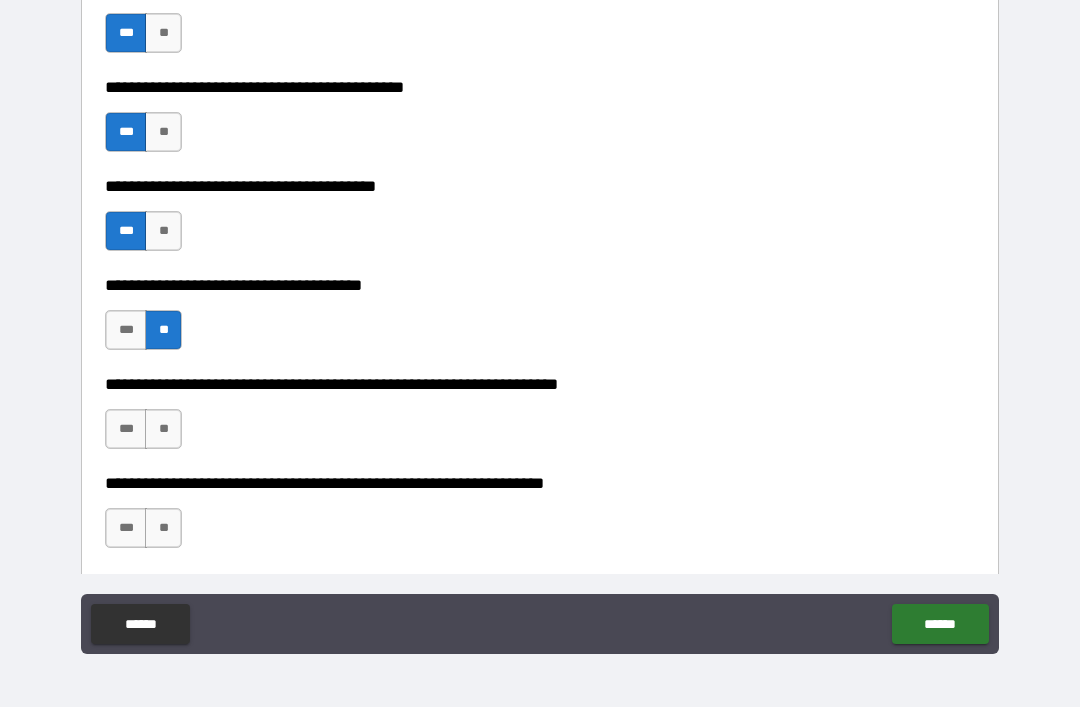 click on "***" at bounding box center (126, 429) 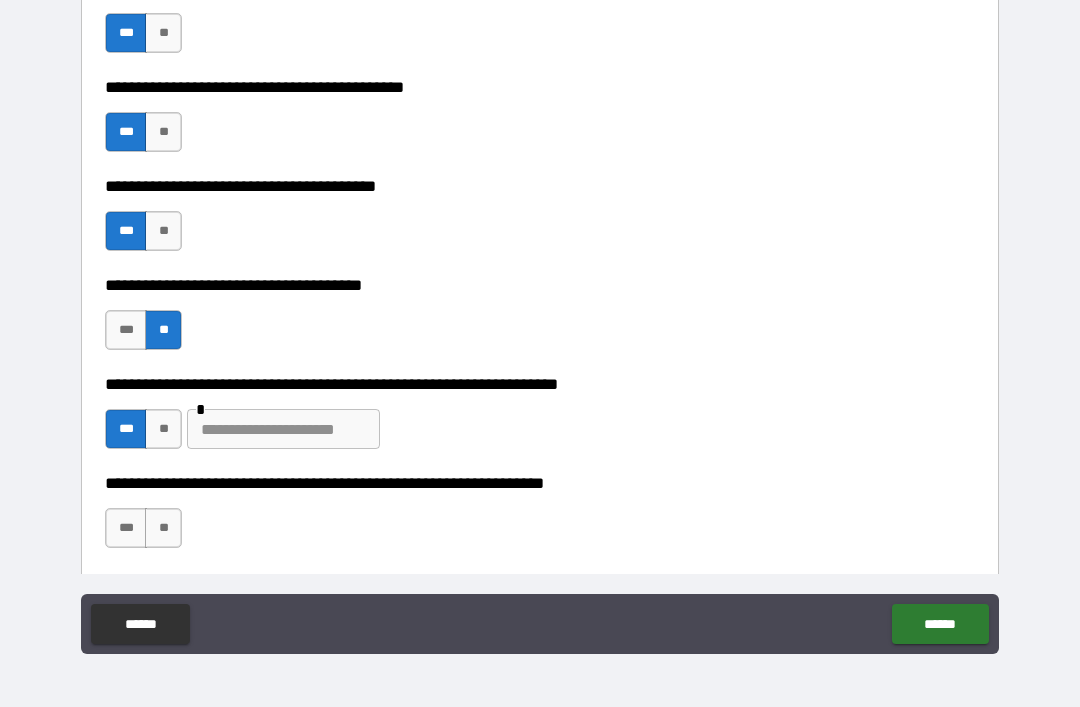 click at bounding box center (283, 429) 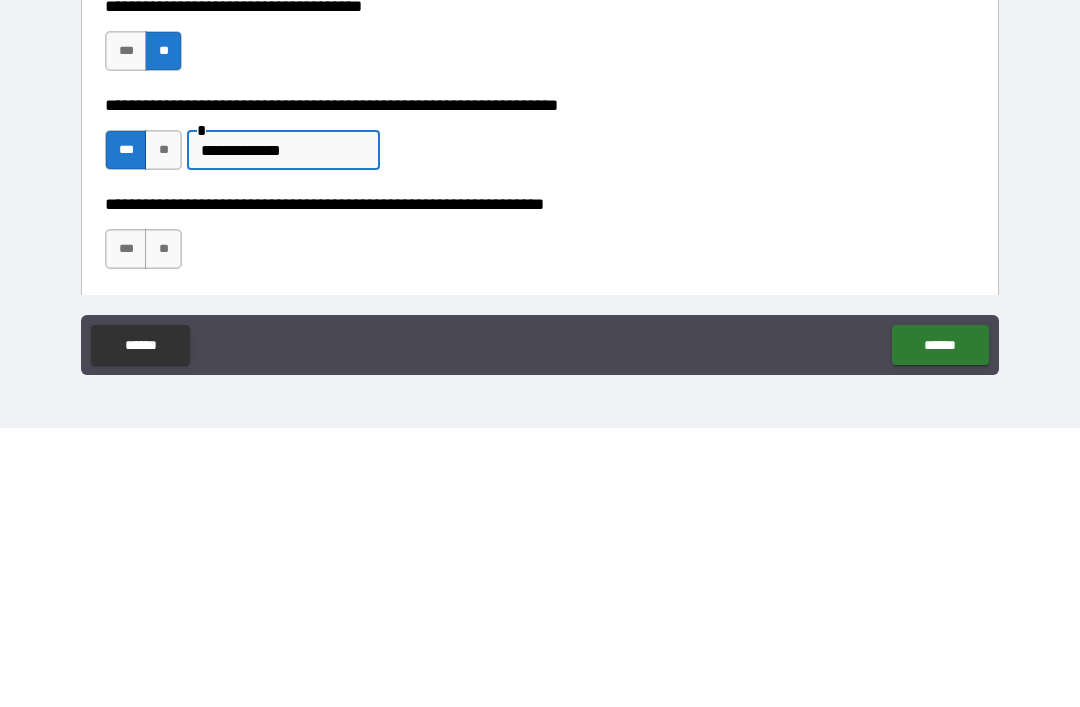 click on "**" at bounding box center [163, 528] 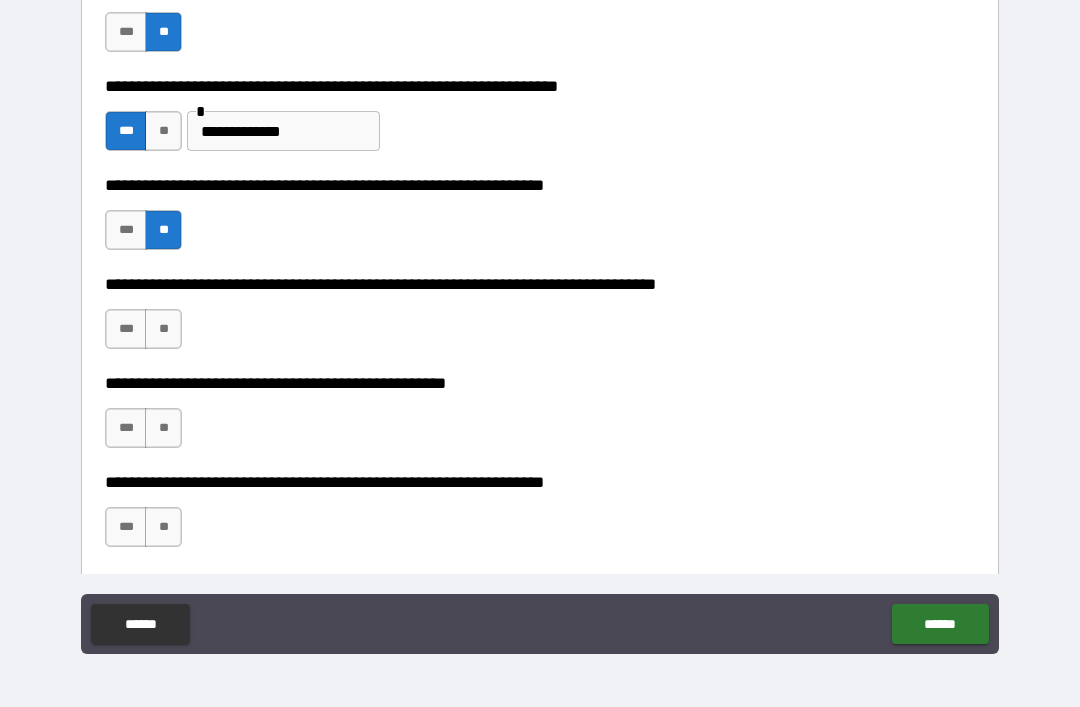 scroll, scrollTop: 3164, scrollLeft: 0, axis: vertical 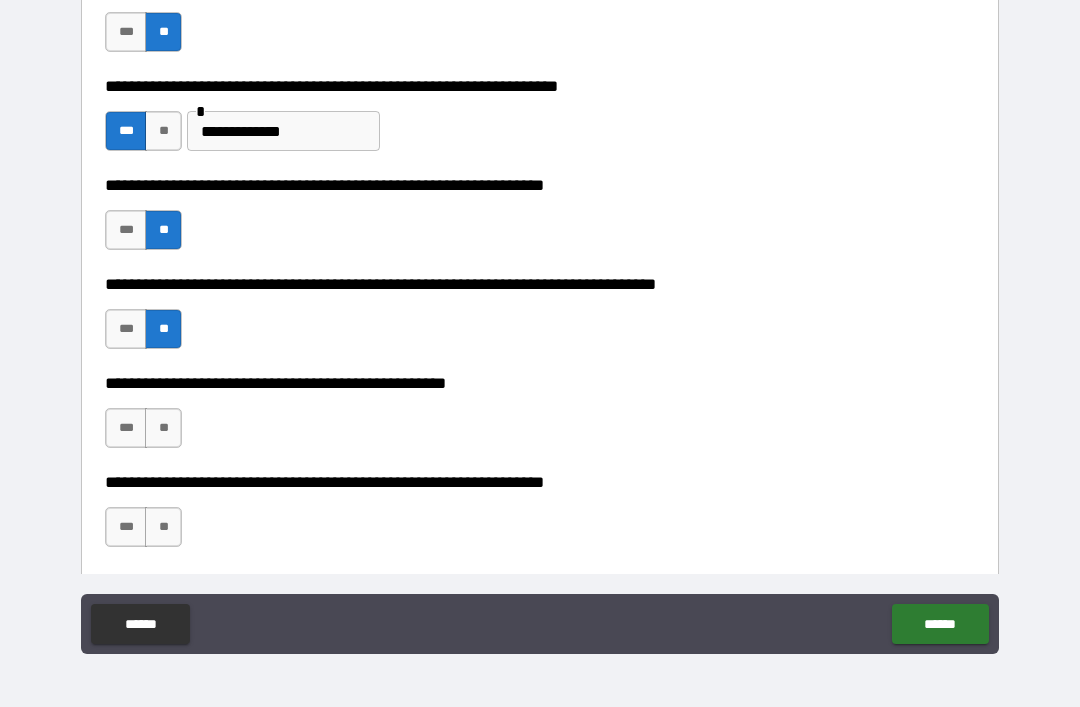 click on "**" at bounding box center [163, 428] 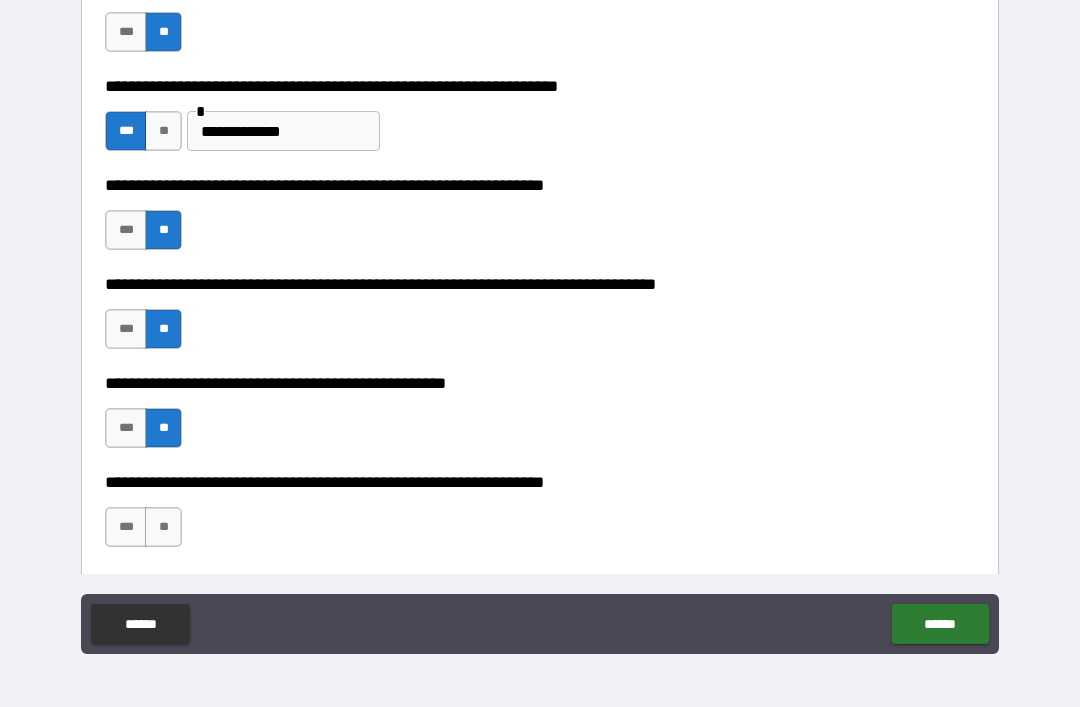 click on "**" at bounding box center [163, 527] 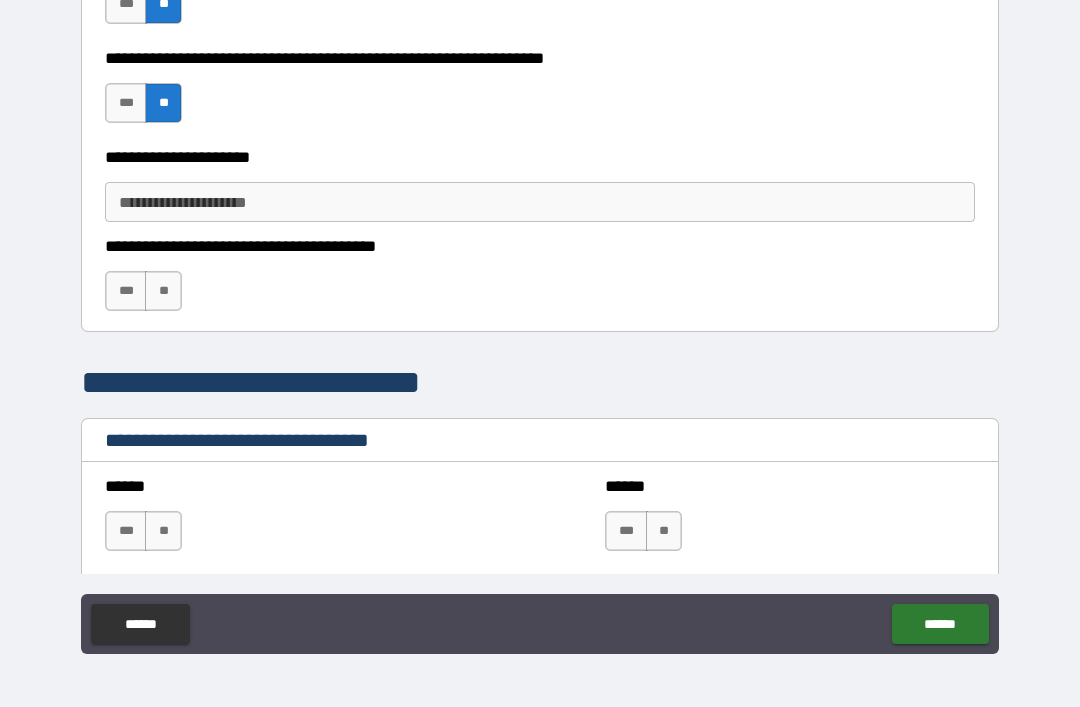 scroll, scrollTop: 3590, scrollLeft: 0, axis: vertical 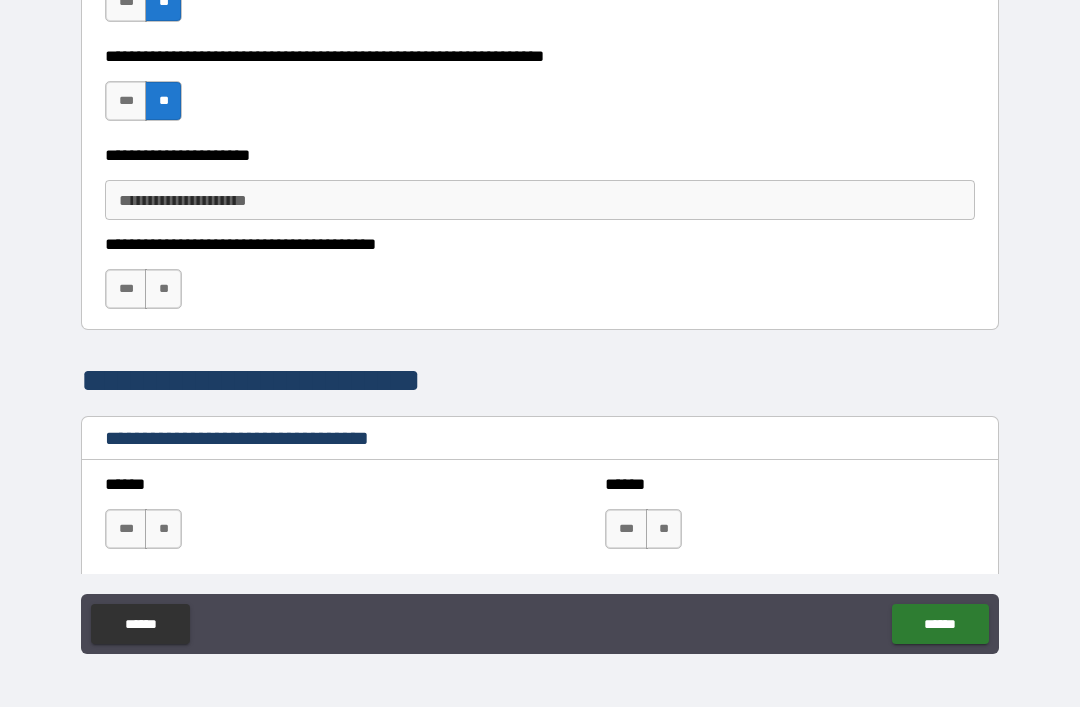 click on "**" at bounding box center (163, 289) 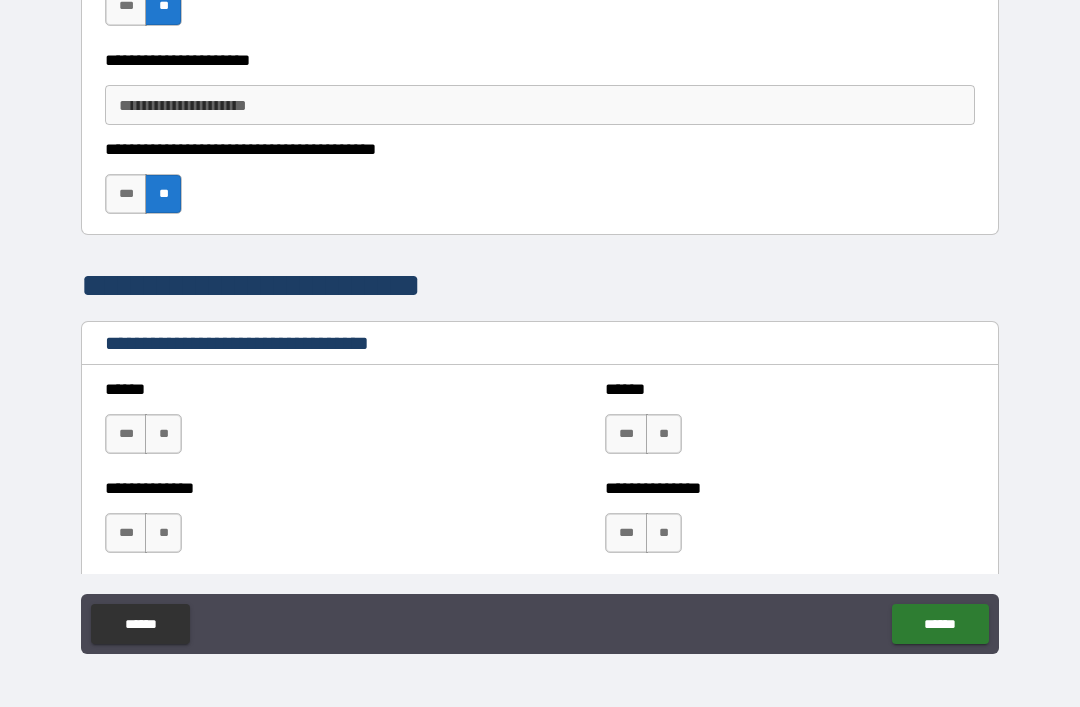 scroll, scrollTop: 3686, scrollLeft: 0, axis: vertical 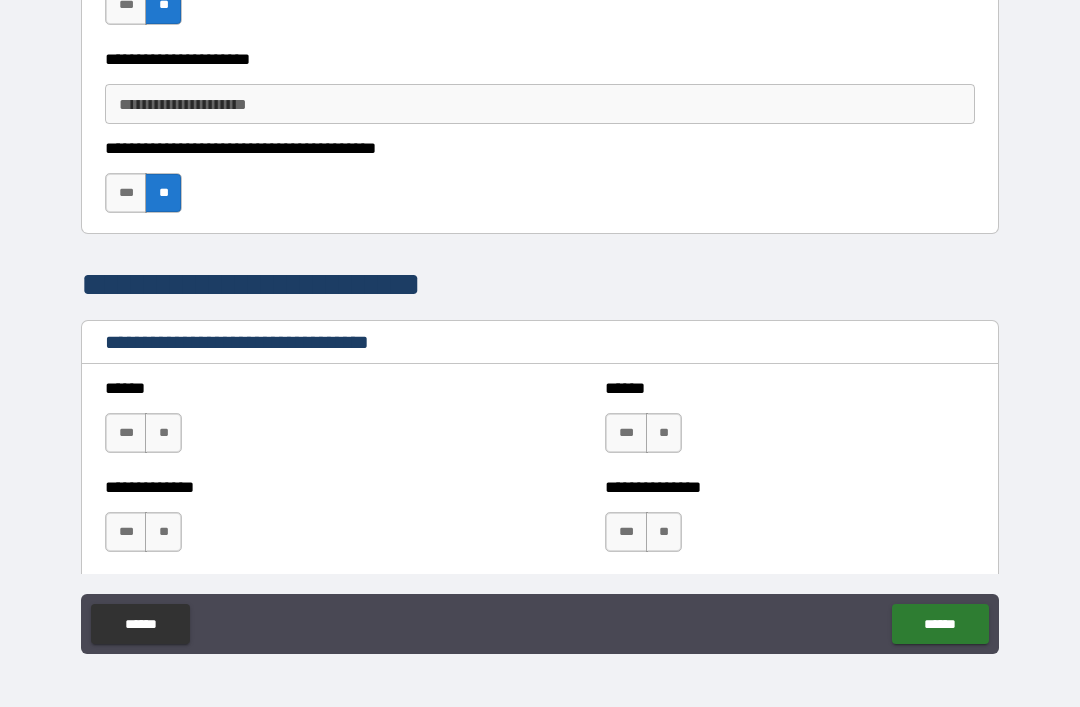 click on "**" at bounding box center (163, 433) 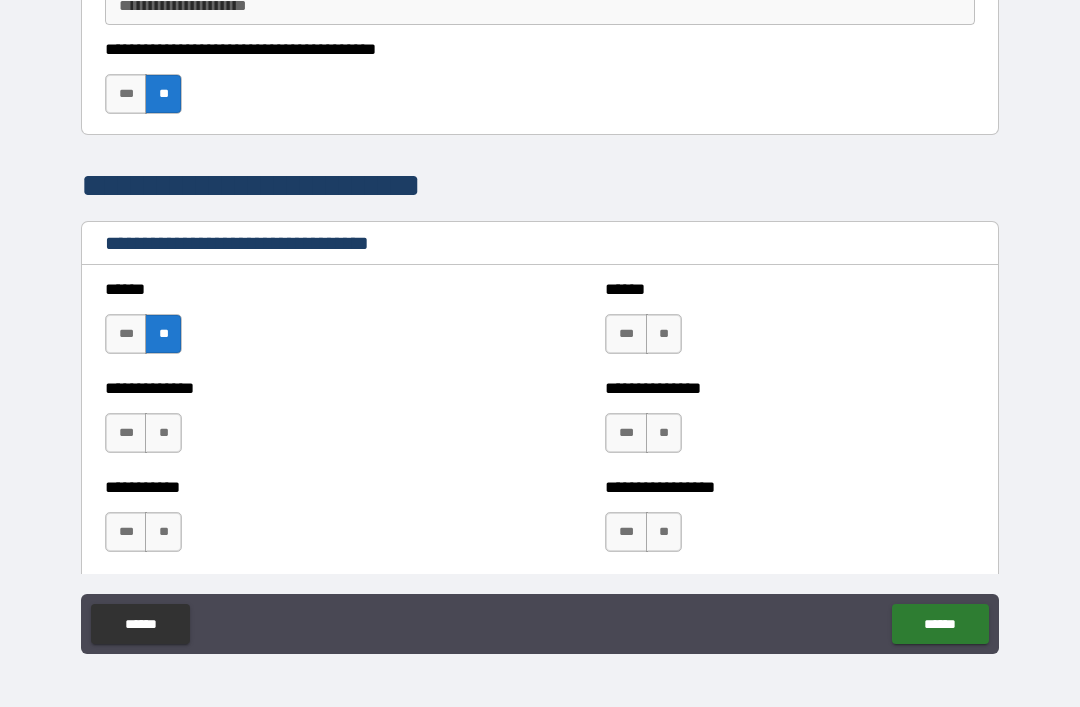 scroll, scrollTop: 3788, scrollLeft: 0, axis: vertical 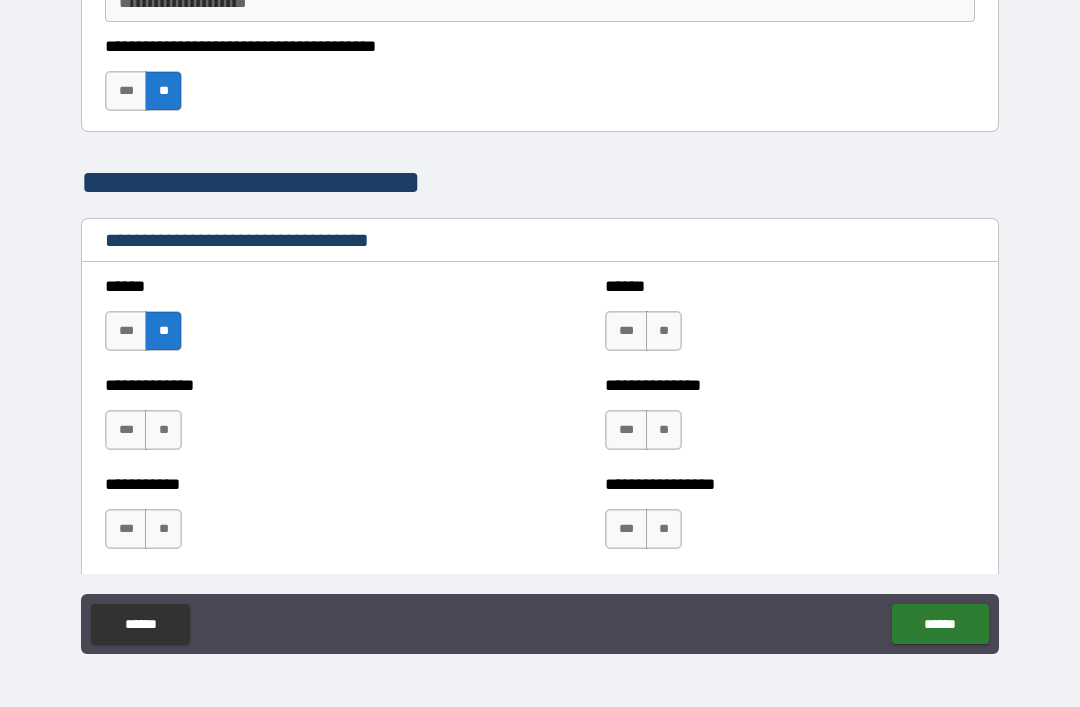 click on "**" at bounding box center (163, 430) 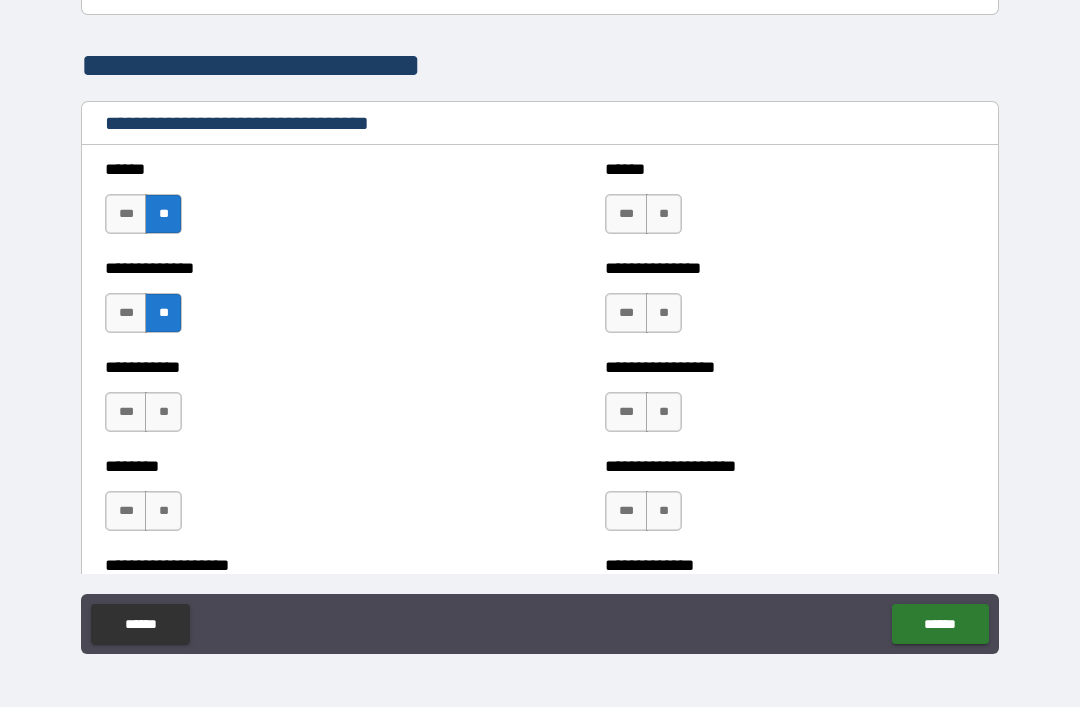 scroll, scrollTop: 3908, scrollLeft: 0, axis: vertical 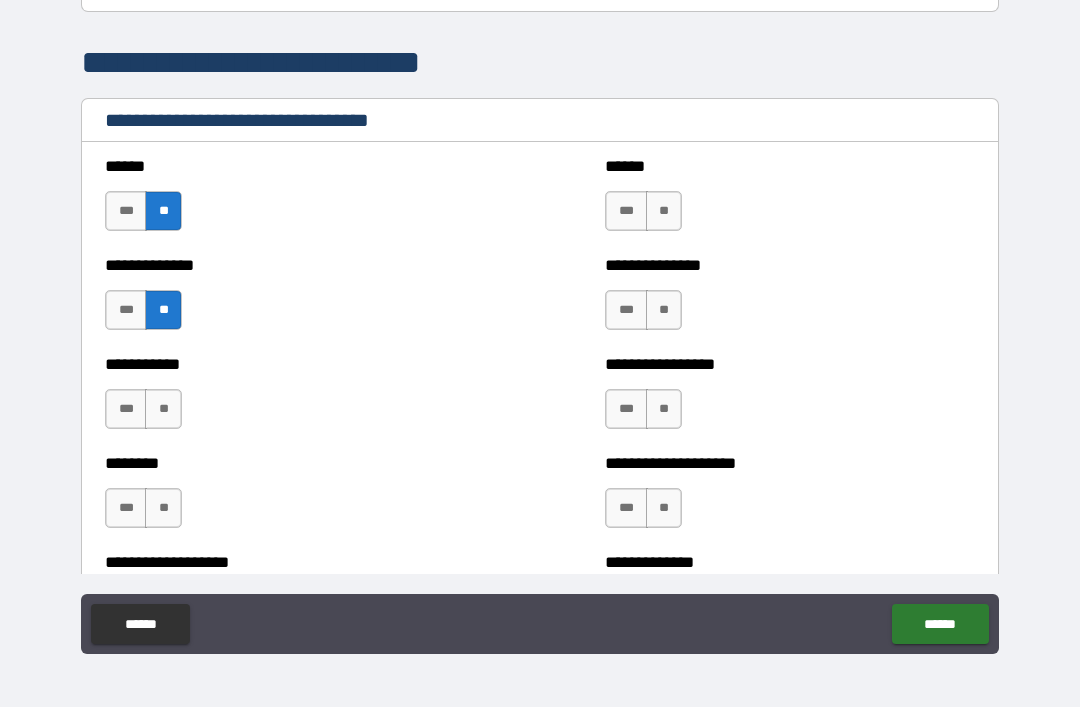 click on "**" at bounding box center [163, 409] 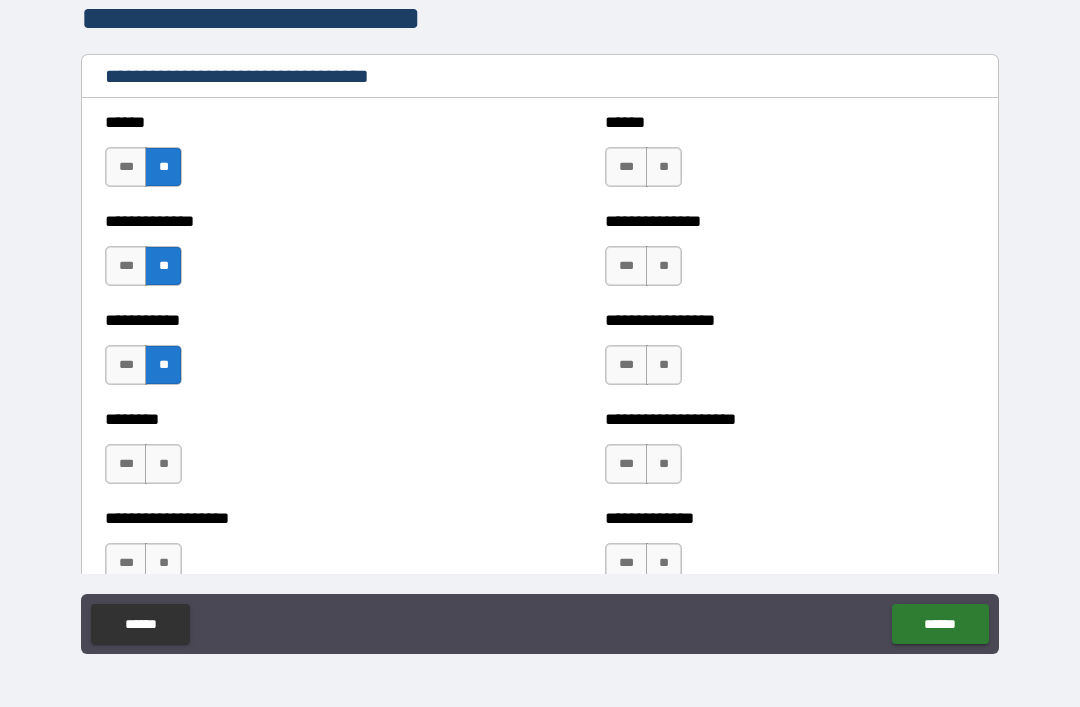 scroll, scrollTop: 3998, scrollLeft: 0, axis: vertical 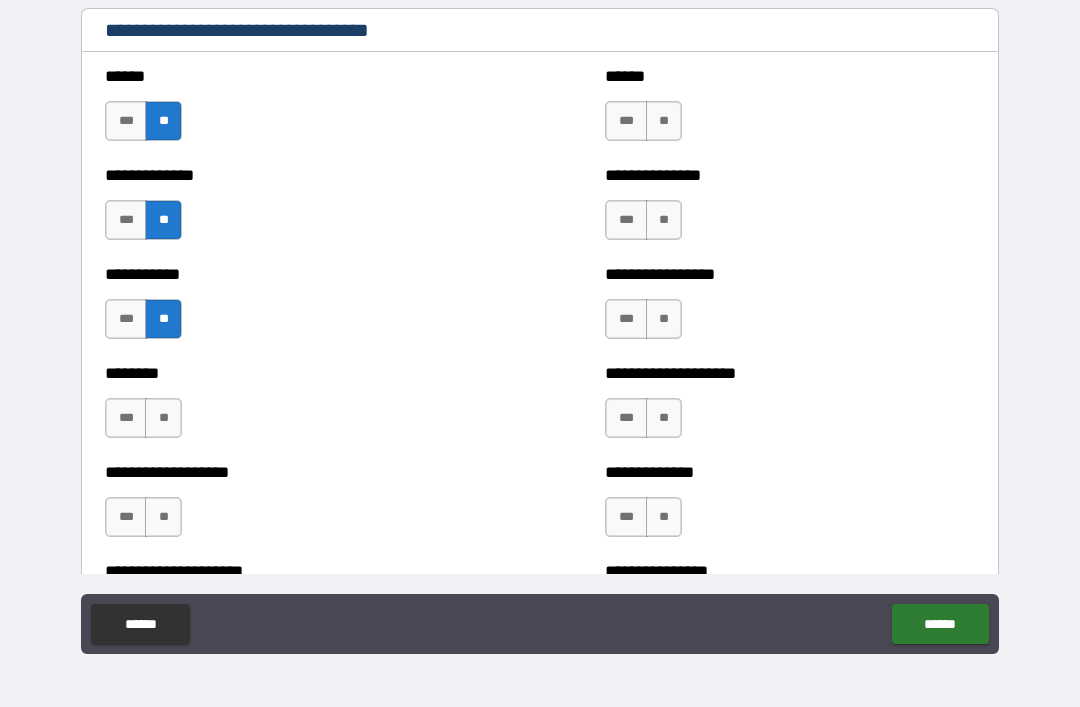 click on "**" at bounding box center (664, 121) 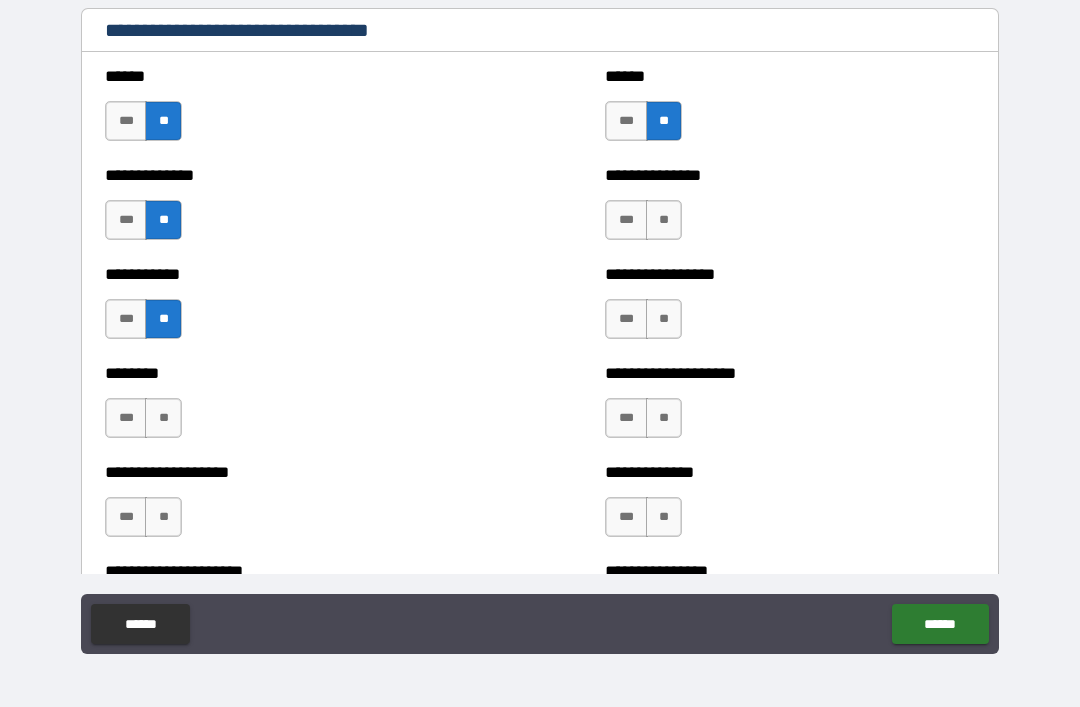 click on "**" at bounding box center [664, 220] 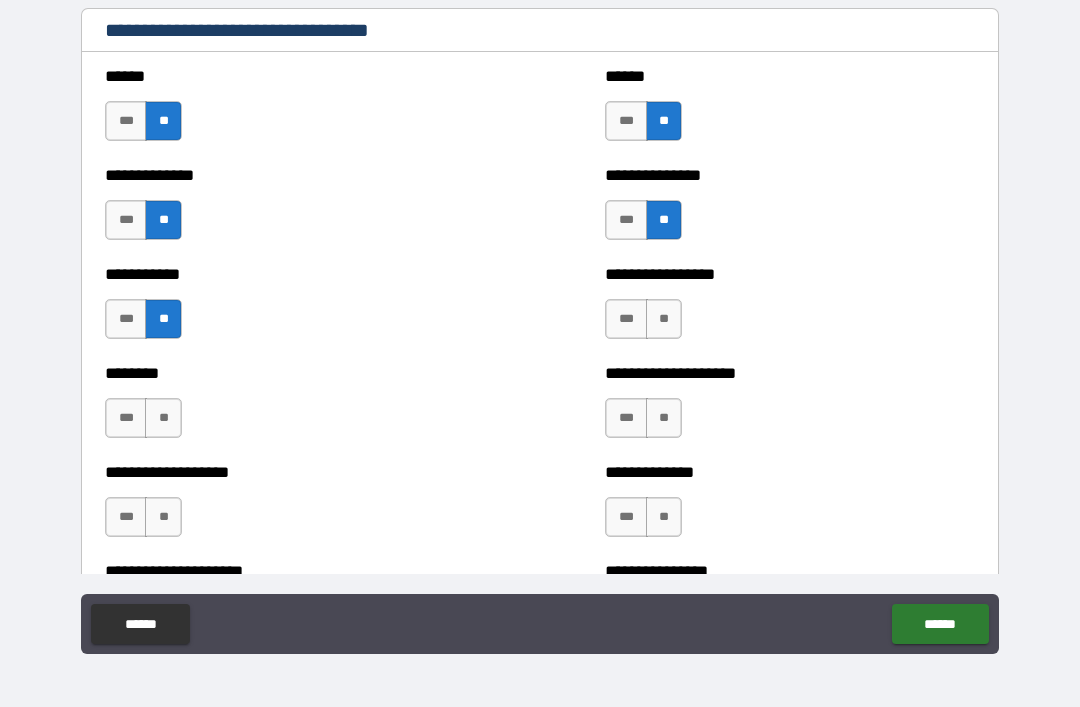 click on "**" at bounding box center [664, 319] 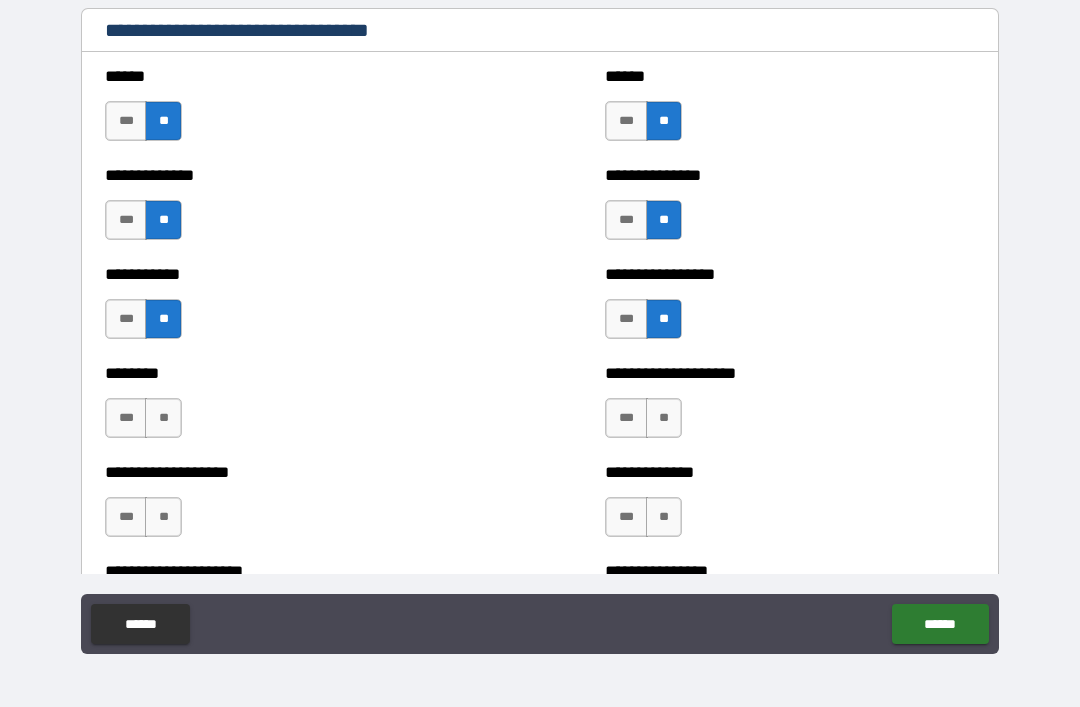 click on "**" at bounding box center (664, 418) 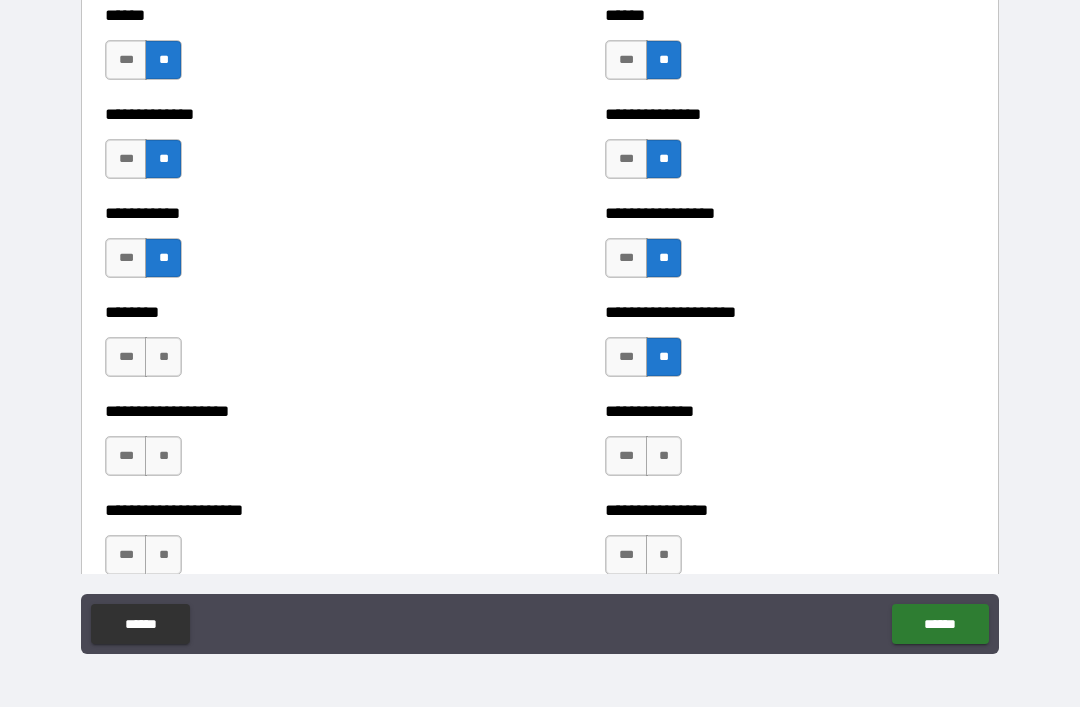 scroll, scrollTop: 4065, scrollLeft: 0, axis: vertical 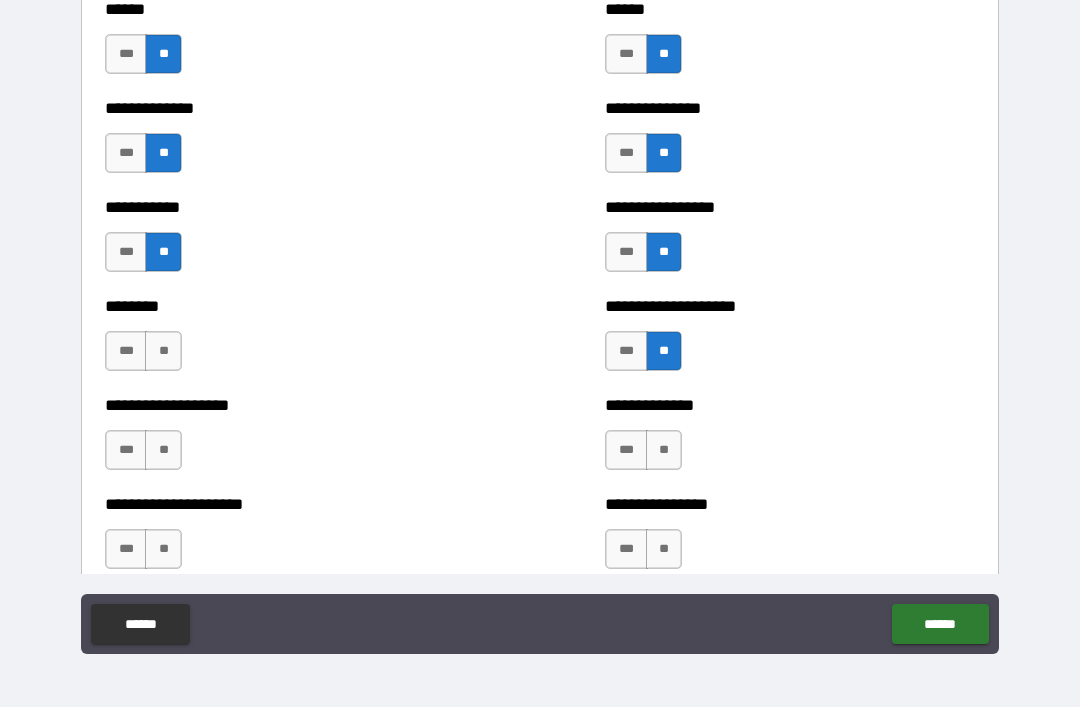 click on "**" at bounding box center (163, 351) 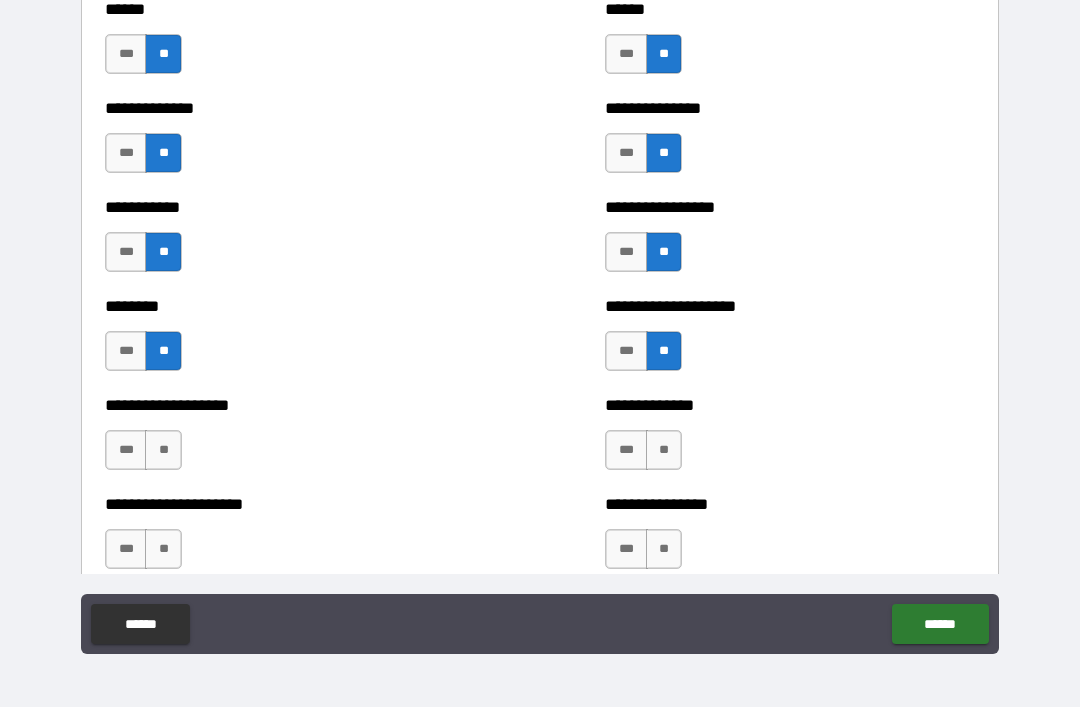 click on "**" at bounding box center [163, 450] 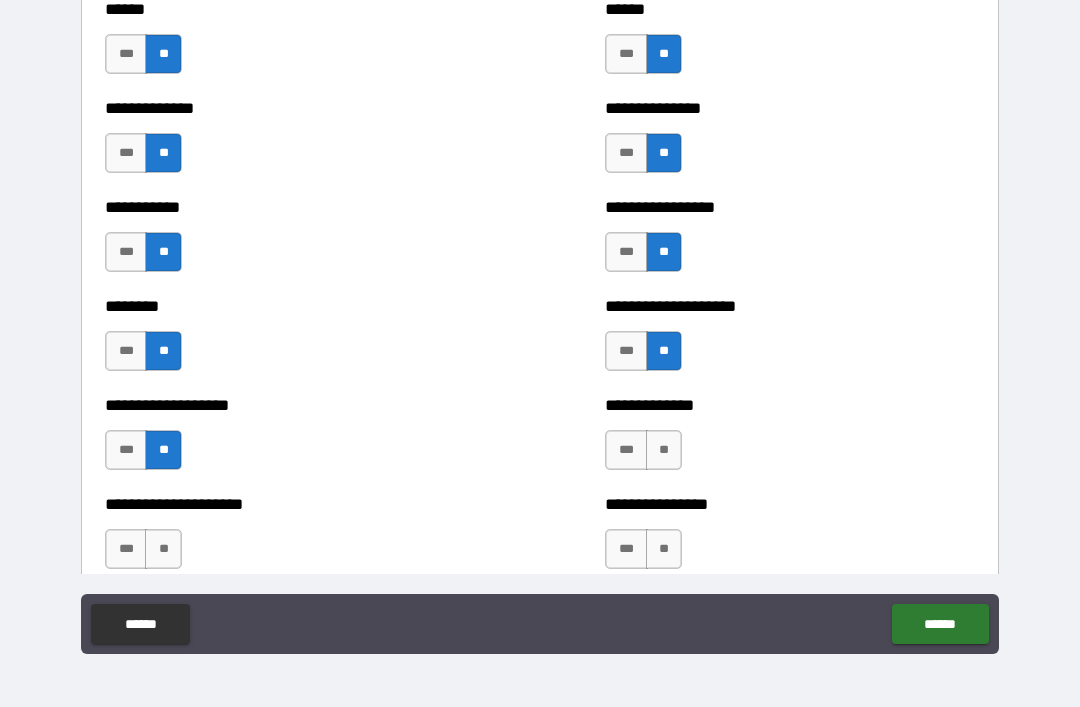 click on "**" at bounding box center (163, 549) 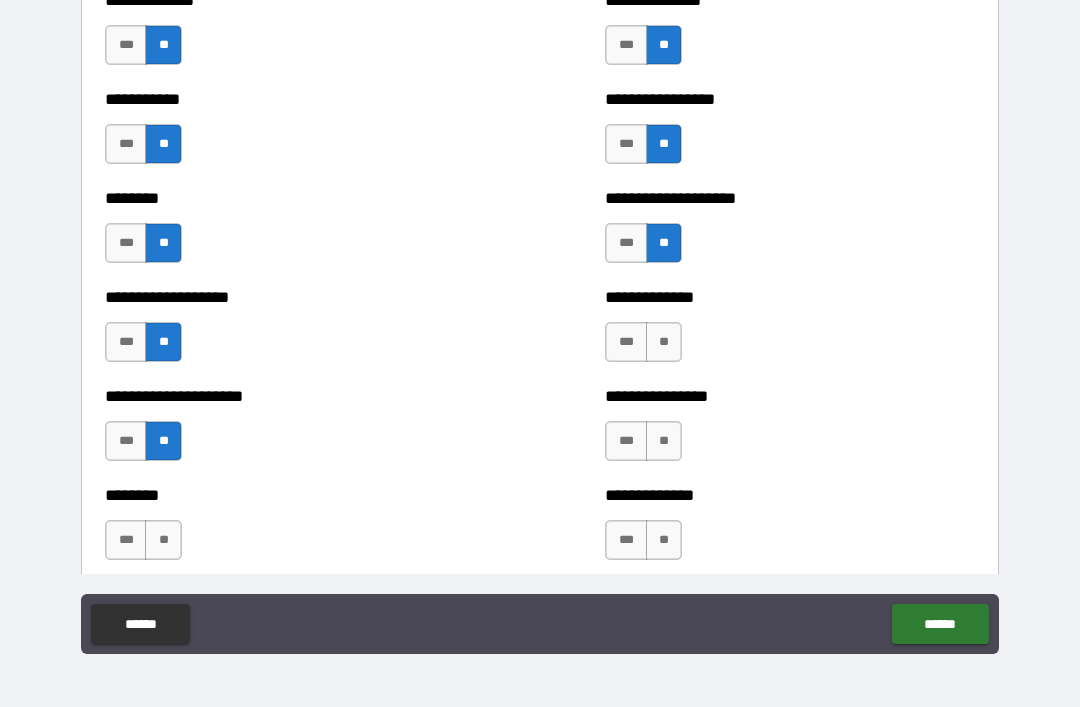 scroll, scrollTop: 4195, scrollLeft: 0, axis: vertical 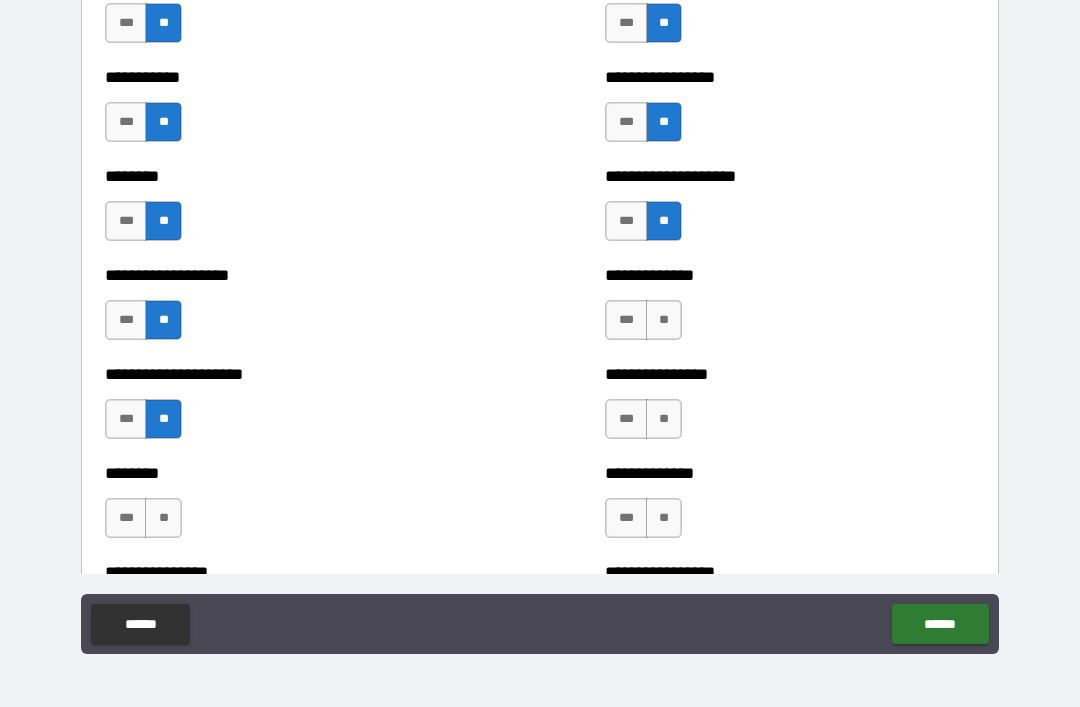 click on "**" at bounding box center [664, 320] 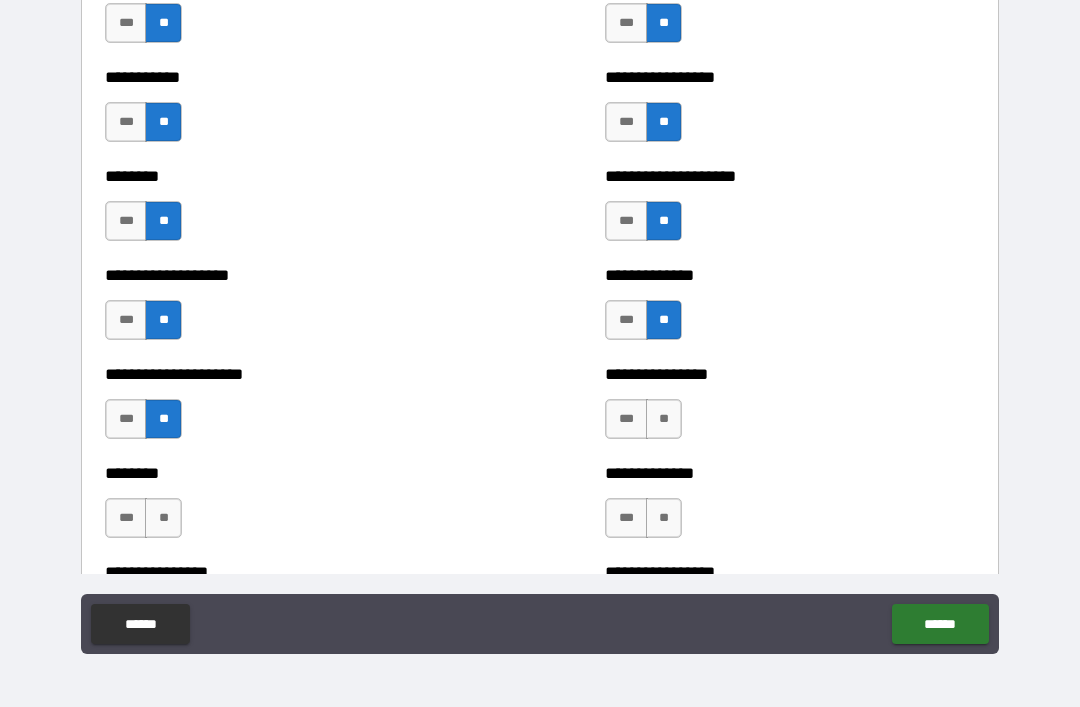 click on "**" at bounding box center (664, 419) 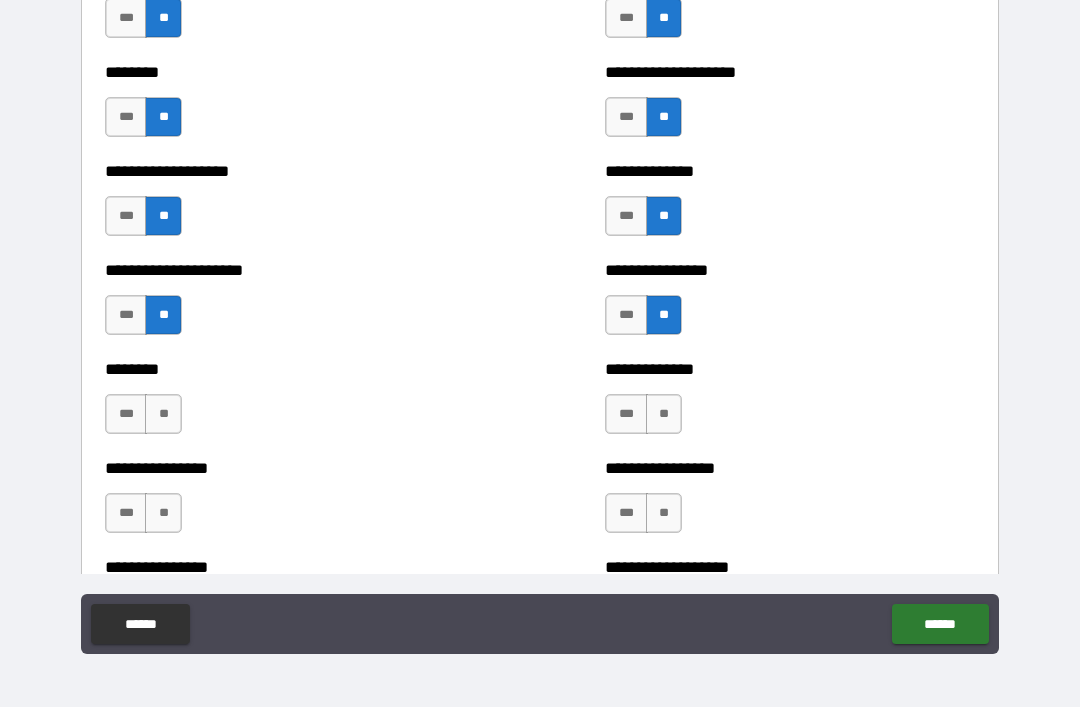 scroll, scrollTop: 4313, scrollLeft: 0, axis: vertical 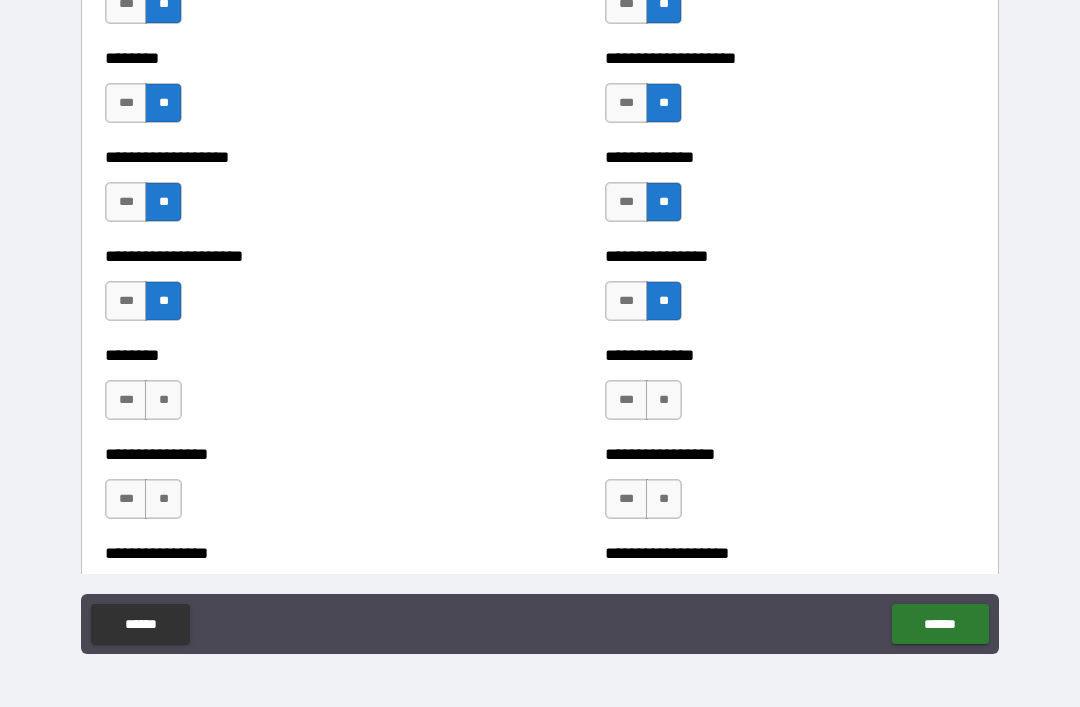 click on "**" at bounding box center (163, 400) 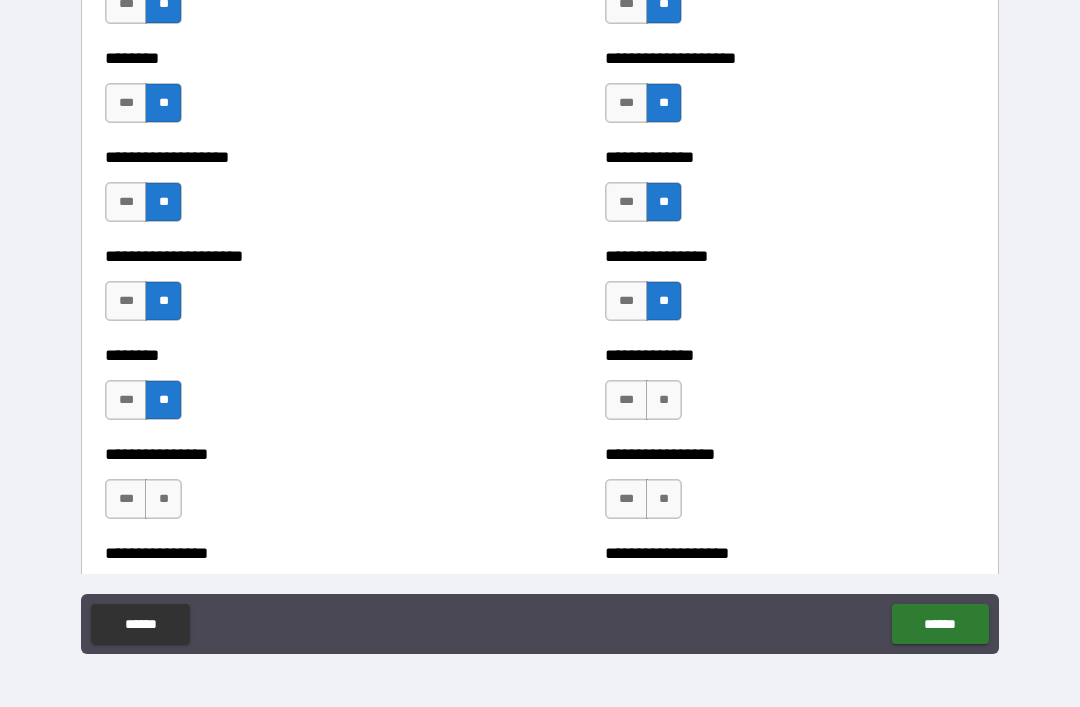 click on "**" at bounding box center [664, 400] 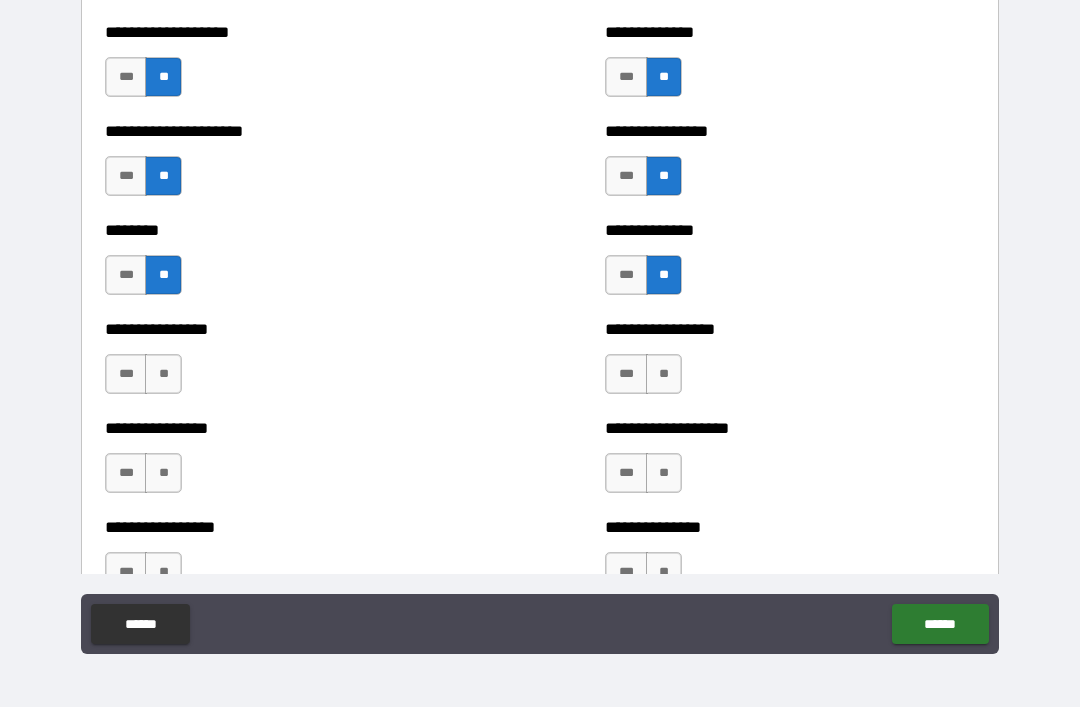 scroll, scrollTop: 4440, scrollLeft: 0, axis: vertical 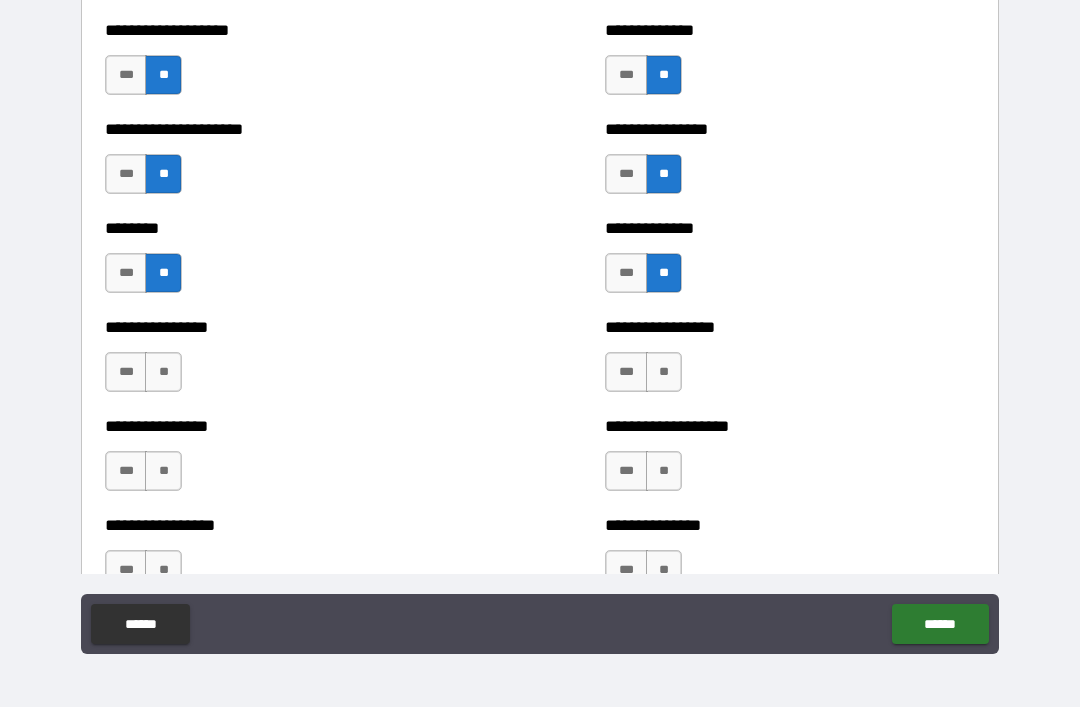 click on "**" at bounding box center (664, 372) 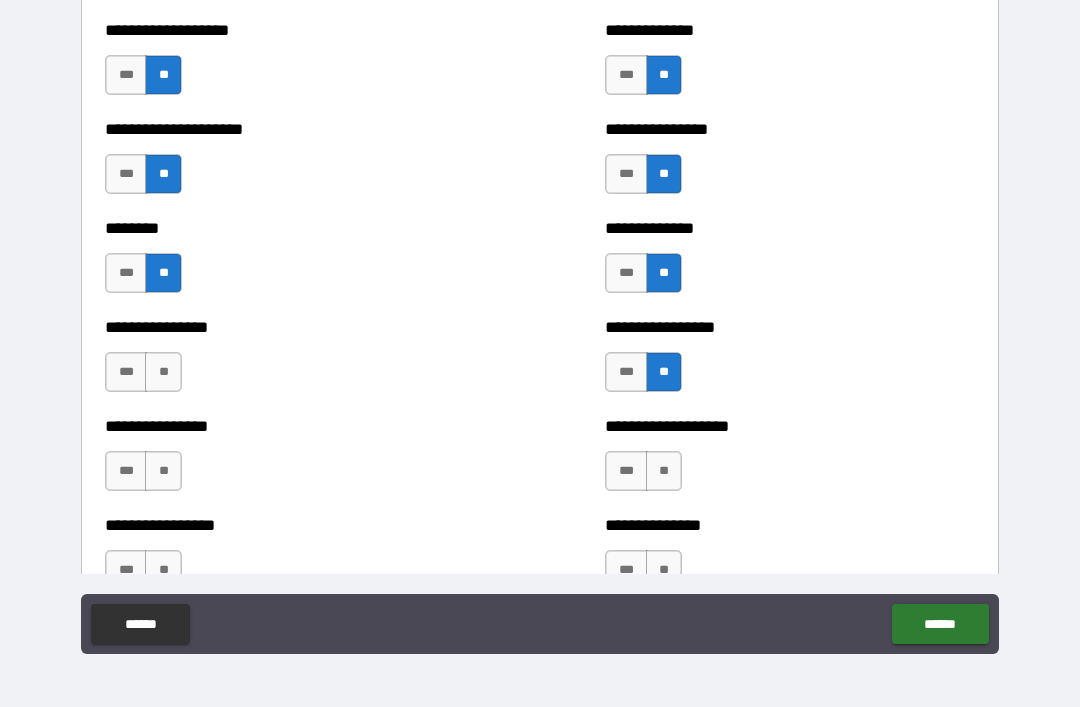 click on "**" at bounding box center [163, 372] 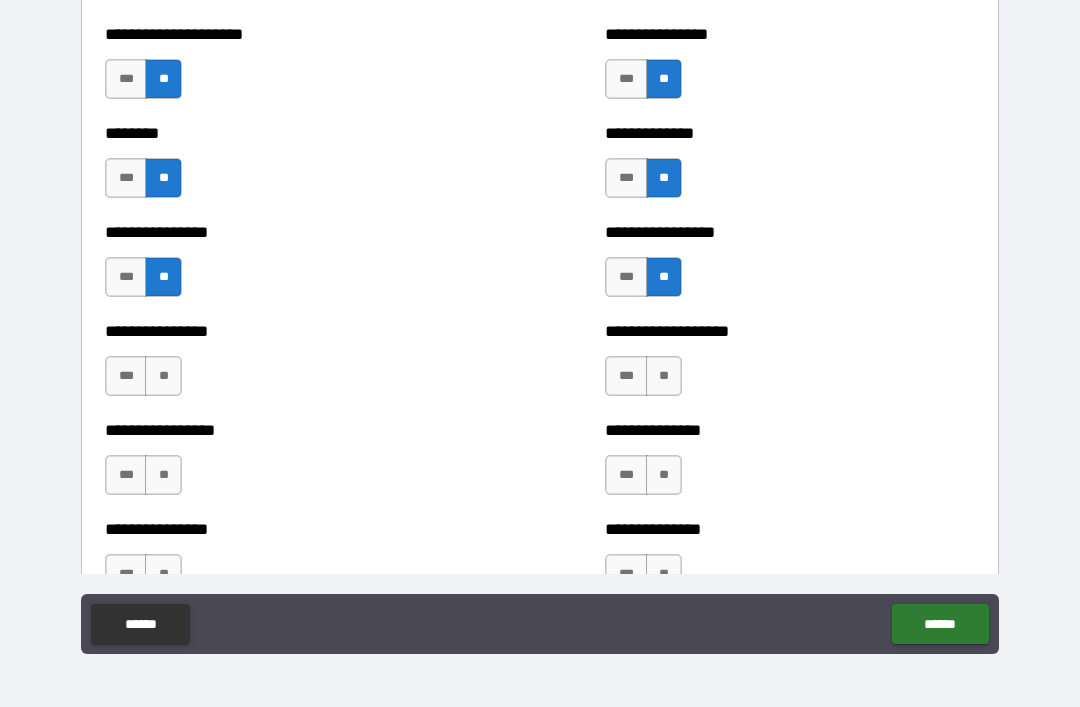scroll, scrollTop: 4541, scrollLeft: 0, axis: vertical 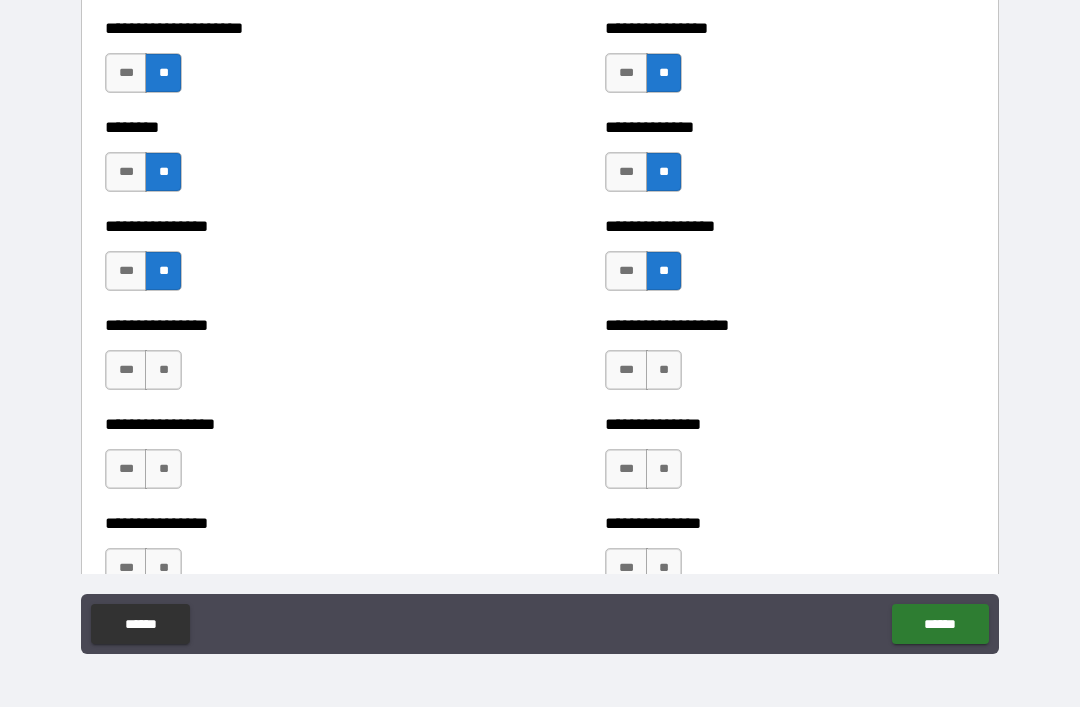 click on "**" at bounding box center [163, 370] 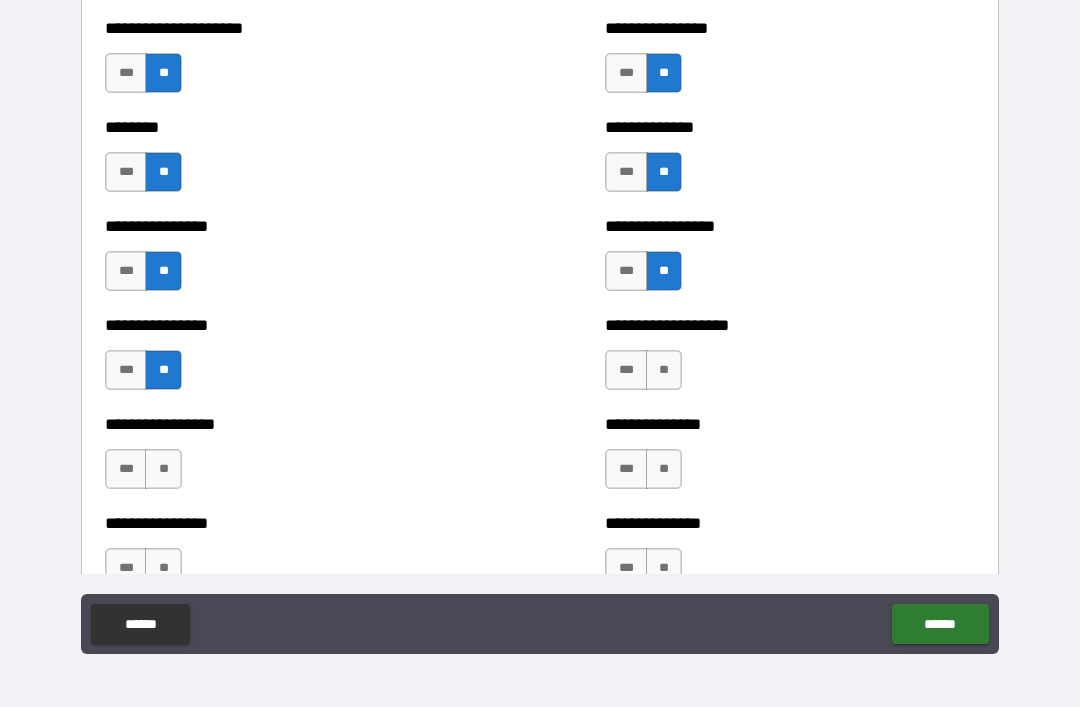 click on "**" at bounding box center (664, 370) 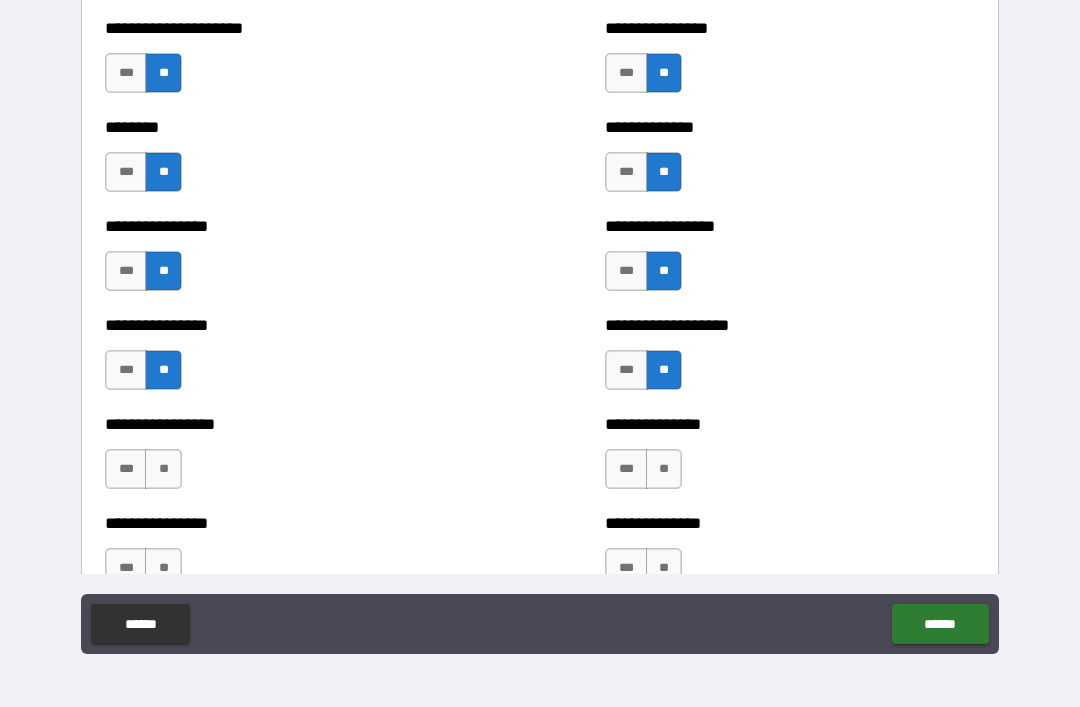 click on "**" at bounding box center [664, 469] 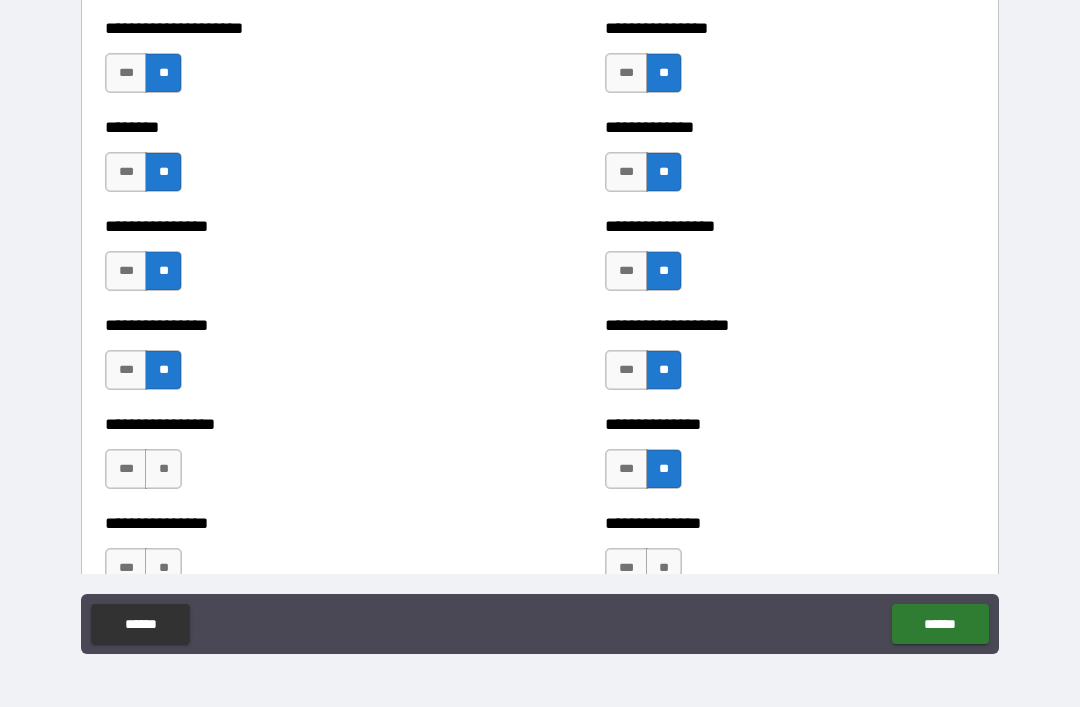 click on "**" at bounding box center (163, 469) 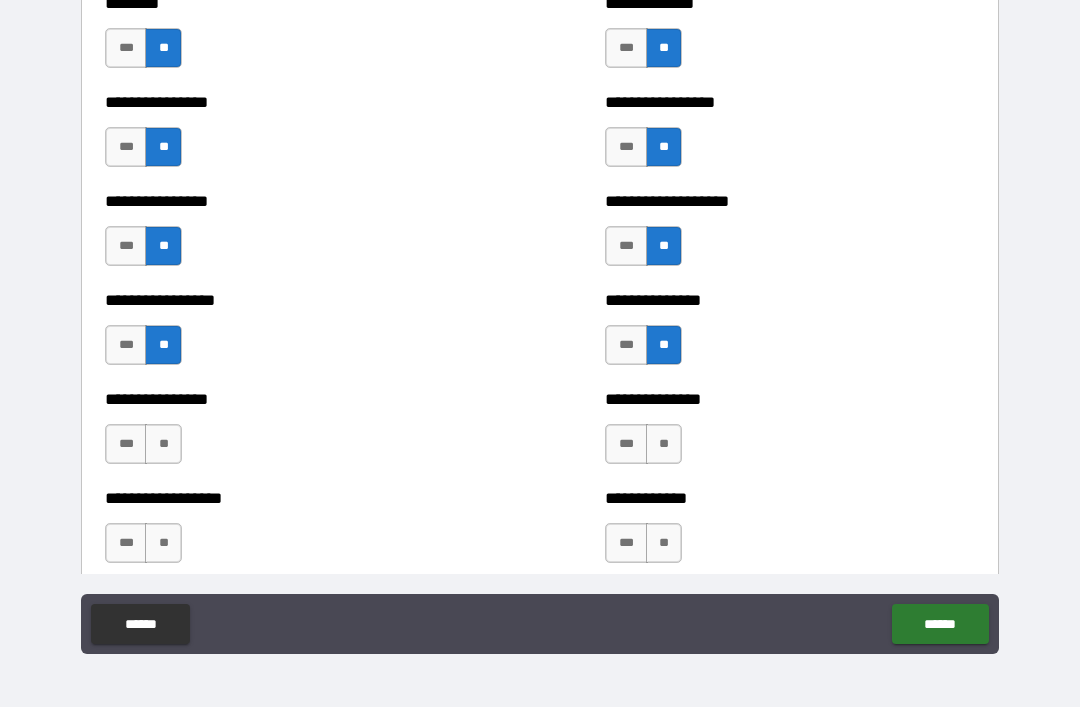 scroll, scrollTop: 4687, scrollLeft: 0, axis: vertical 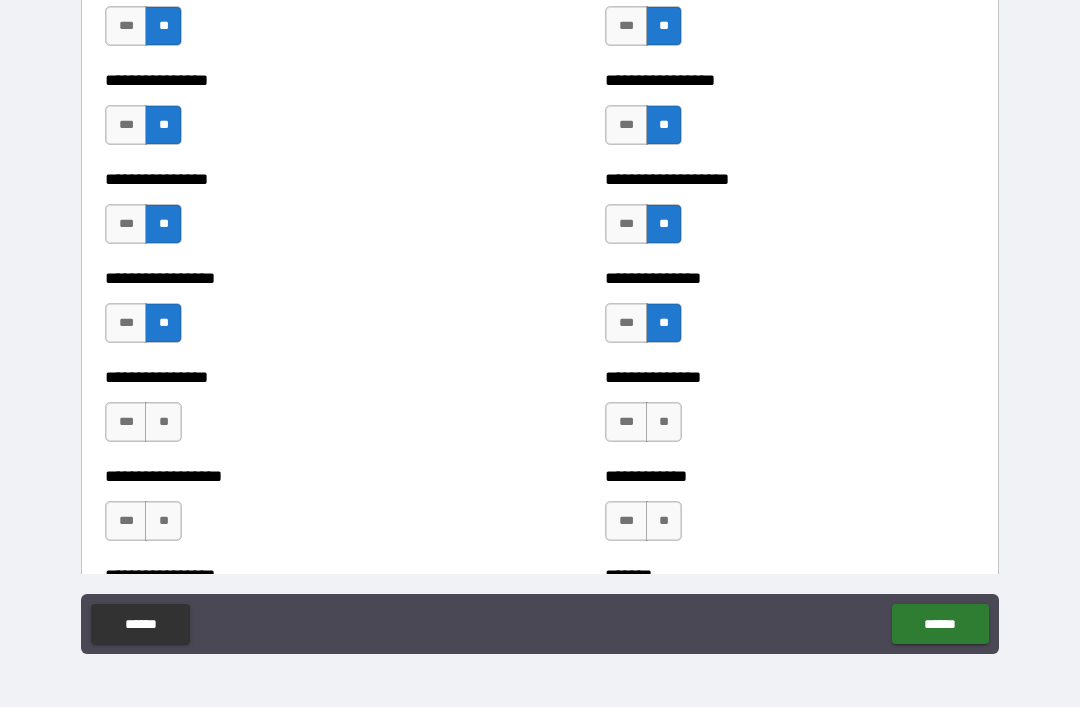 click on "**" at bounding box center [163, 422] 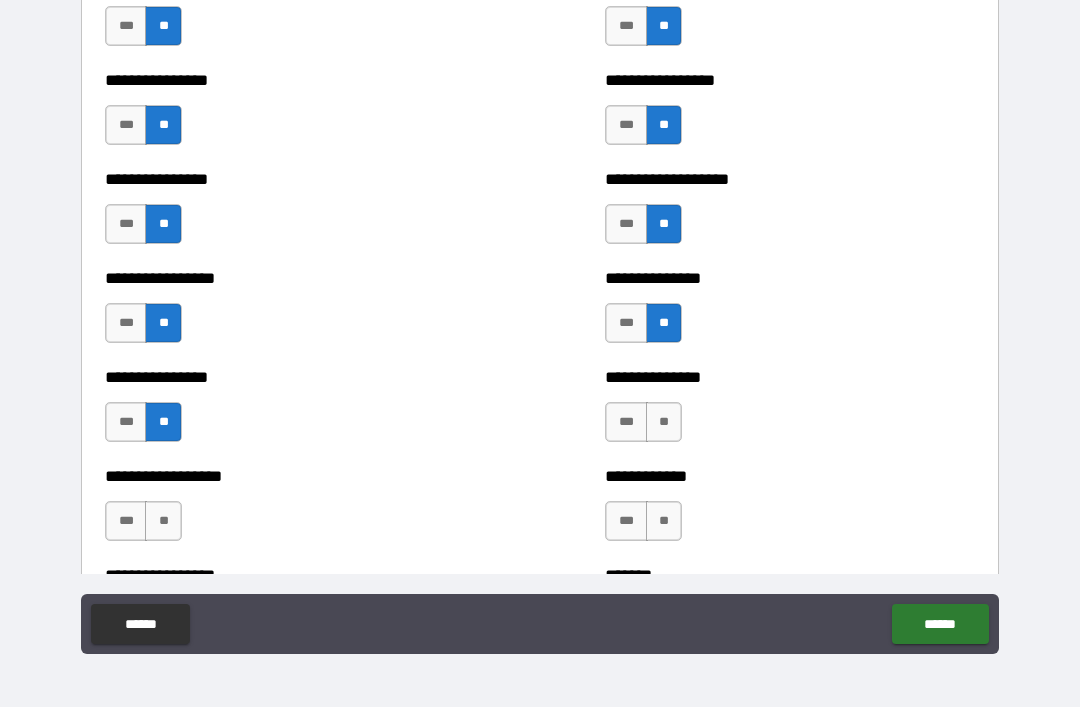 click on "**" at bounding box center (664, 422) 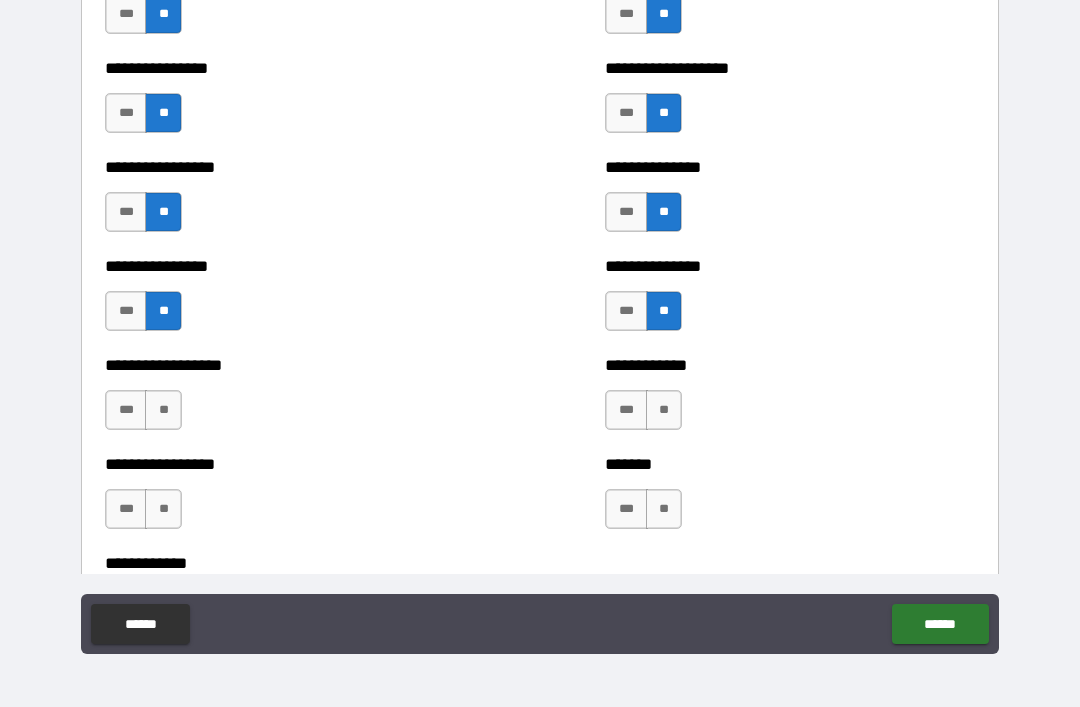 scroll, scrollTop: 4829, scrollLeft: 0, axis: vertical 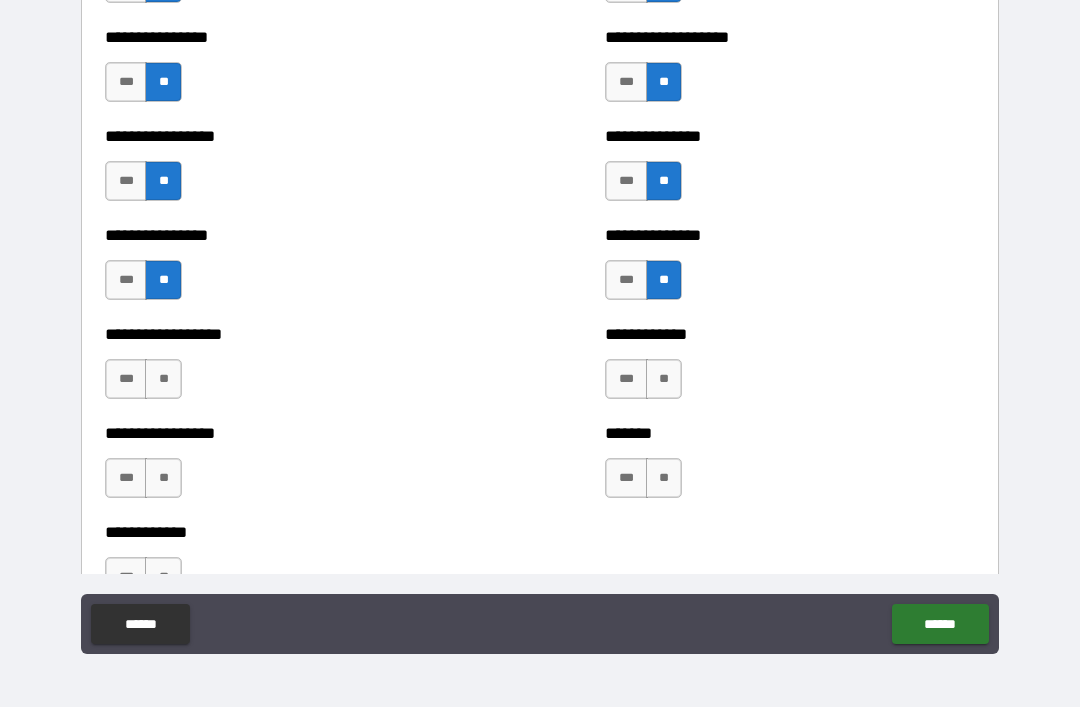click on "**" at bounding box center [664, 379] 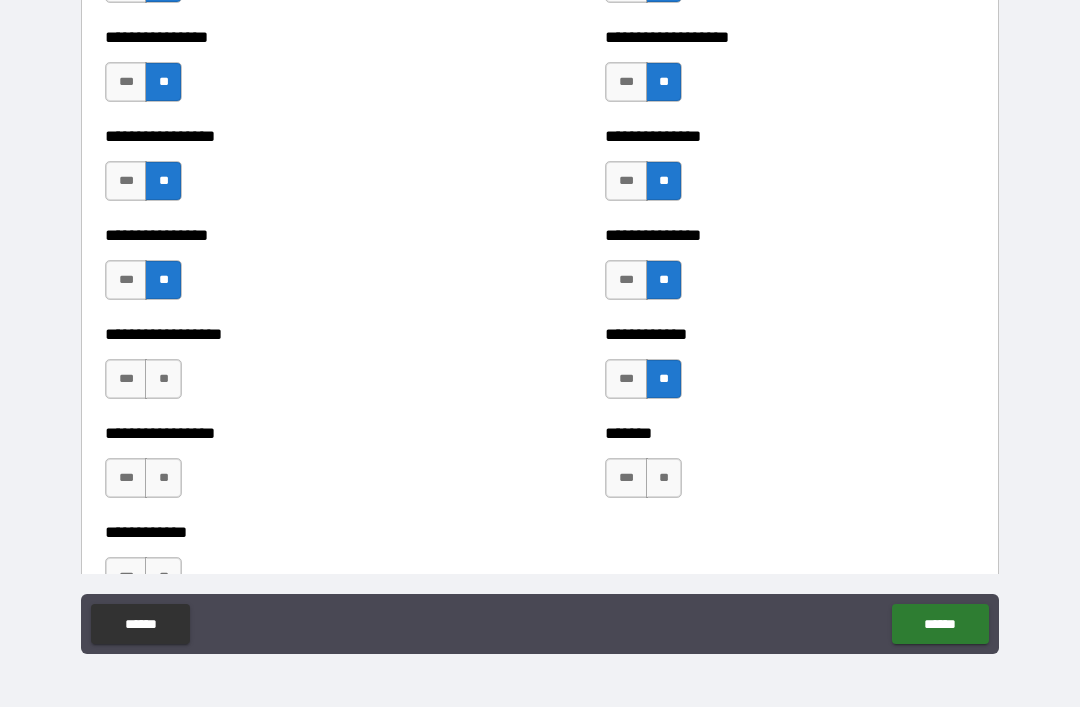 click on "**" at bounding box center (163, 379) 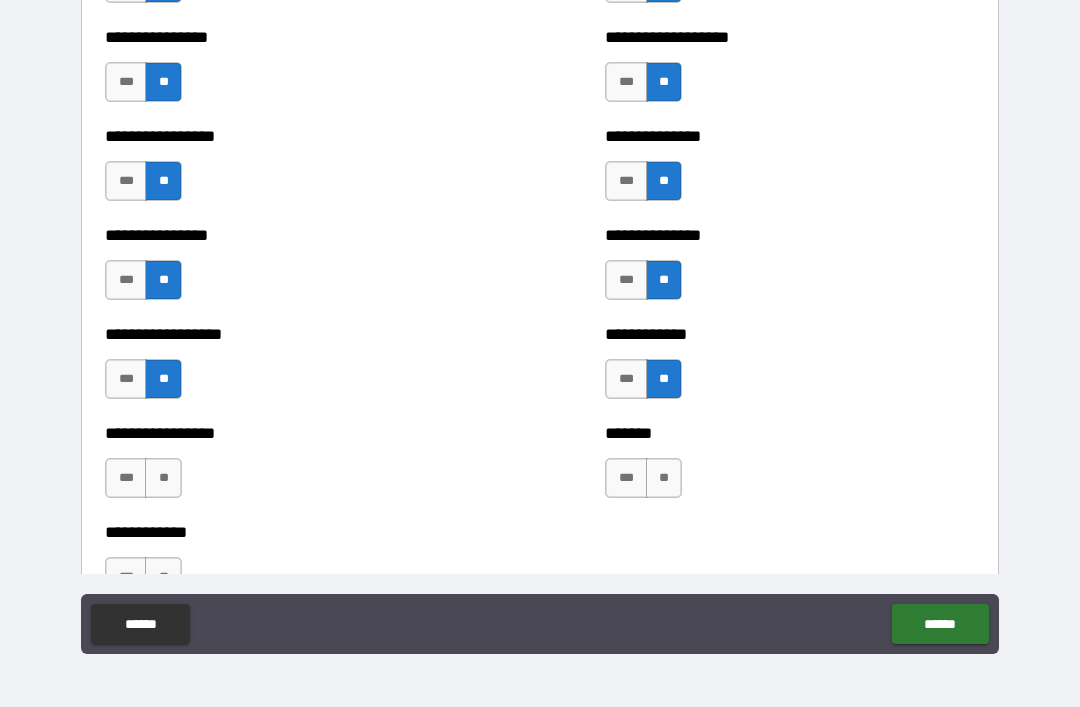 click on "**" at bounding box center [163, 478] 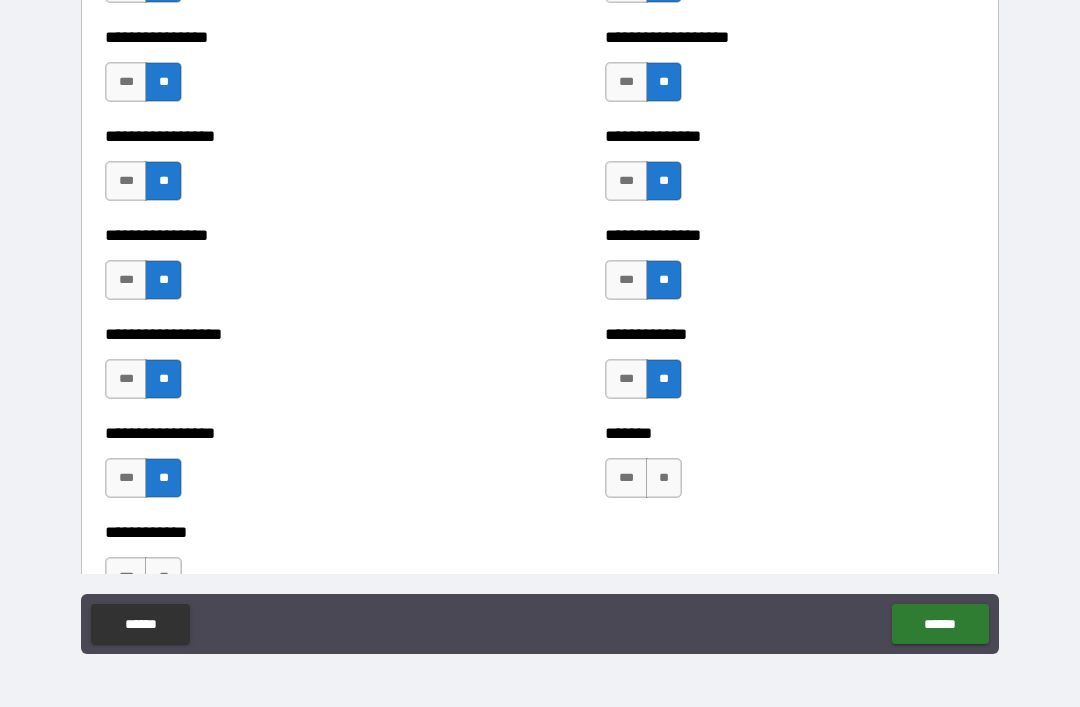 click on "**" at bounding box center [664, 478] 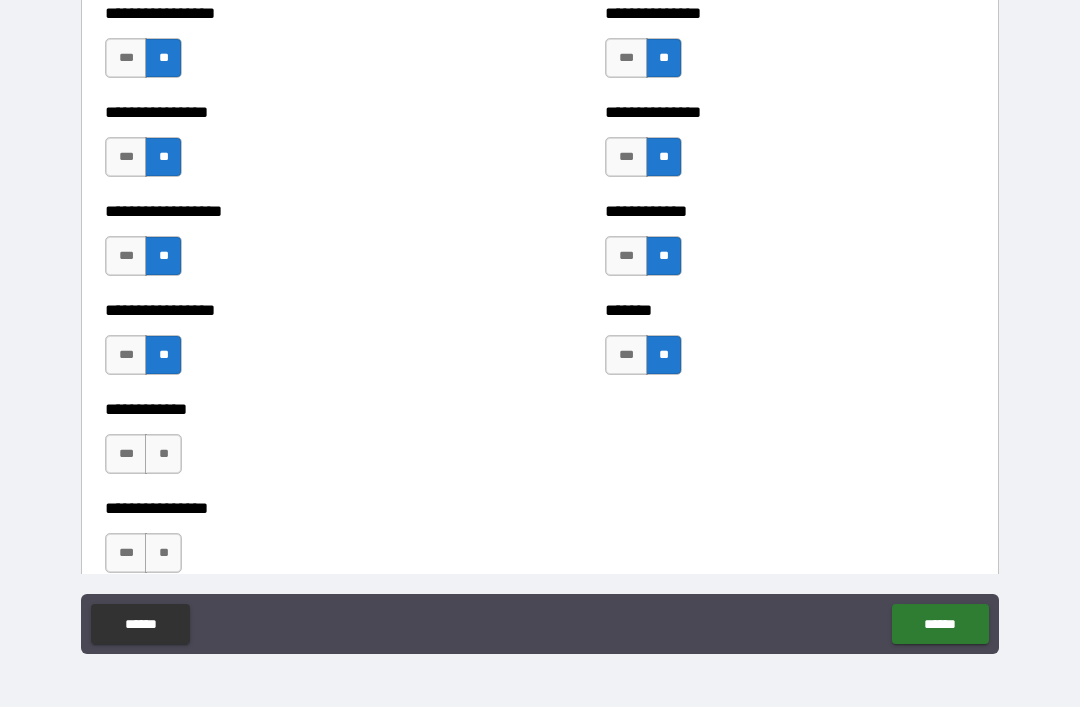 scroll, scrollTop: 4971, scrollLeft: 0, axis: vertical 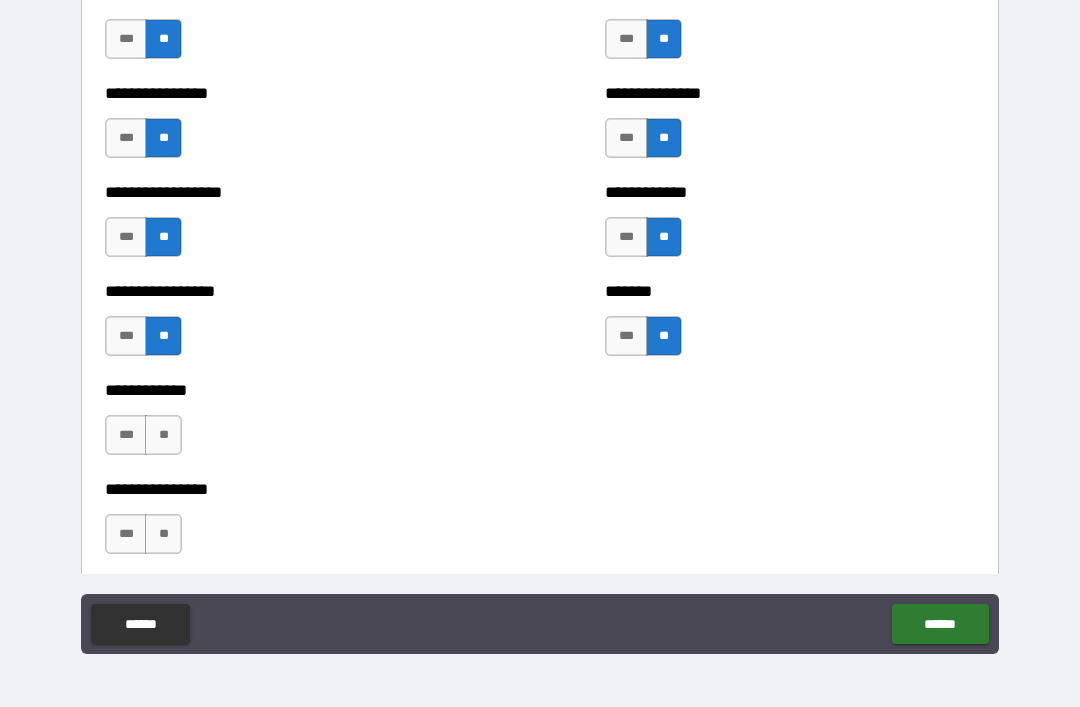 click on "**" at bounding box center (163, 435) 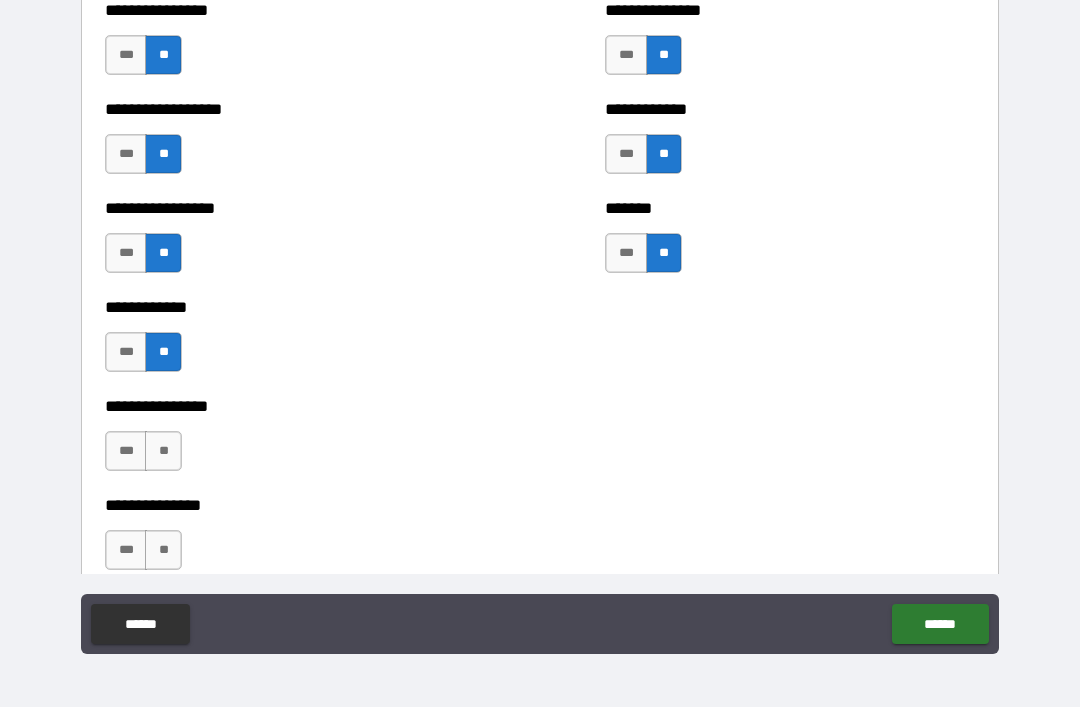 click on "**" at bounding box center (163, 451) 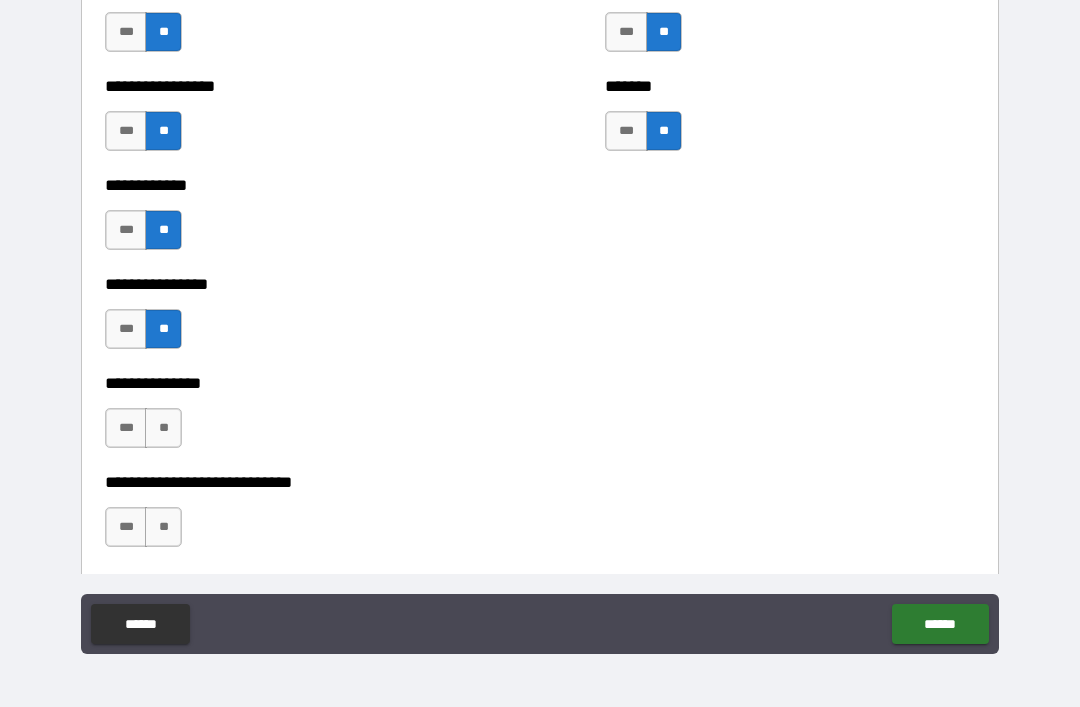 click on "**" at bounding box center (163, 428) 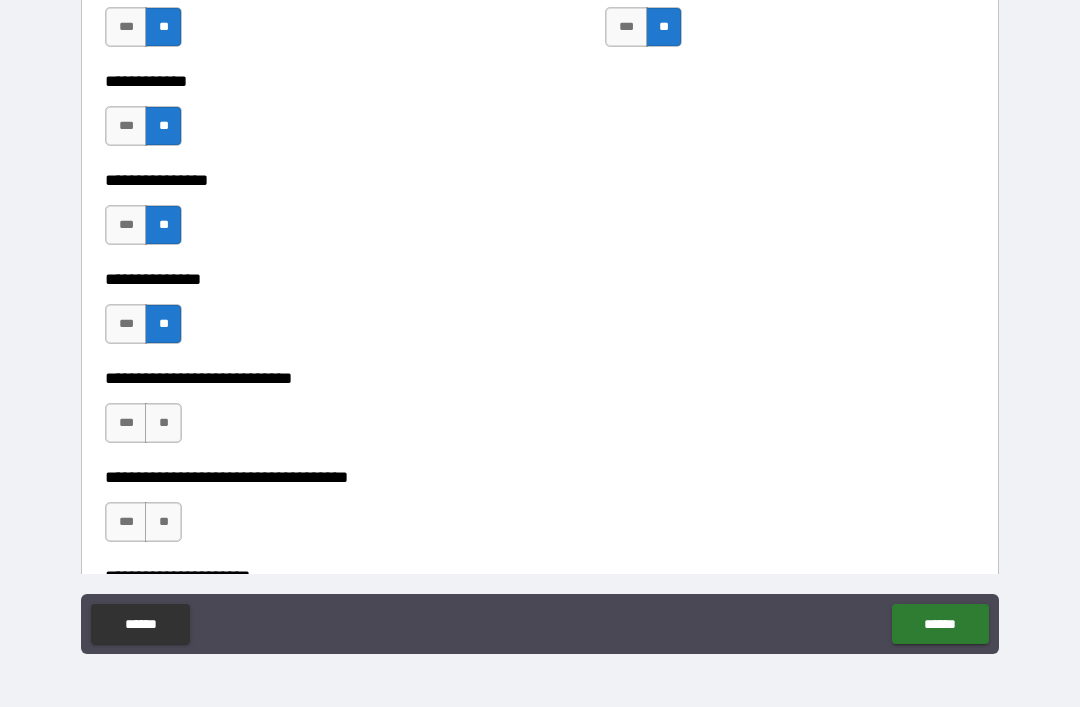 click on "**" at bounding box center (163, 423) 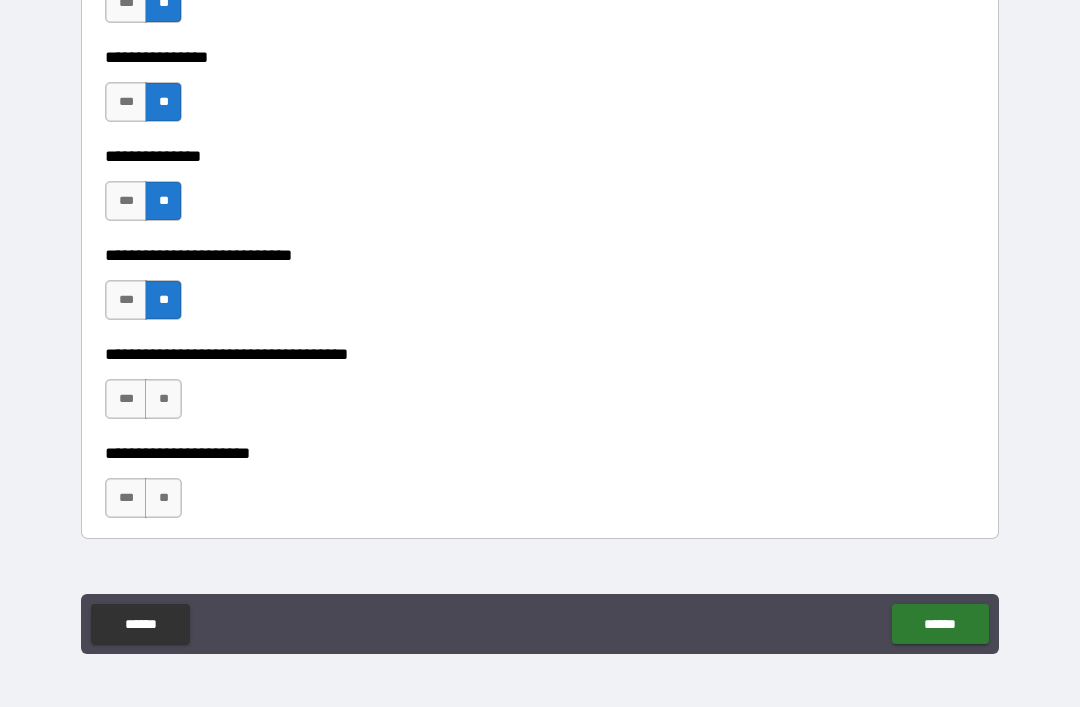 scroll, scrollTop: 5405, scrollLeft: 0, axis: vertical 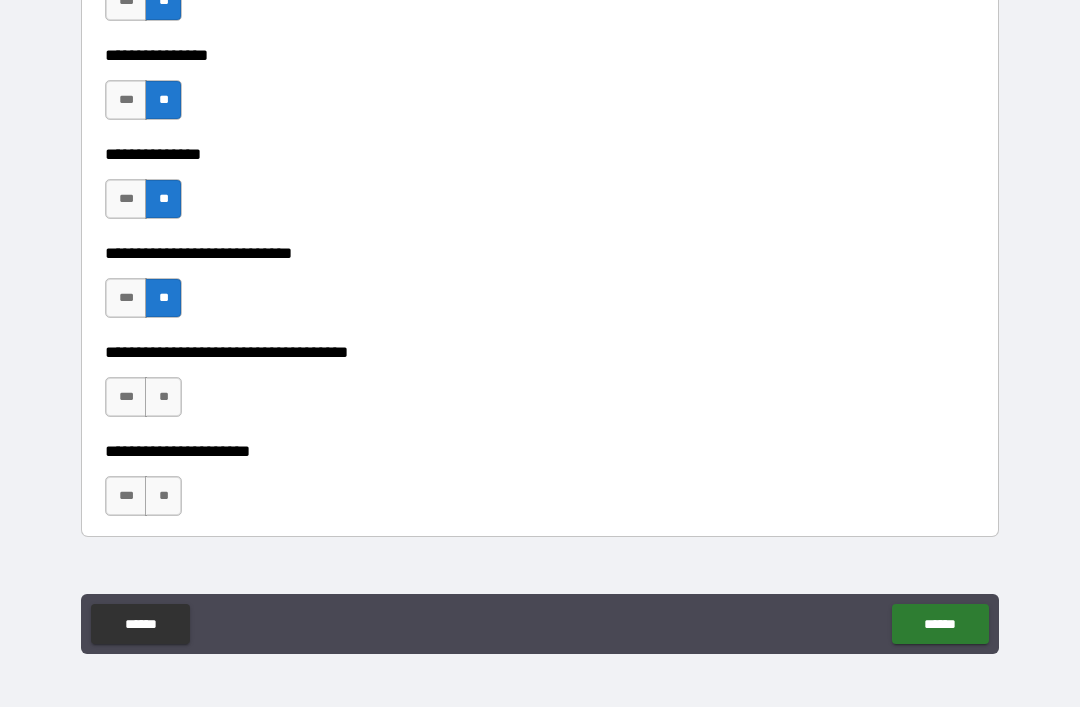 click on "**" at bounding box center (163, 397) 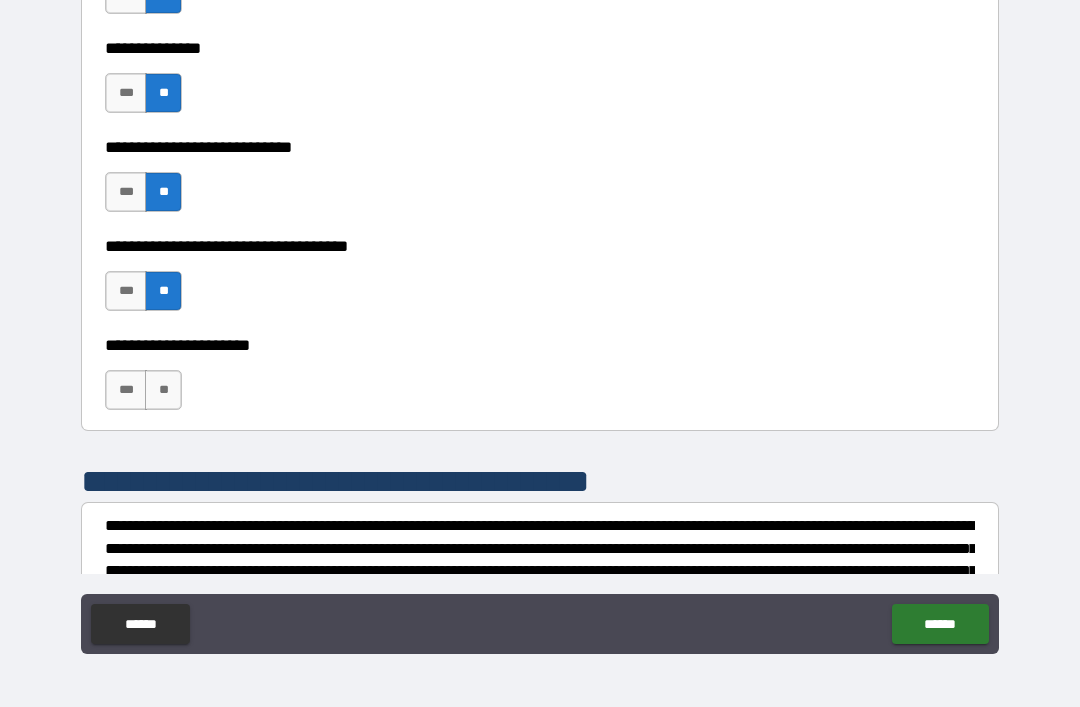 scroll, scrollTop: 5517, scrollLeft: 0, axis: vertical 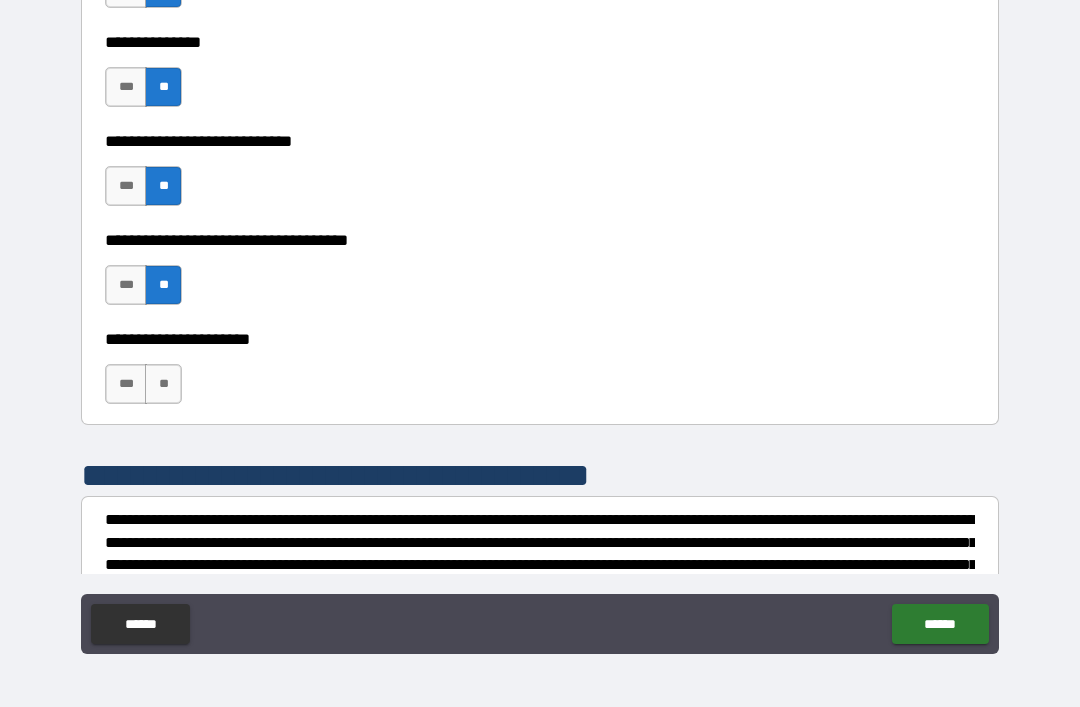 click on "**" at bounding box center [163, 384] 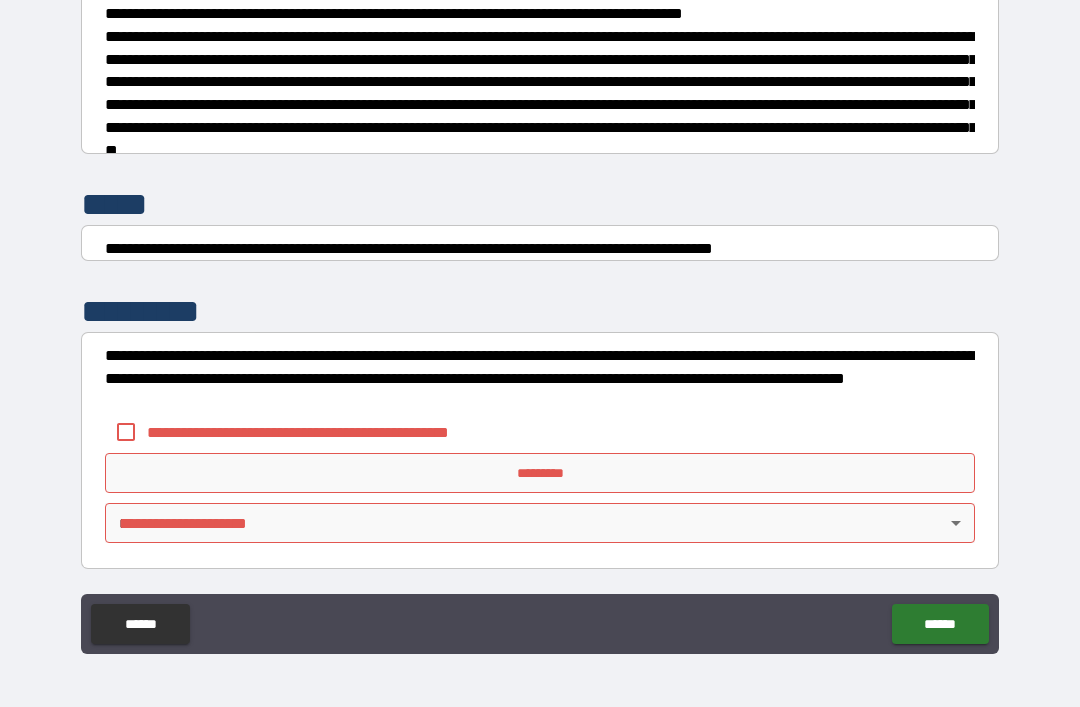 scroll, scrollTop: 7470, scrollLeft: 0, axis: vertical 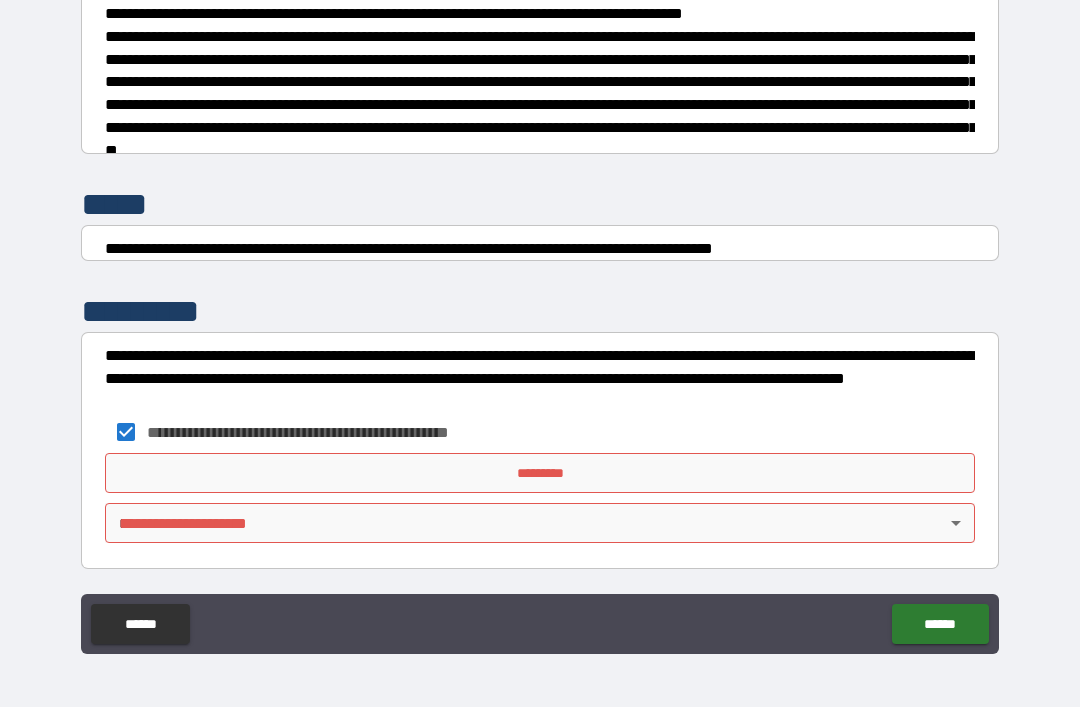 click on "*********" at bounding box center [540, 473] 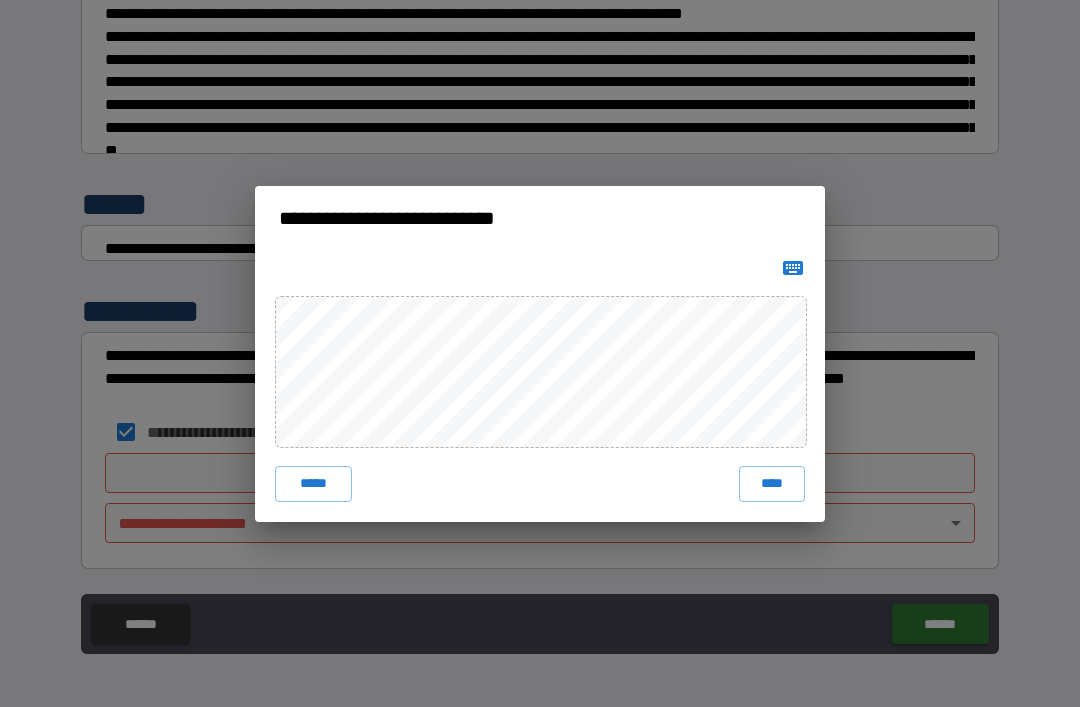 click on "****" at bounding box center [772, 484] 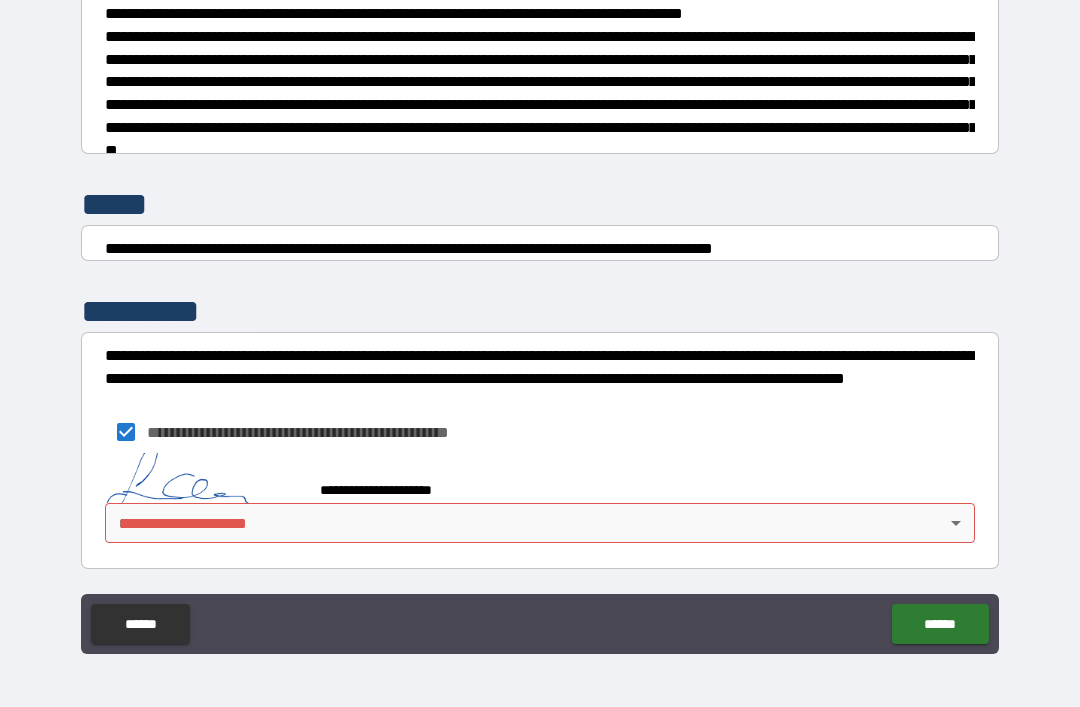 scroll, scrollTop: 7460, scrollLeft: 0, axis: vertical 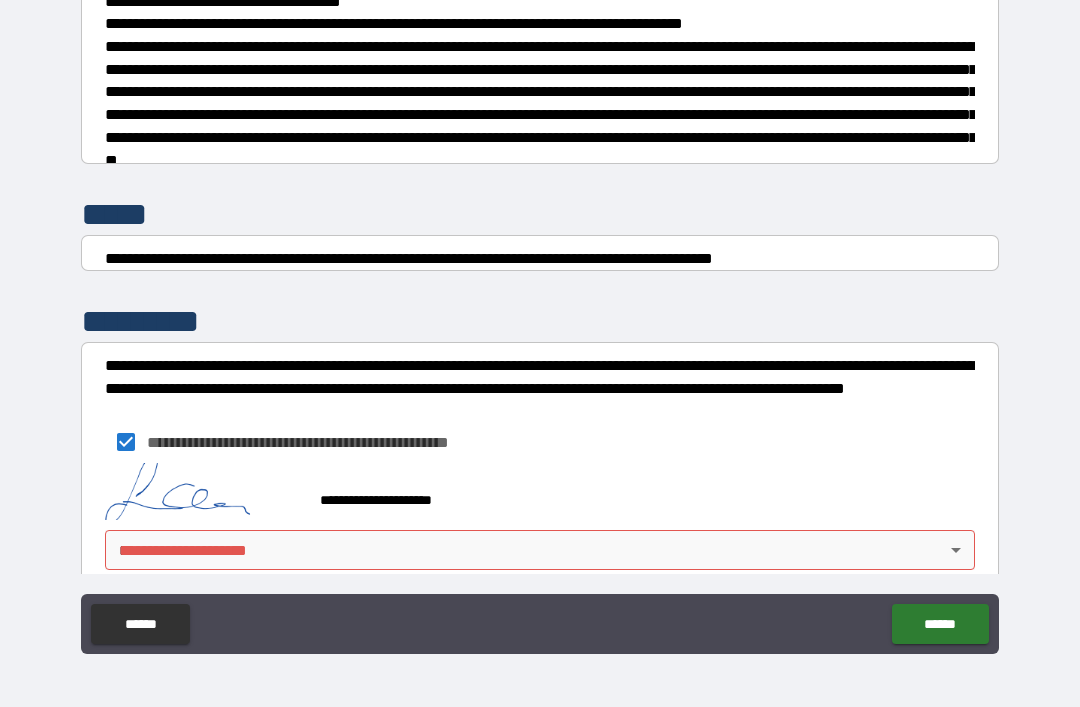 click on "**********" at bounding box center [540, 321] 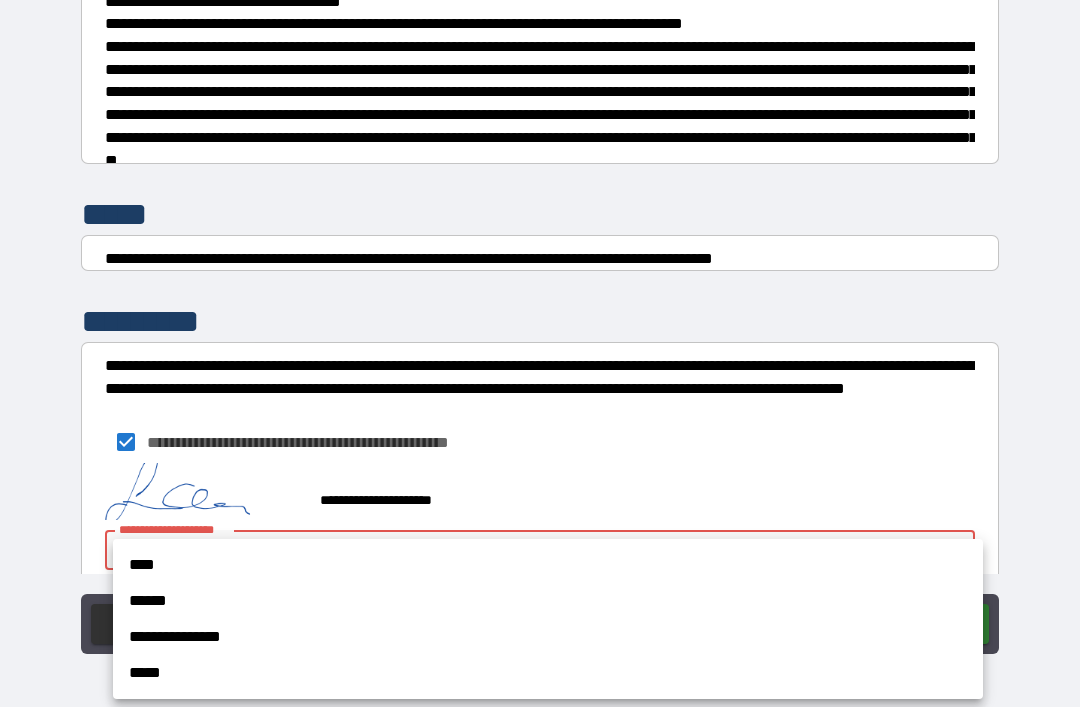 click on "**********" at bounding box center (548, 637) 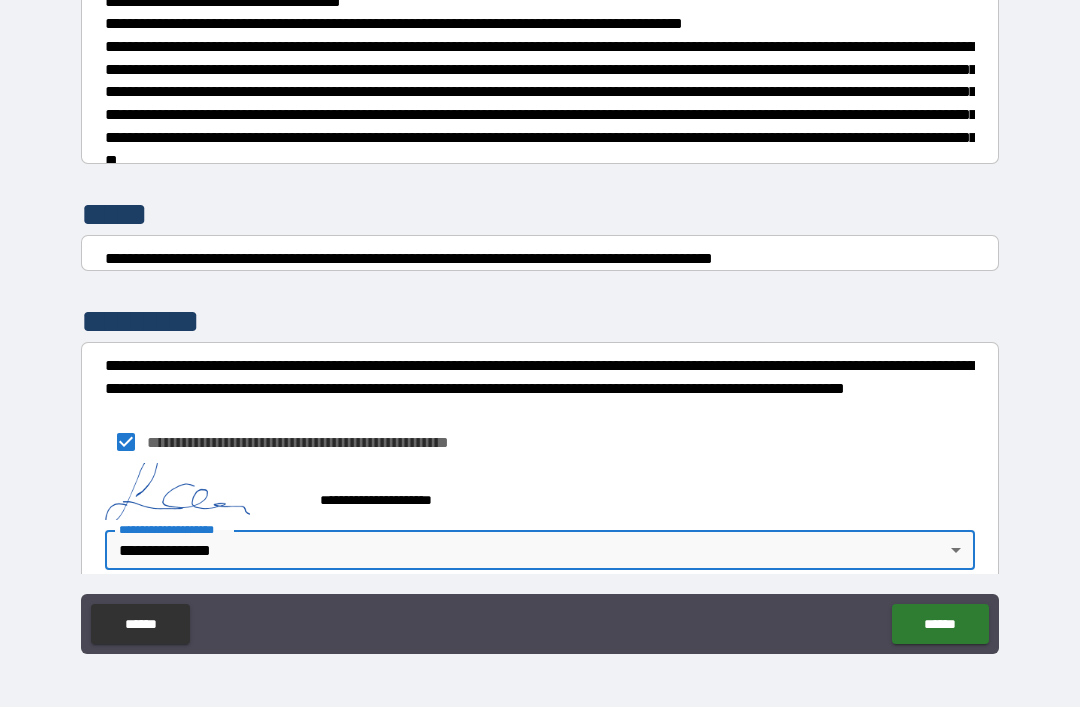 click on "******" at bounding box center [940, 624] 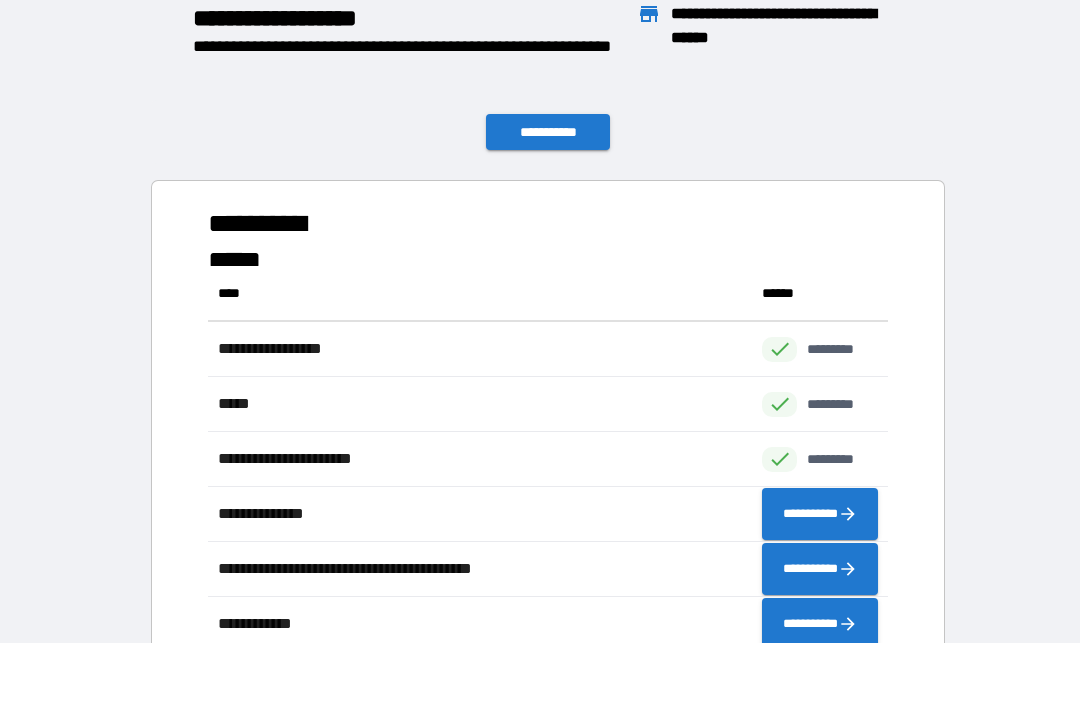 scroll, scrollTop: 386, scrollLeft: 680, axis: both 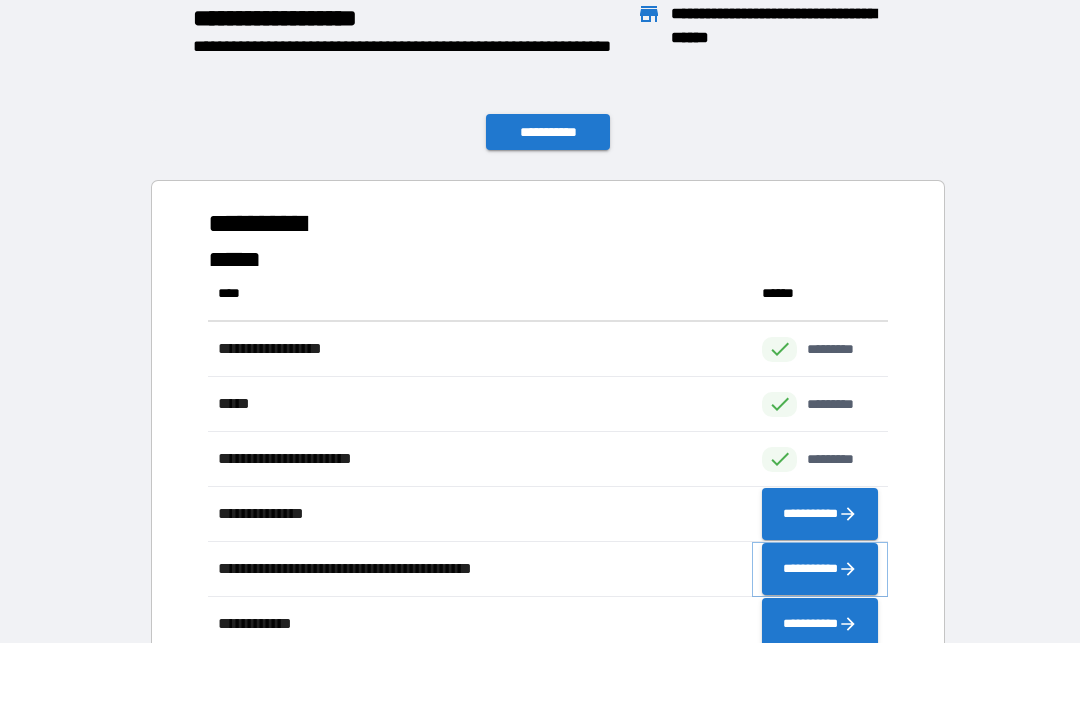 click on "**********" at bounding box center [820, 569] 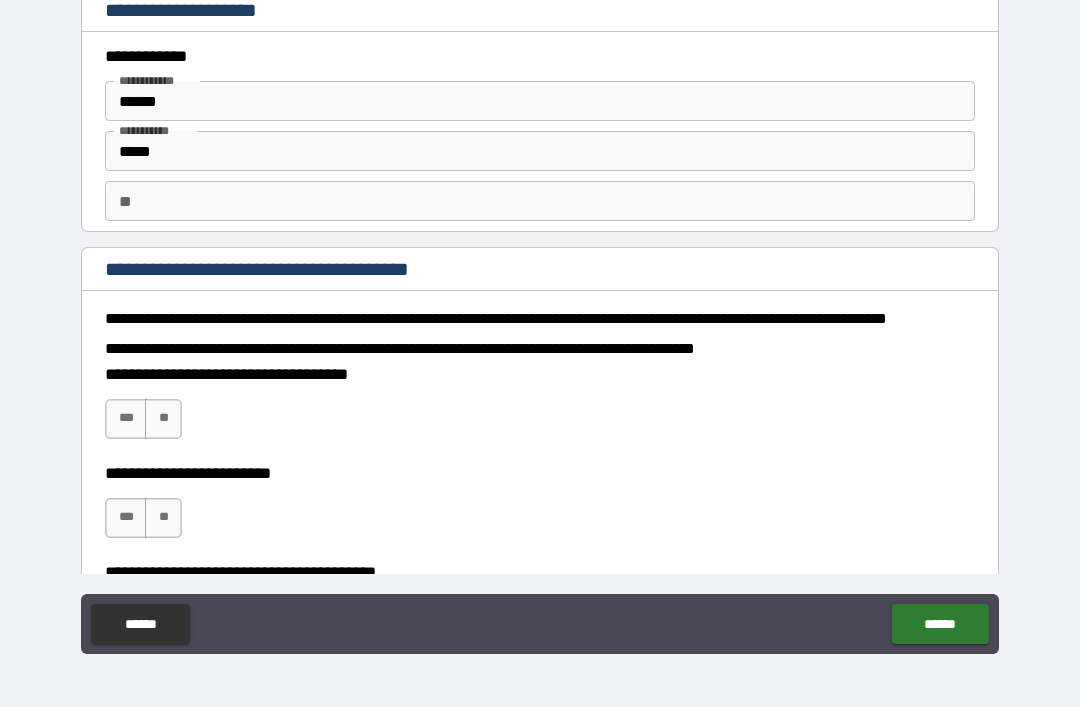 click on "***" at bounding box center (126, 419) 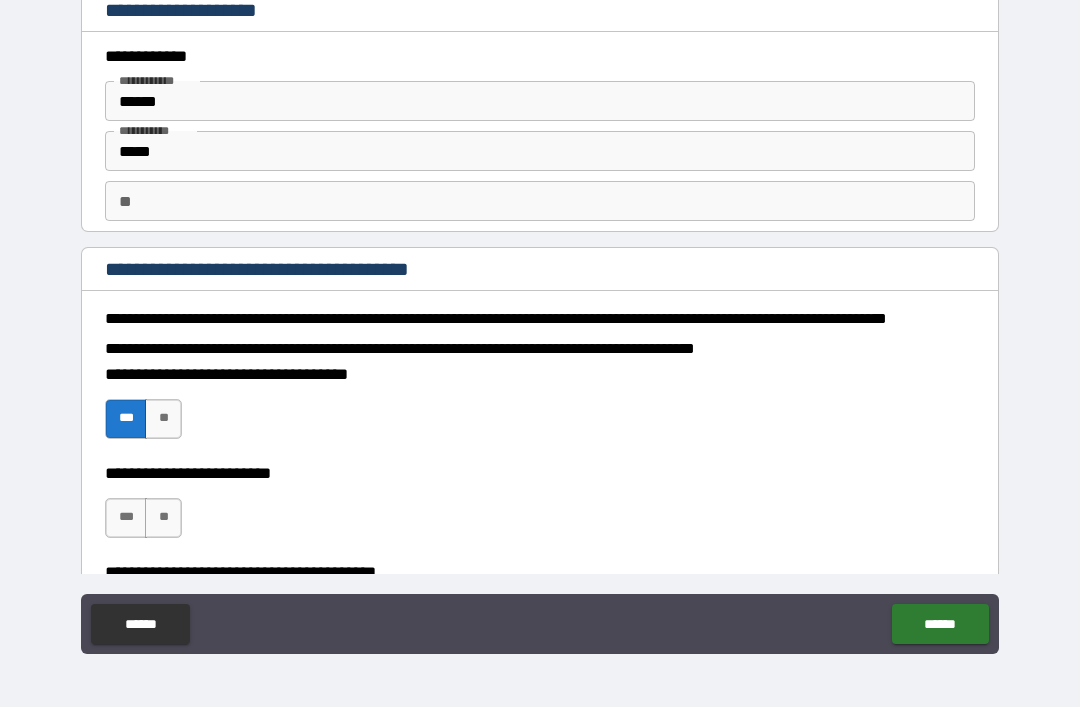 click on "***" at bounding box center [126, 518] 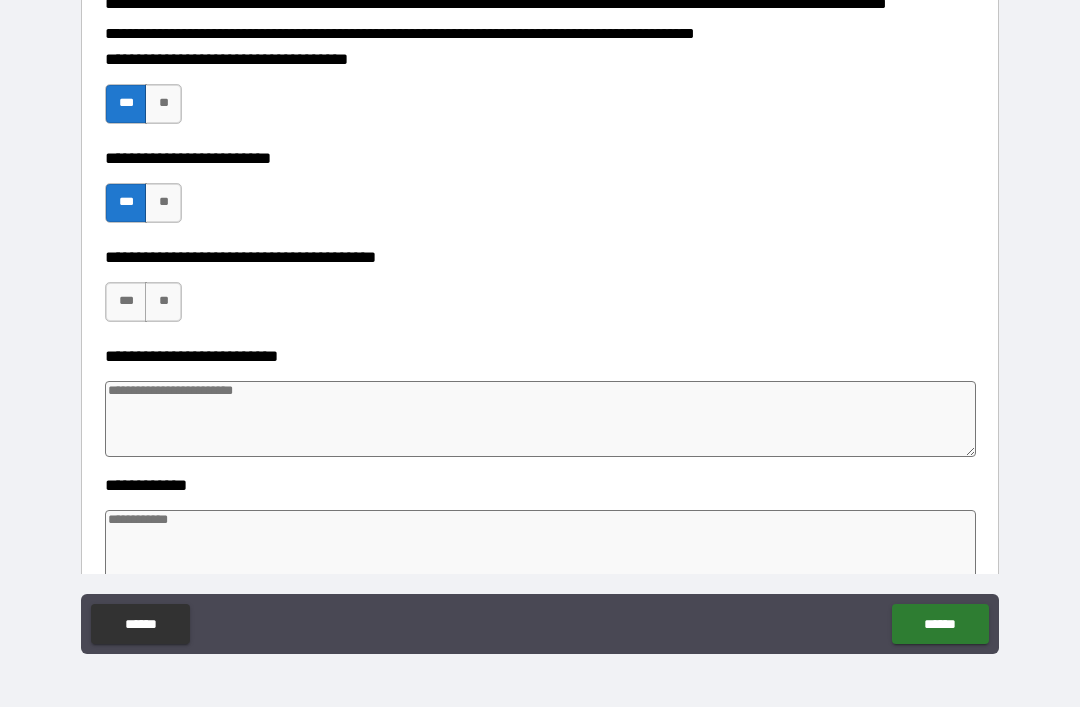scroll, scrollTop: 313, scrollLeft: 0, axis: vertical 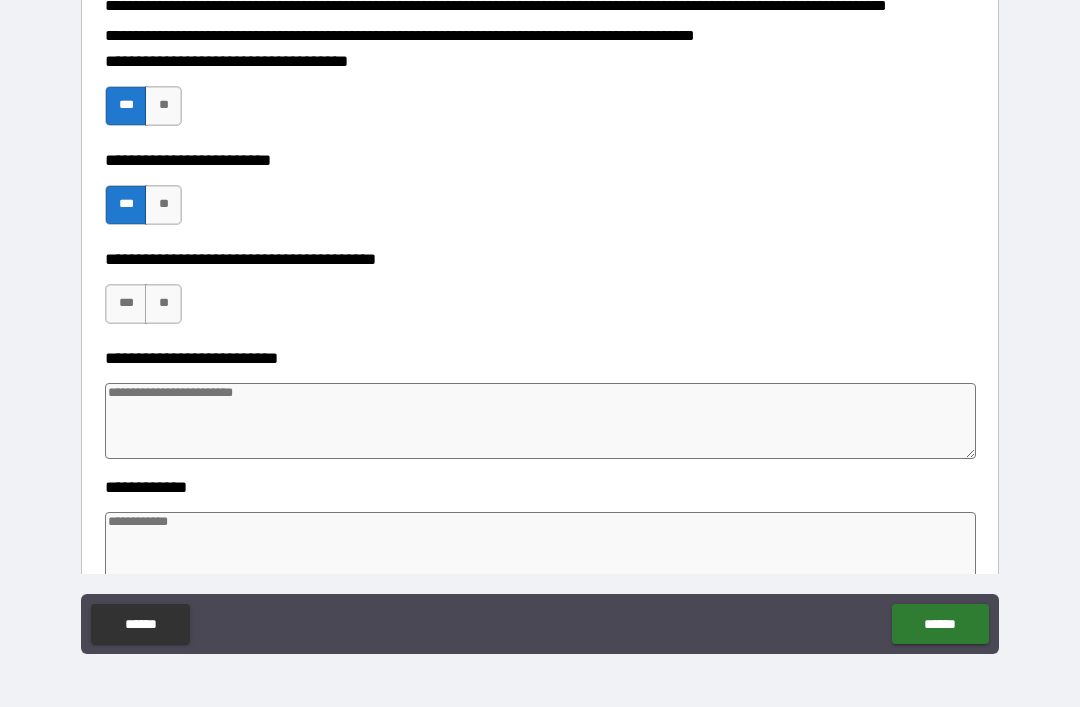 click on "***" at bounding box center [126, 304] 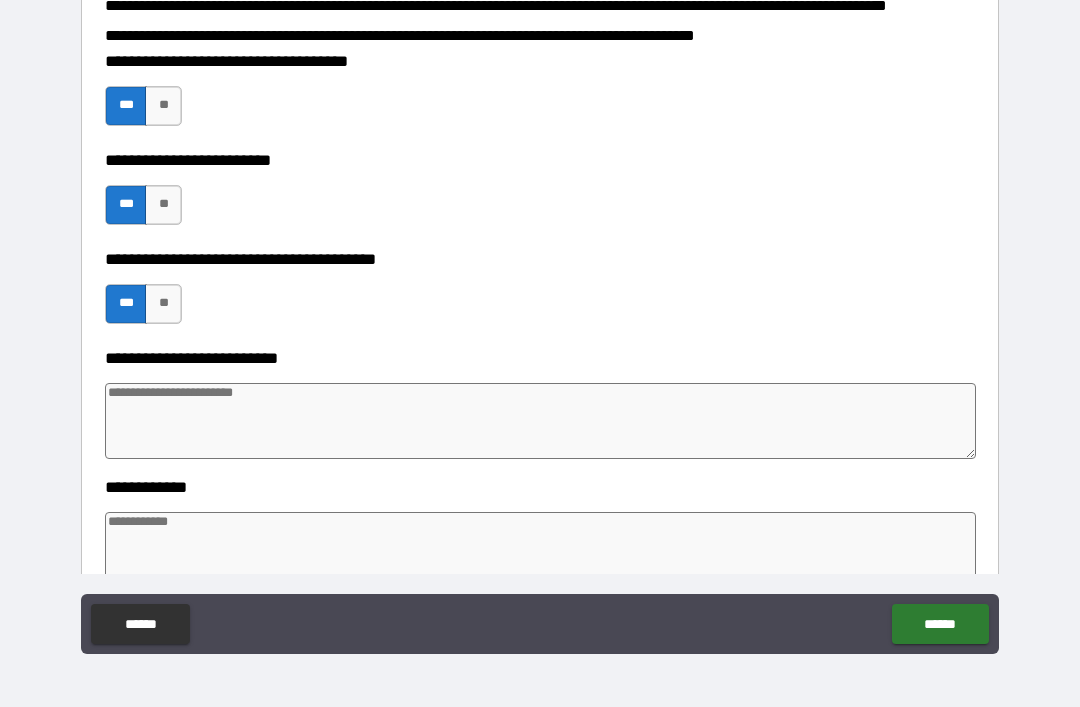 click at bounding box center (540, 421) 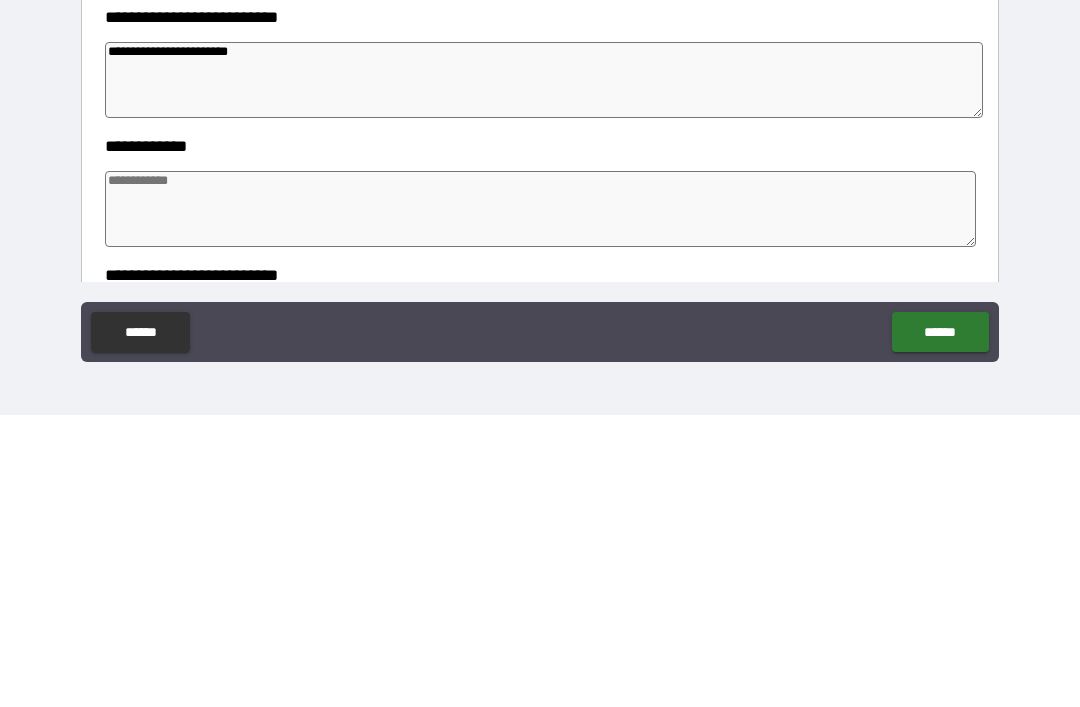 scroll, scrollTop: 394, scrollLeft: 0, axis: vertical 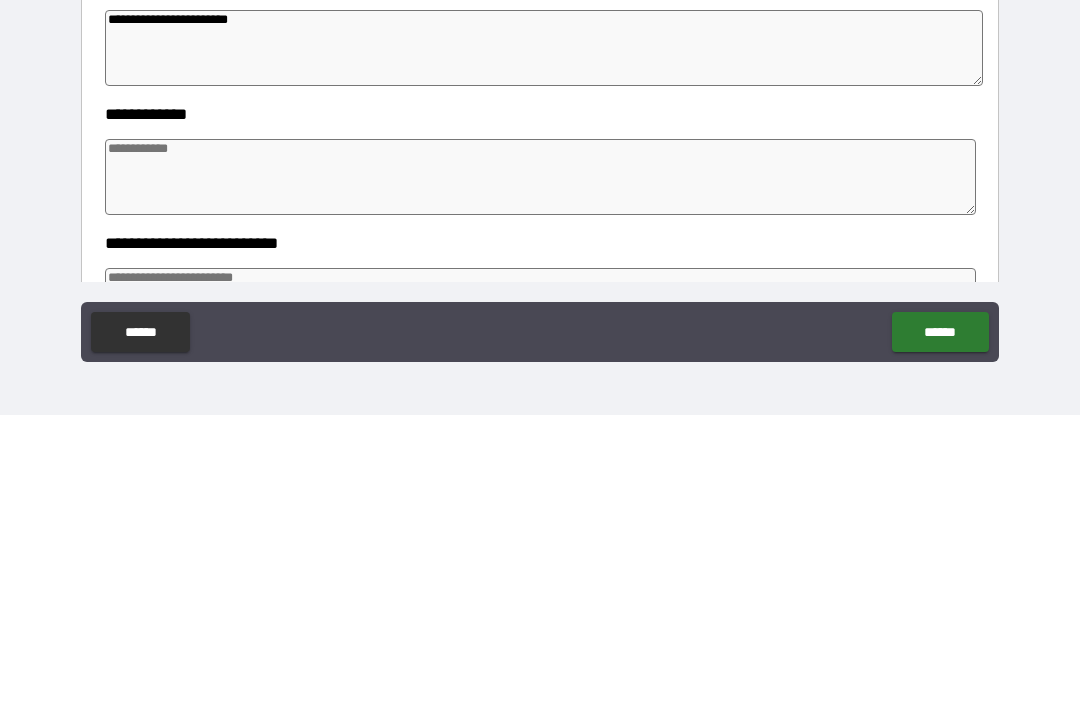 click at bounding box center [540, 469] 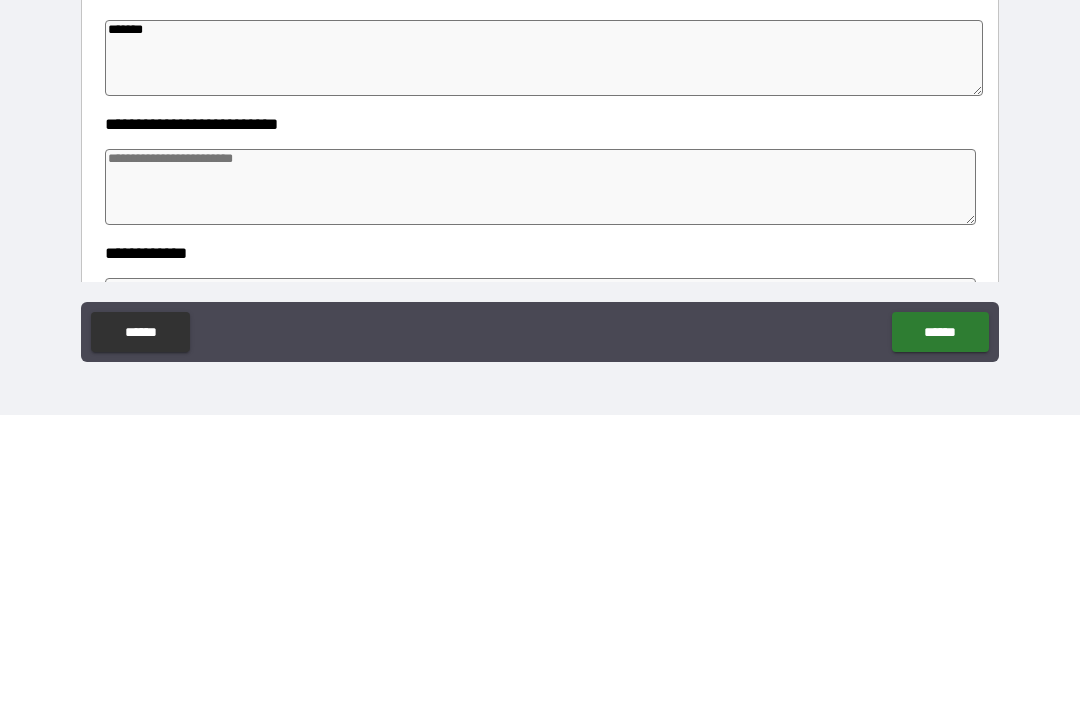 scroll, scrollTop: 515, scrollLeft: 0, axis: vertical 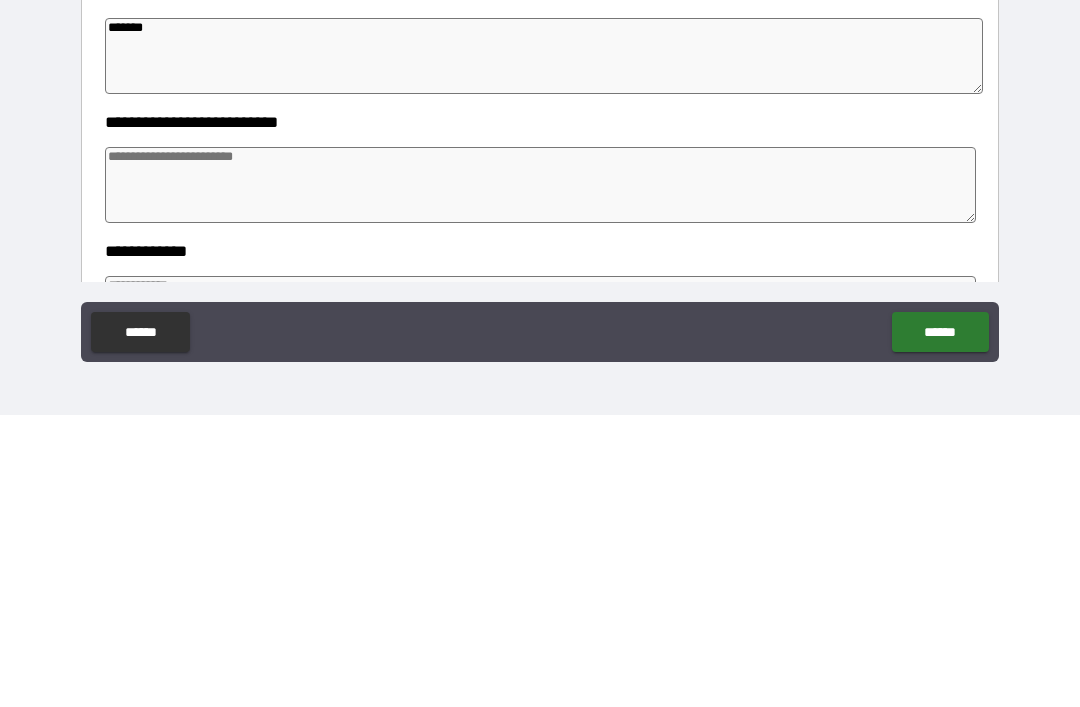 click at bounding box center [540, 477] 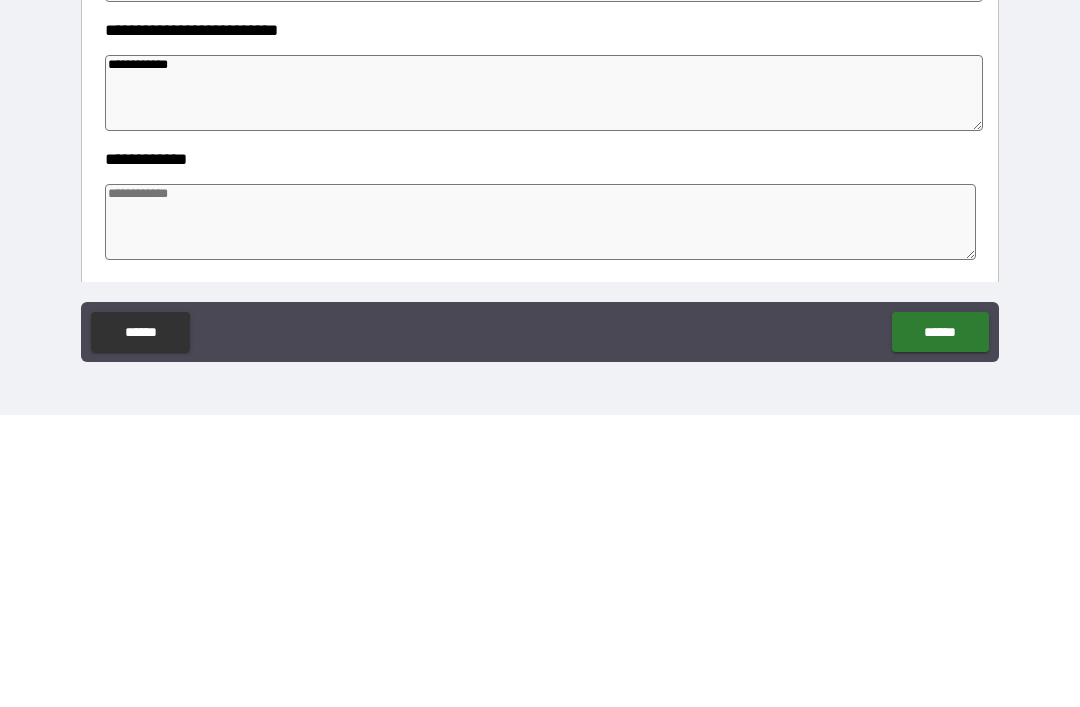 scroll, scrollTop: 604, scrollLeft: 0, axis: vertical 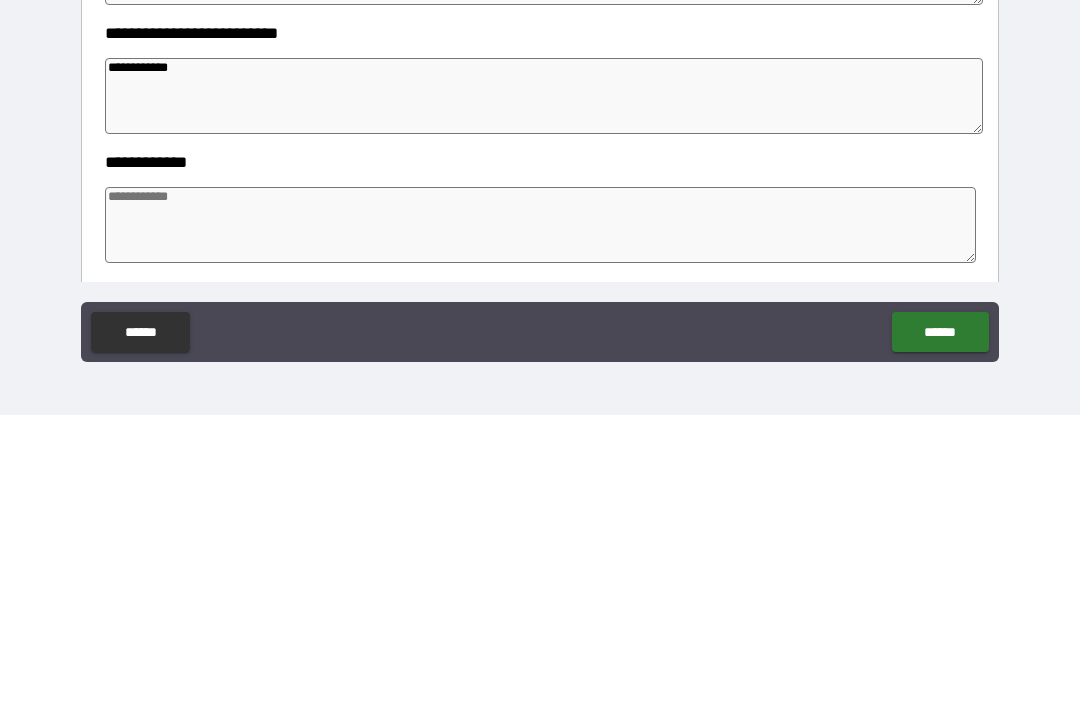 click at bounding box center (540, 517) 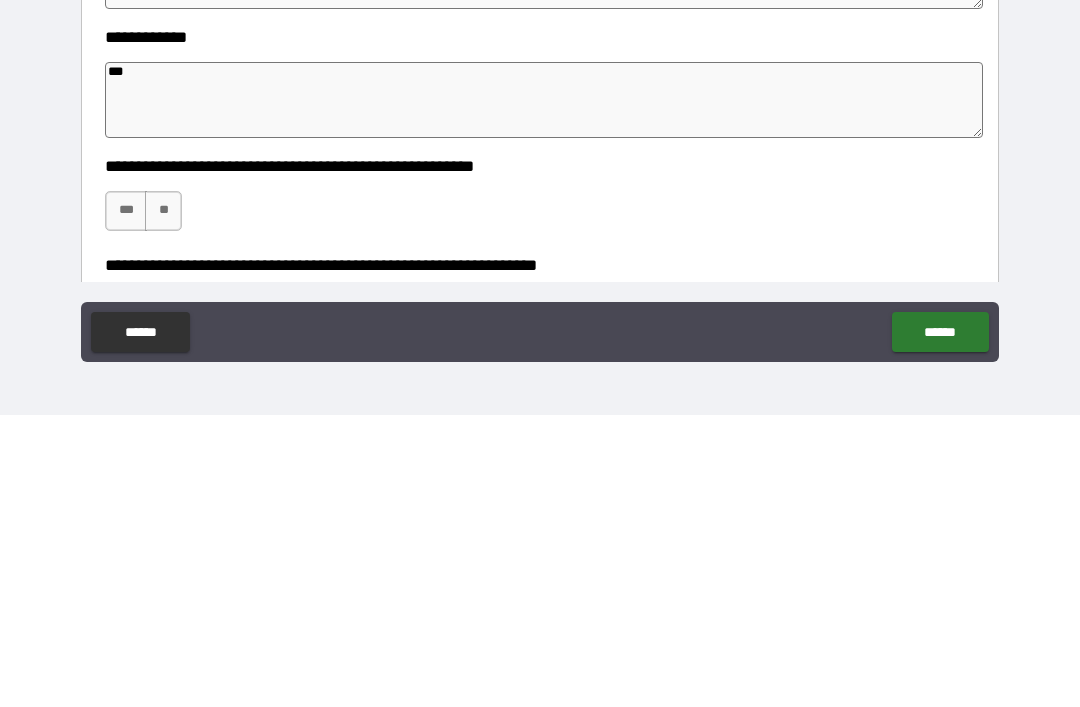 scroll, scrollTop: 727, scrollLeft: 0, axis: vertical 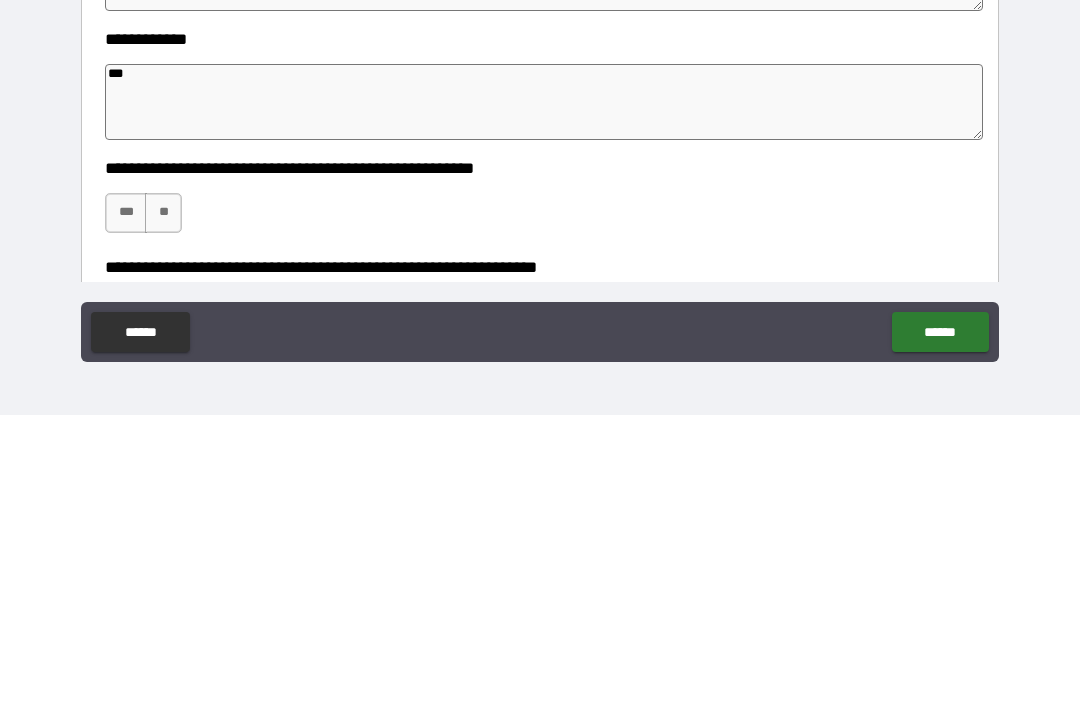 click on "***" at bounding box center (126, 505) 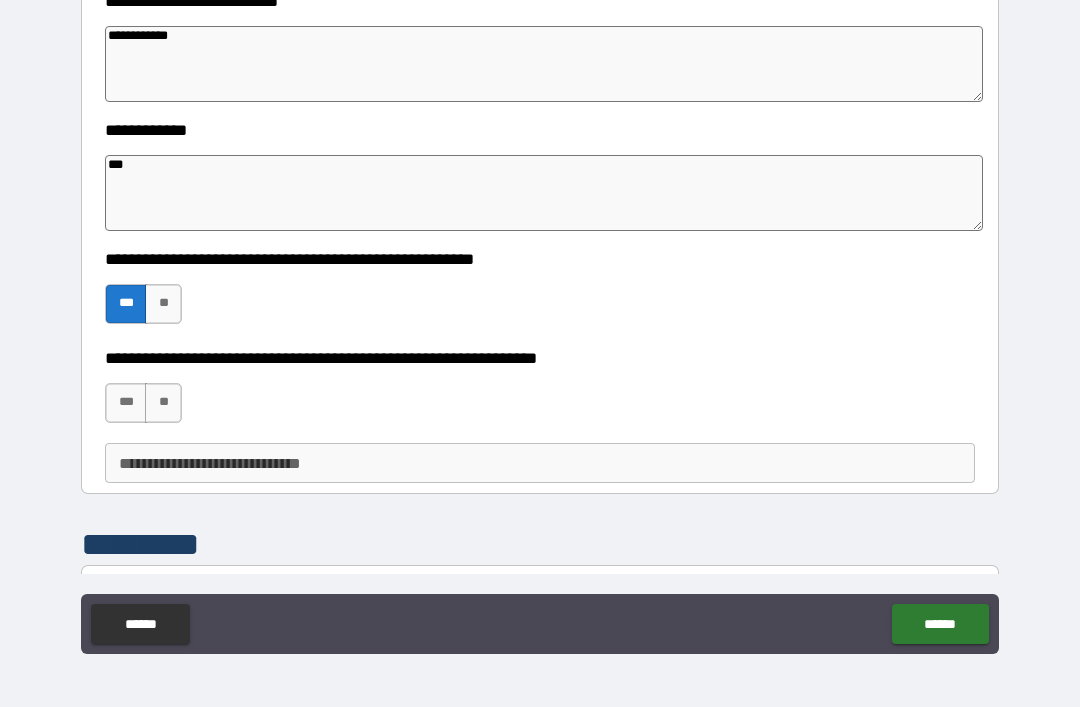 scroll, scrollTop: 936, scrollLeft: 0, axis: vertical 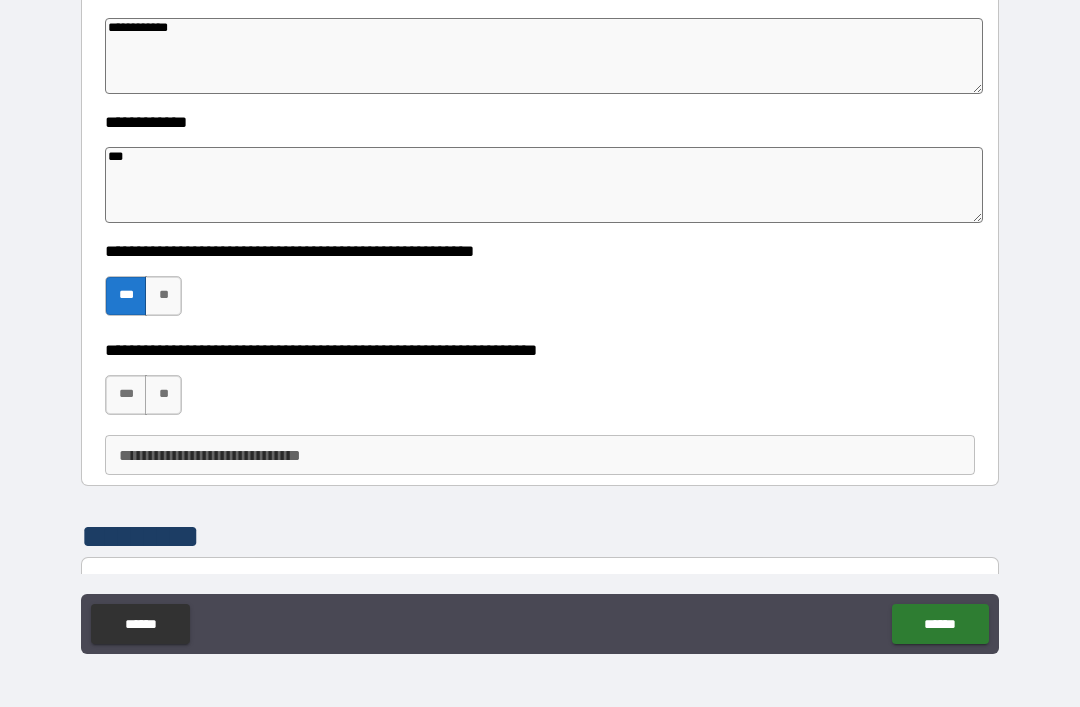 click on "***" at bounding box center [126, 395] 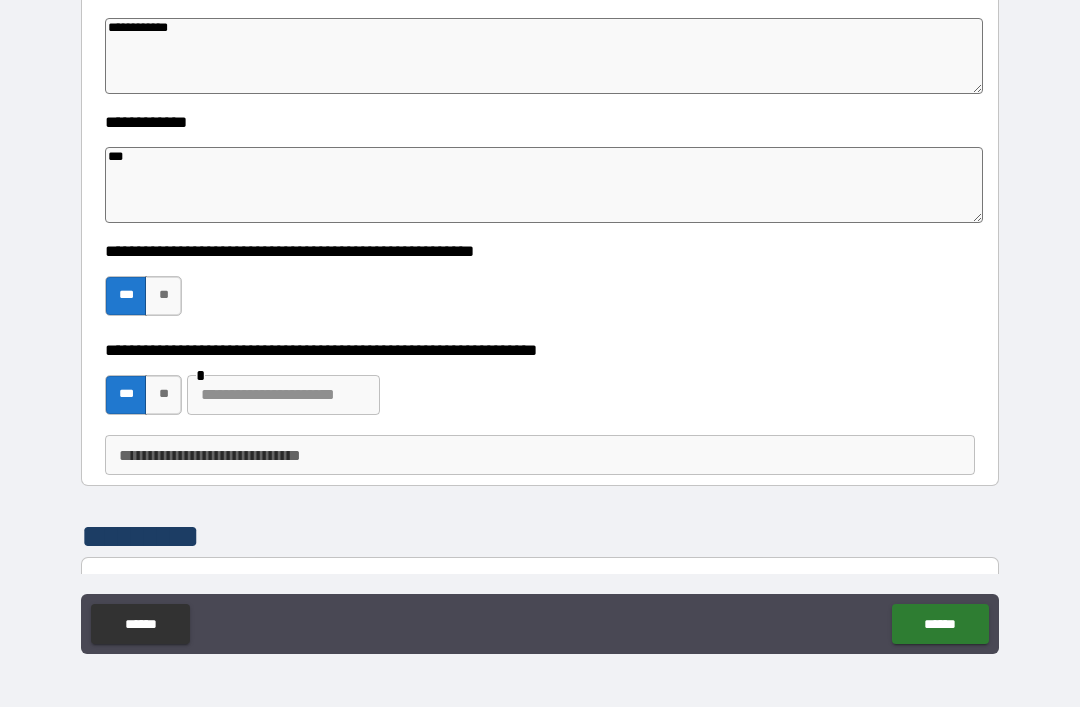 click on "**" at bounding box center (163, 395) 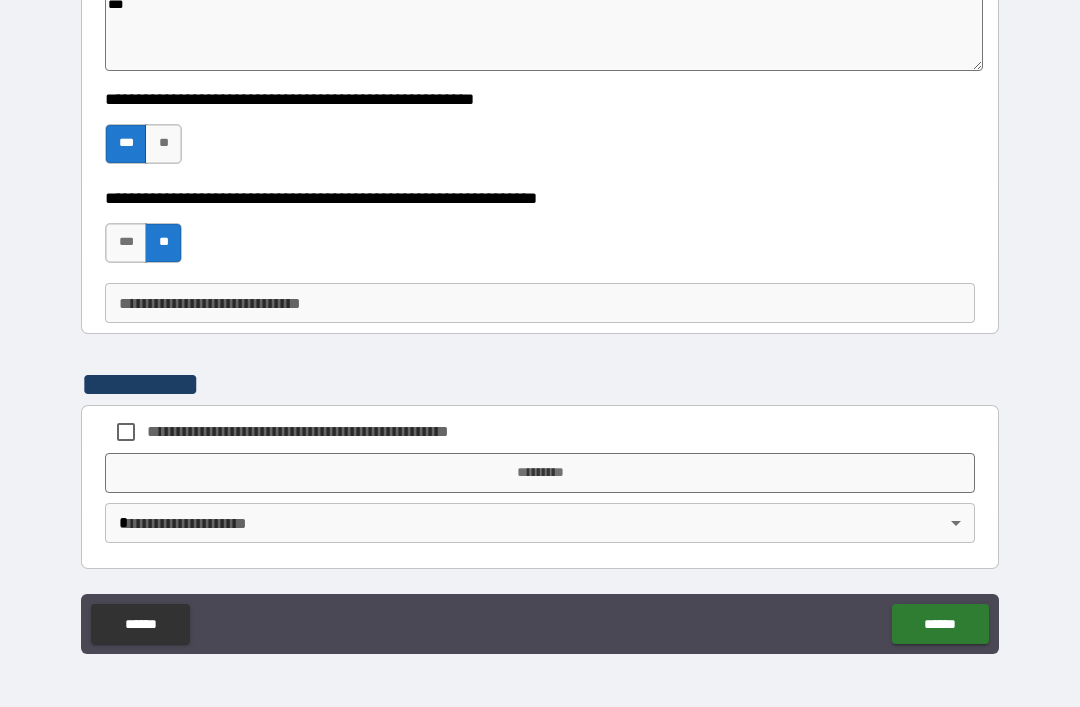 scroll, scrollTop: 1109, scrollLeft: 0, axis: vertical 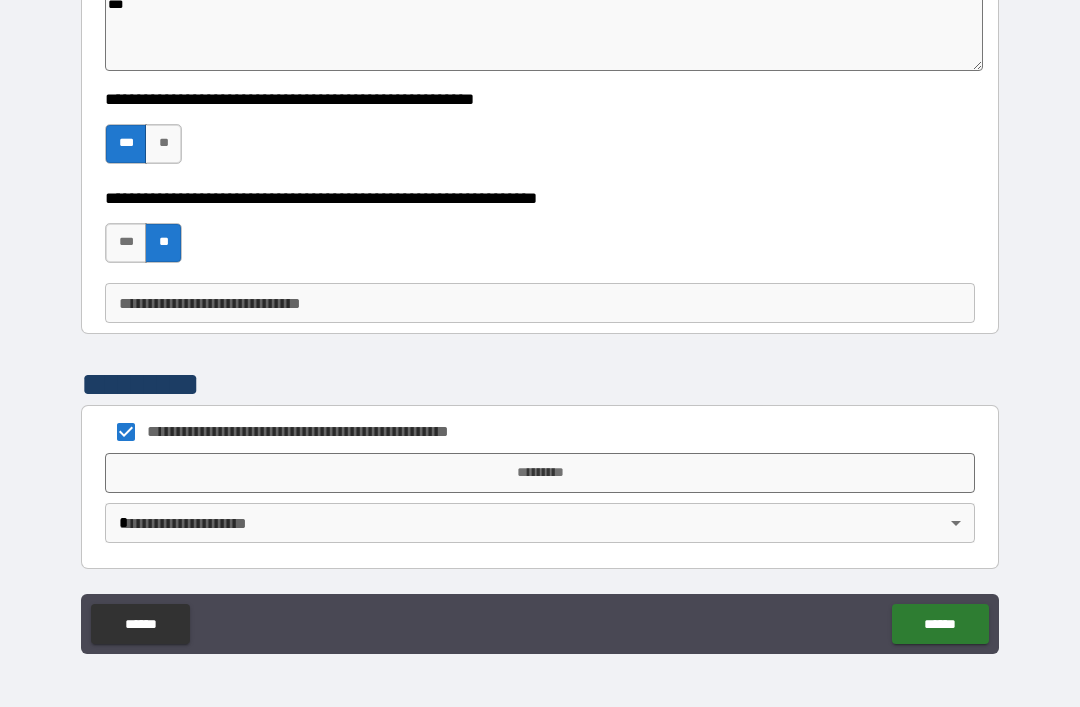 click on "*********" at bounding box center (540, 473) 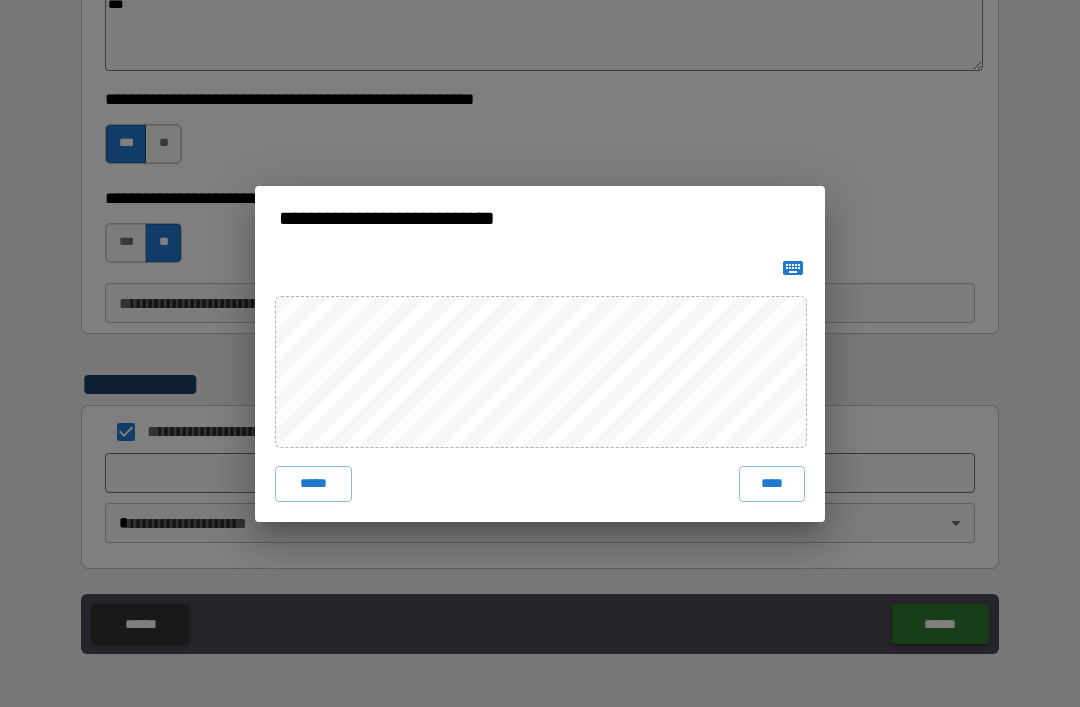 click on "****" at bounding box center (772, 484) 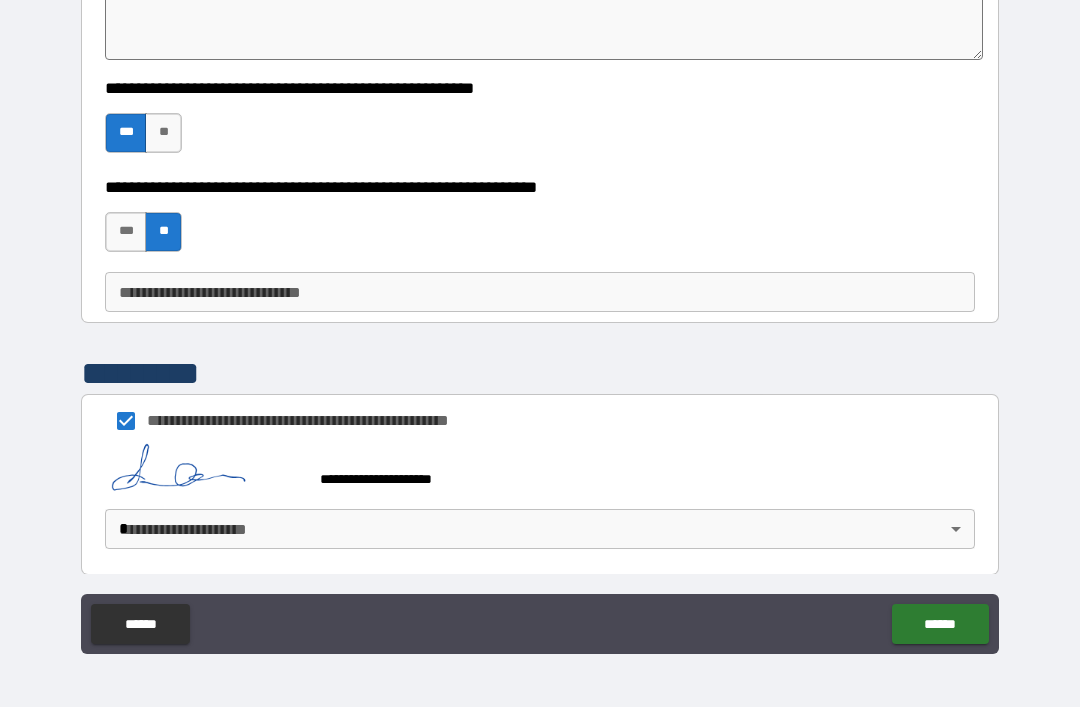 click on "**********" at bounding box center [540, 321] 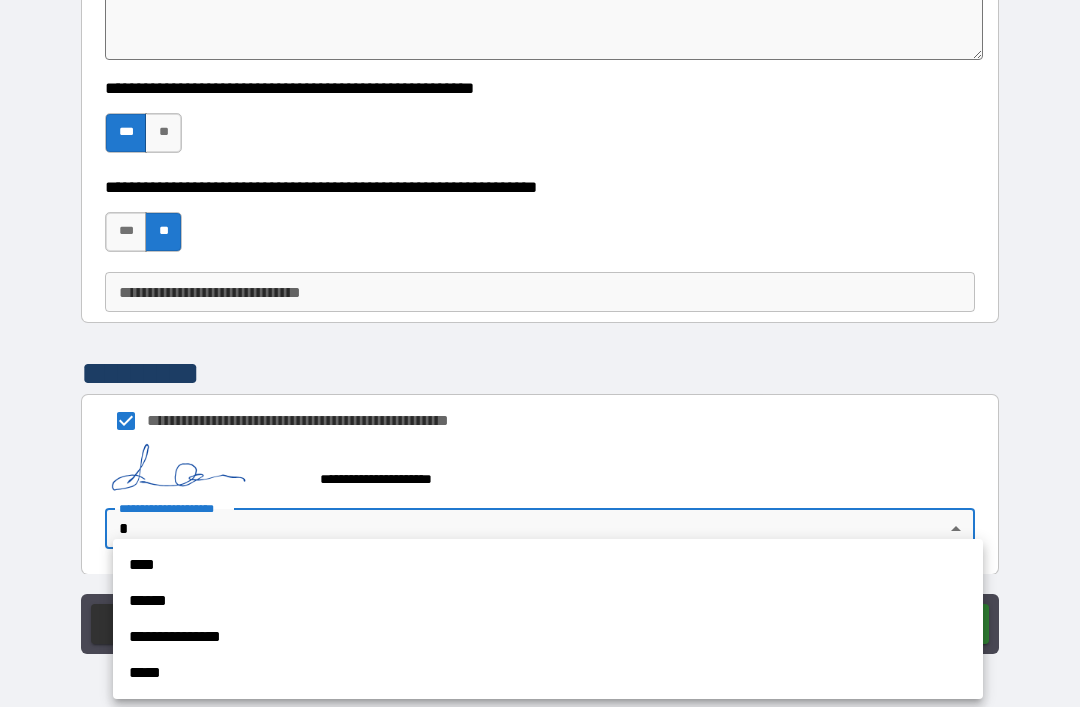 click on "**********" at bounding box center (548, 637) 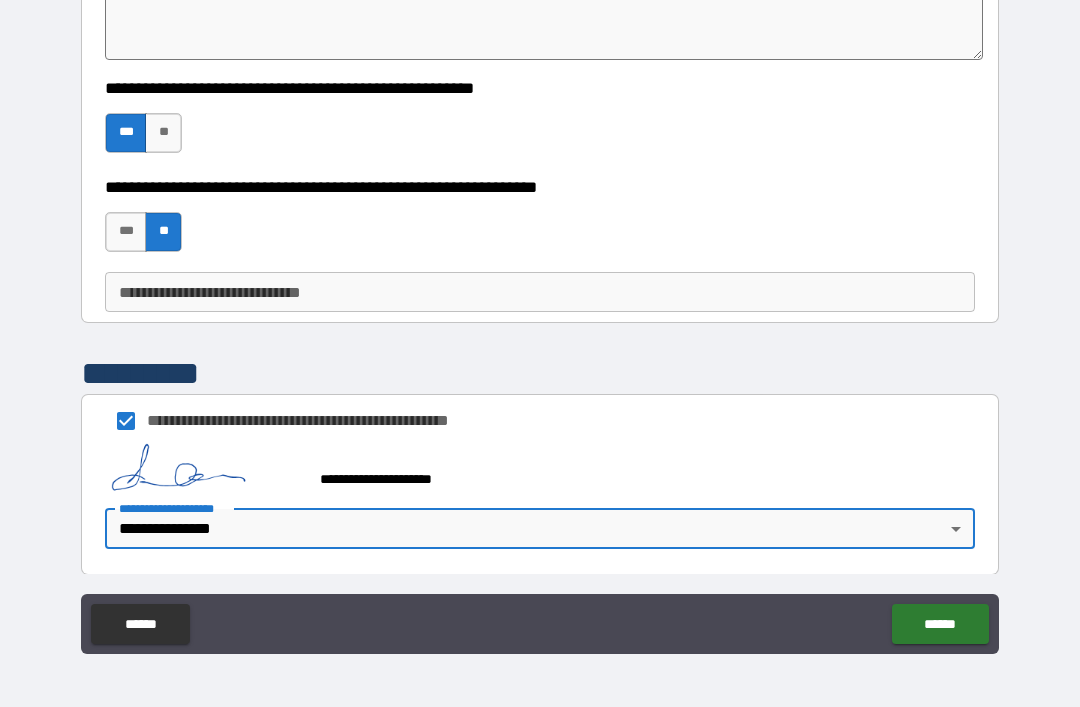 click on "******" at bounding box center (940, 624) 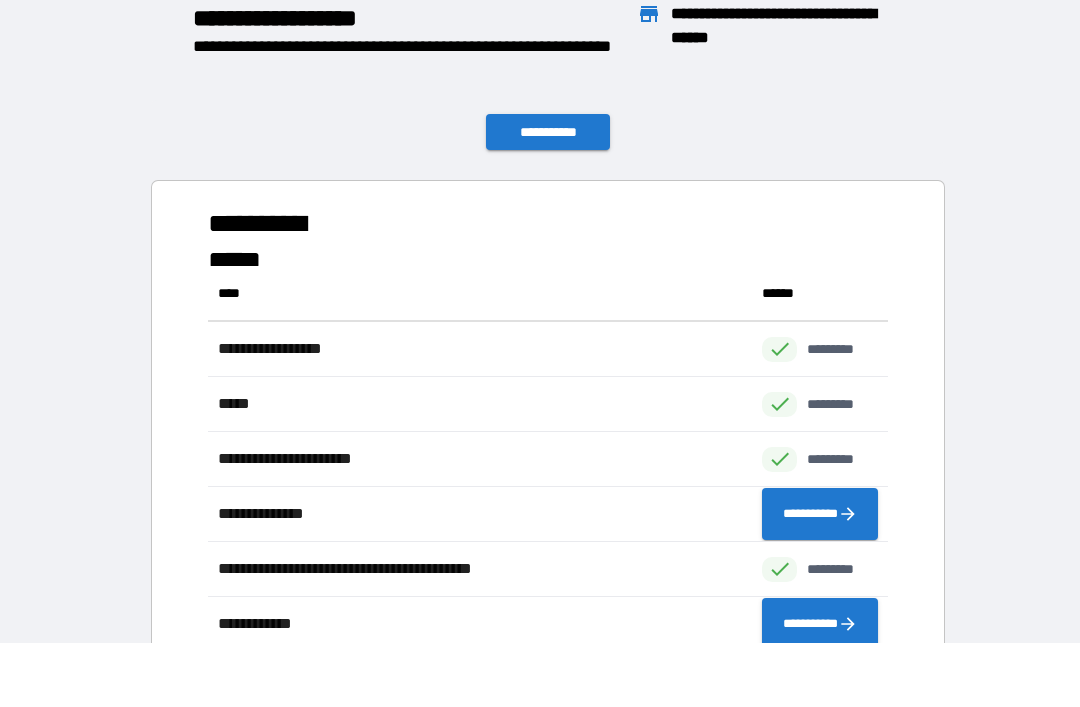 scroll, scrollTop: 386, scrollLeft: 680, axis: both 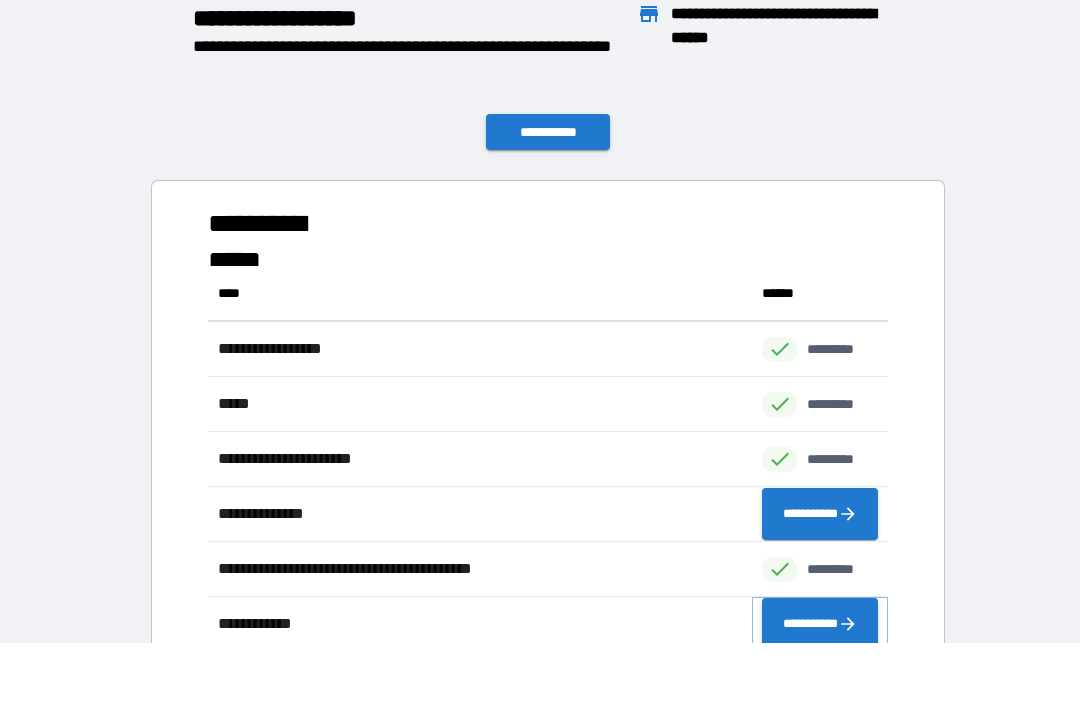click on "**********" at bounding box center [820, 624] 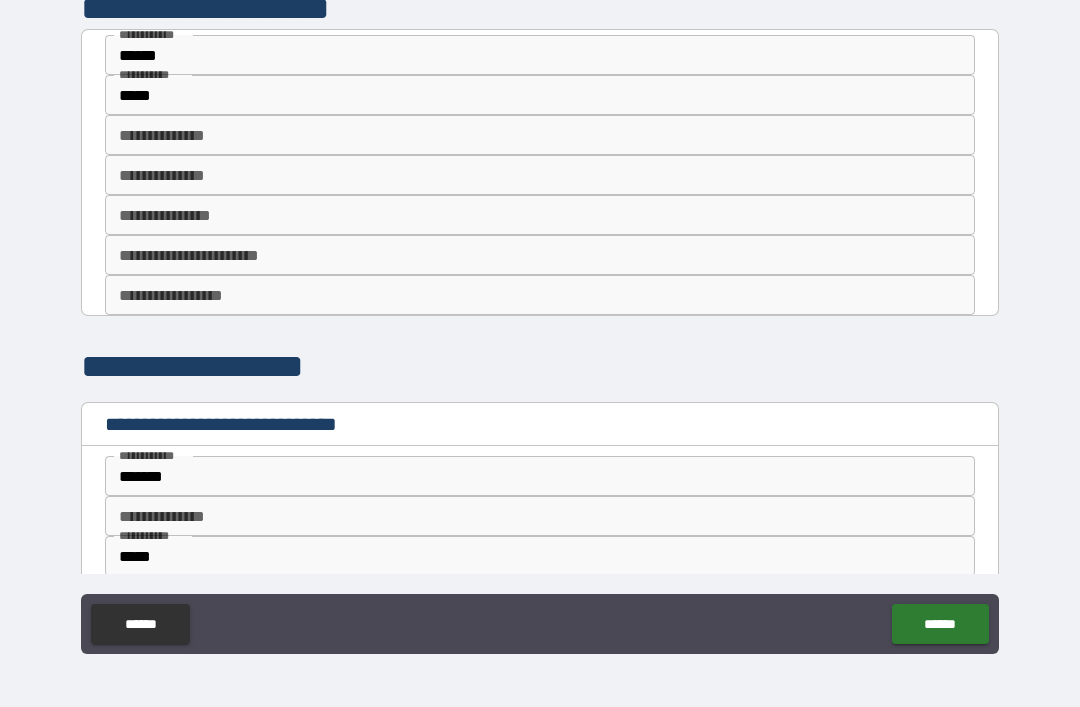 scroll, scrollTop: 0, scrollLeft: 0, axis: both 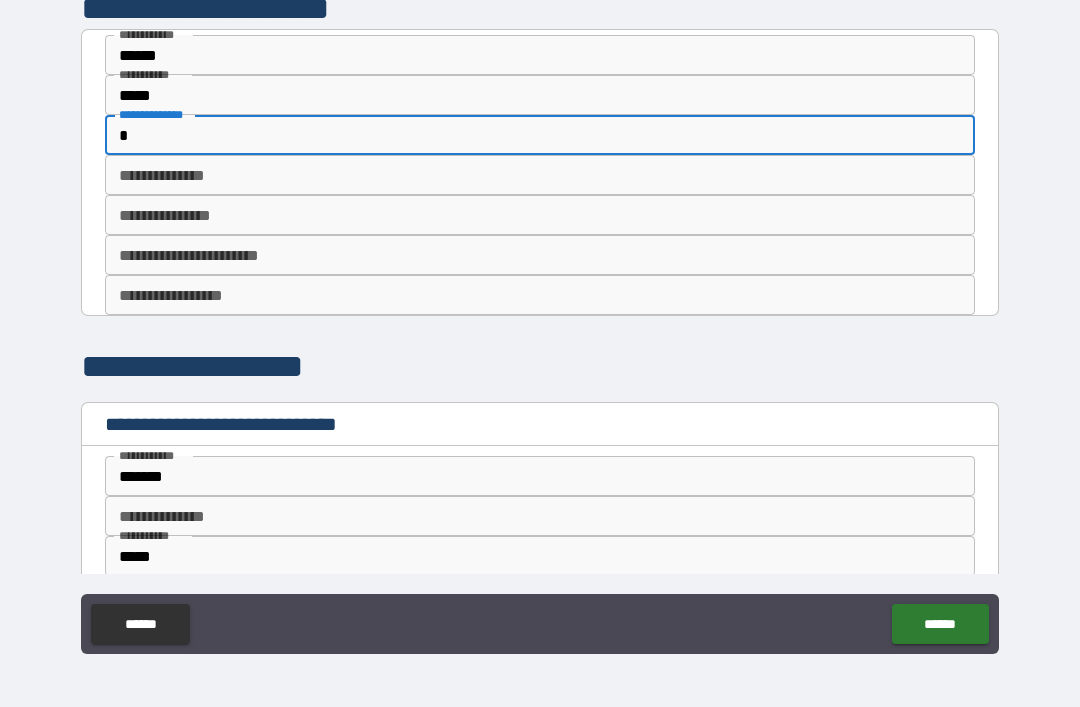 click on "*****" at bounding box center [540, 95] 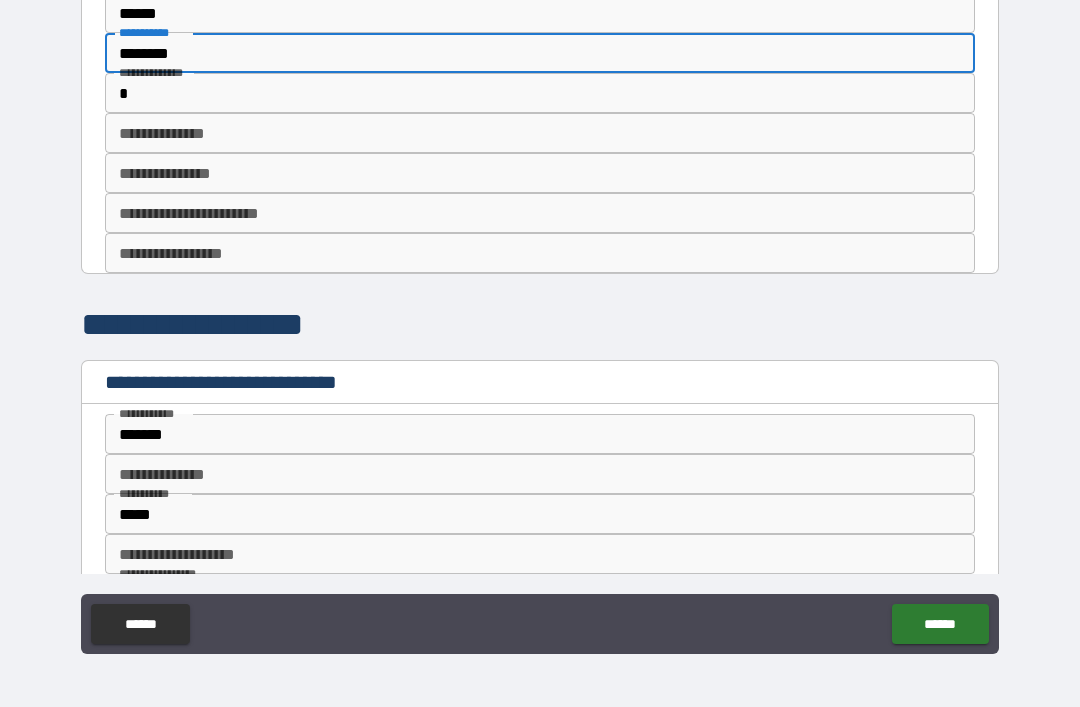 scroll, scrollTop: 39, scrollLeft: 0, axis: vertical 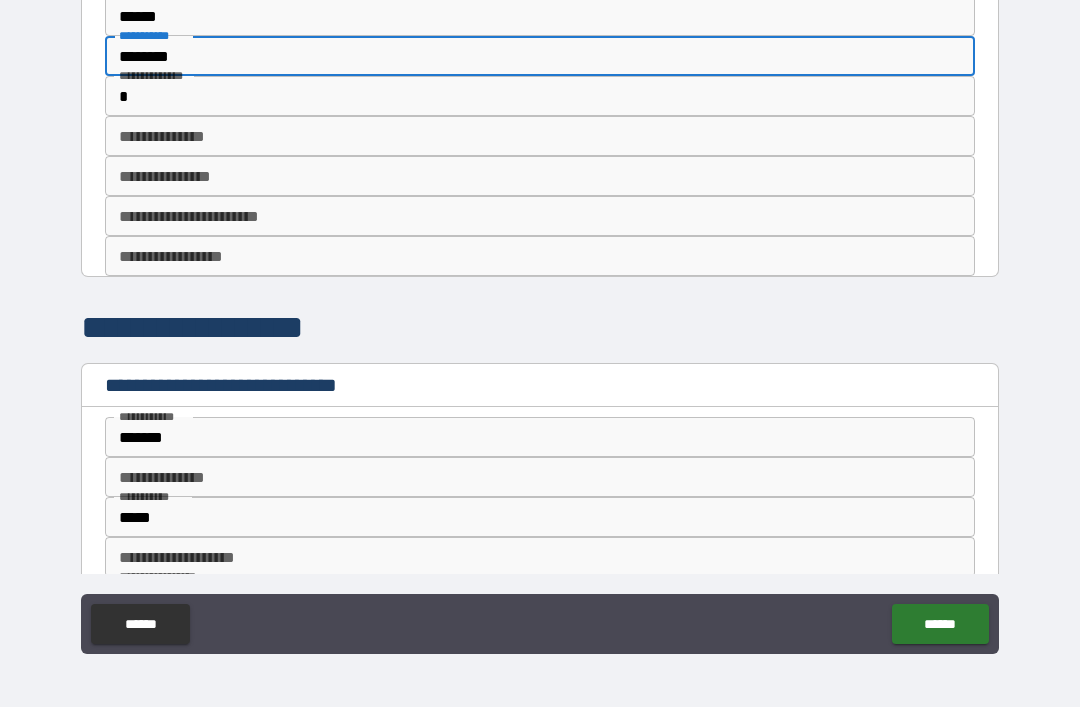 click on "**********" at bounding box center [540, 136] 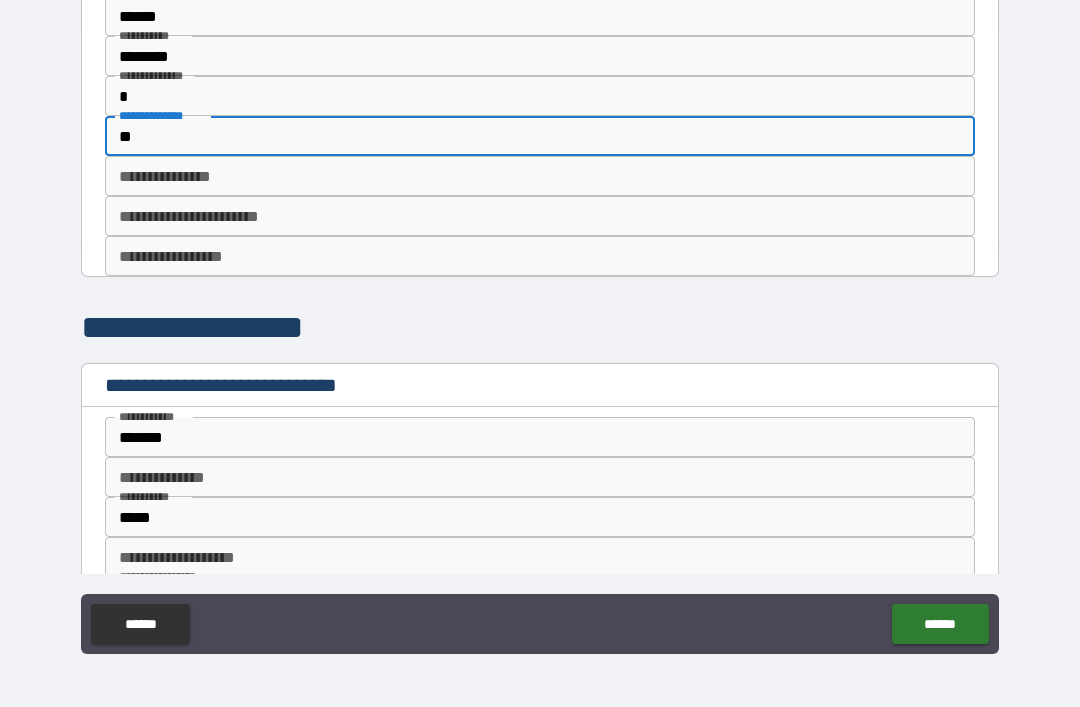 click on "**********" at bounding box center (540, 176) 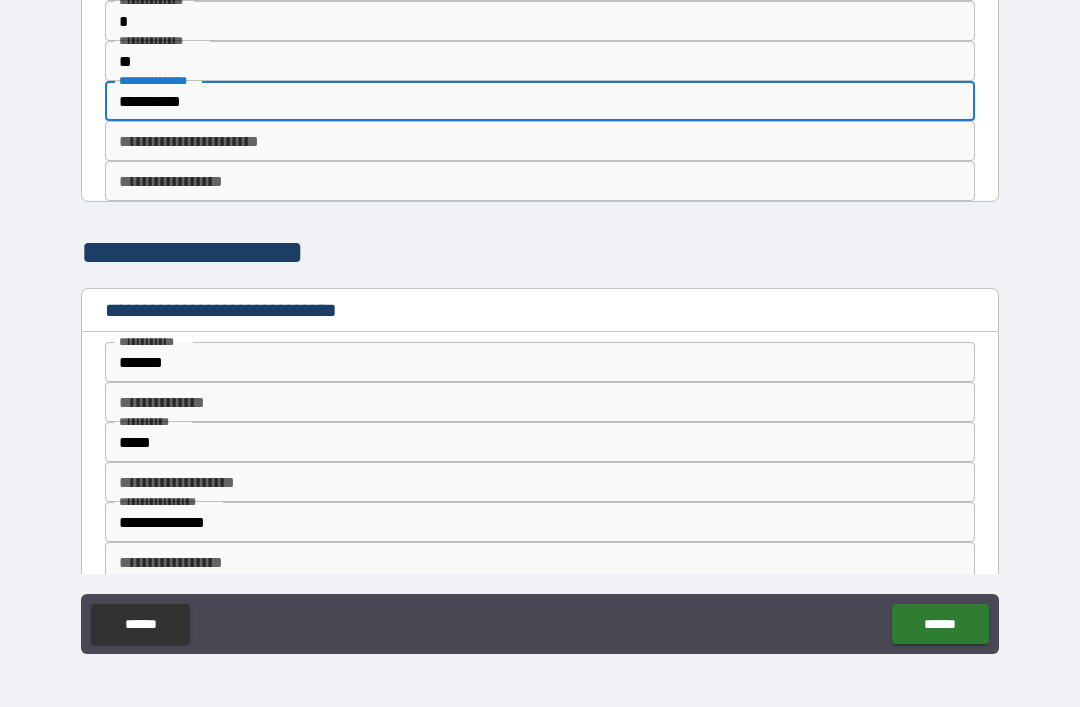 scroll, scrollTop: 115, scrollLeft: 0, axis: vertical 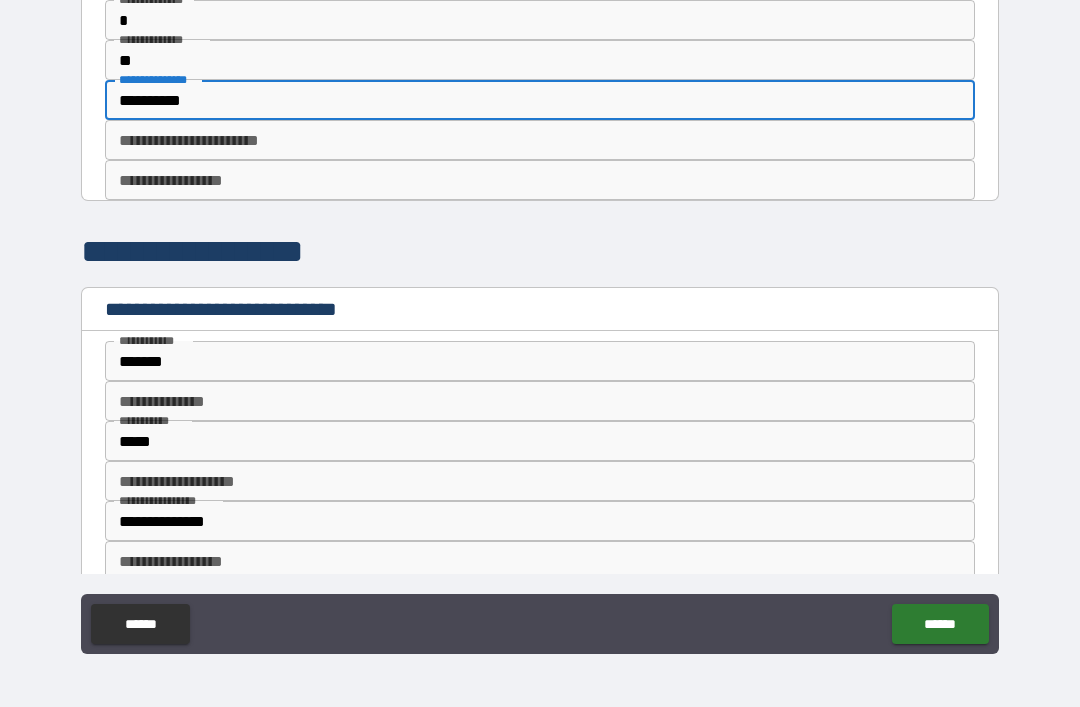 click on "**********" at bounding box center [540, 140] 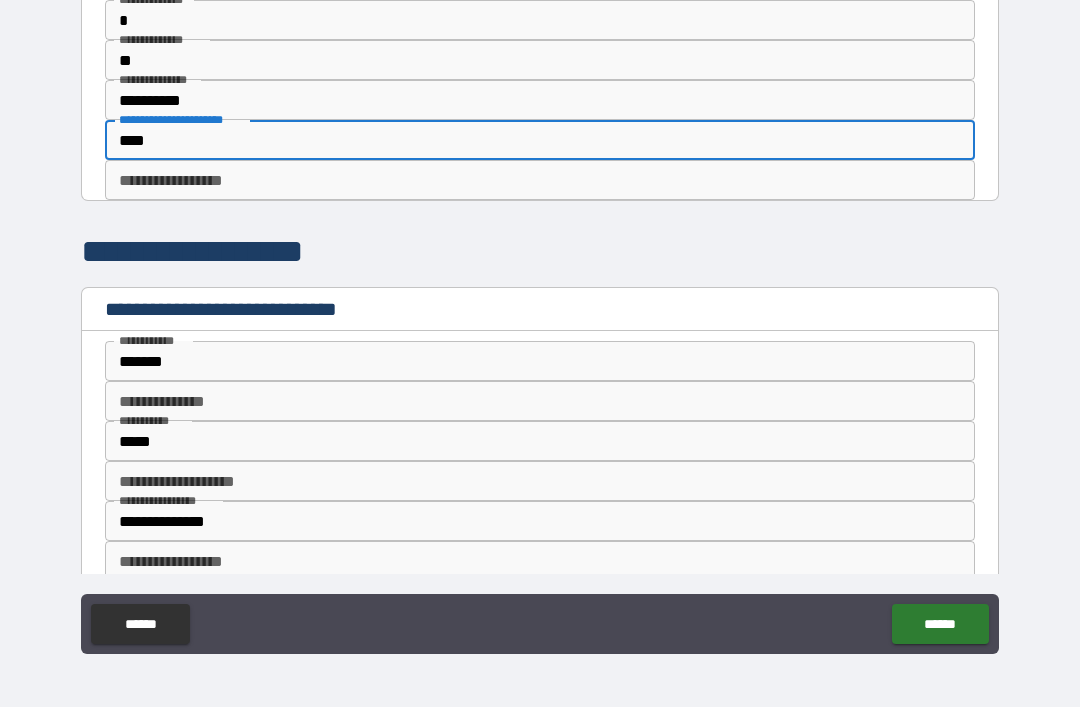 click on "**********" at bounding box center [540, 180] 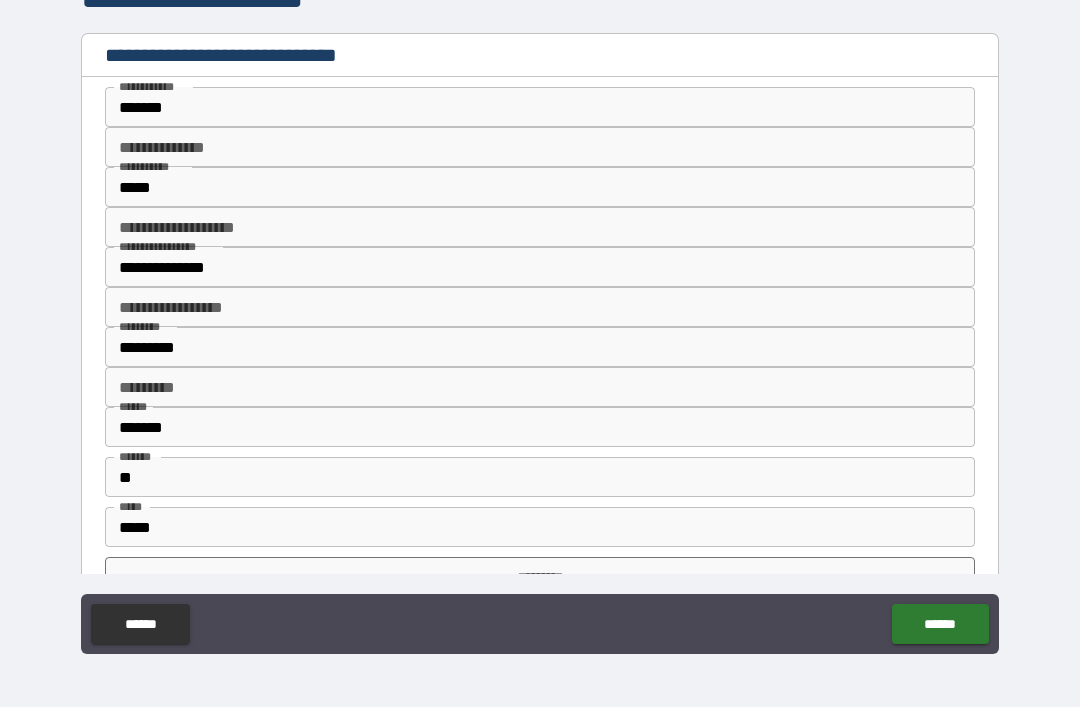scroll, scrollTop: 366, scrollLeft: 0, axis: vertical 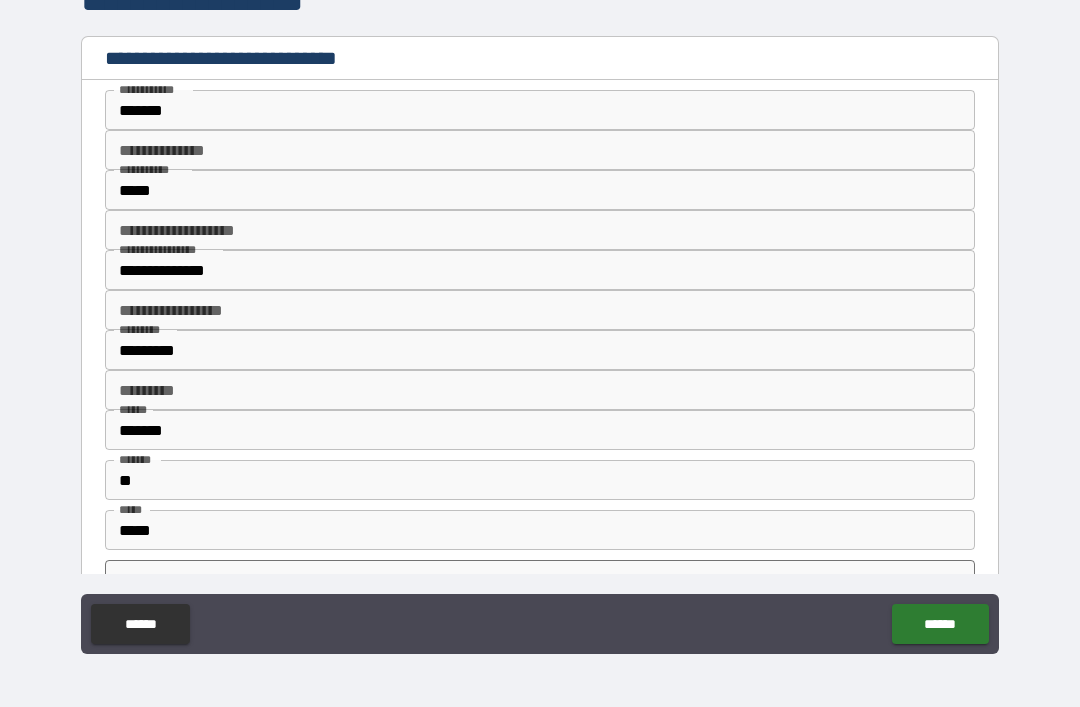 click on "*******" at bounding box center (540, 110) 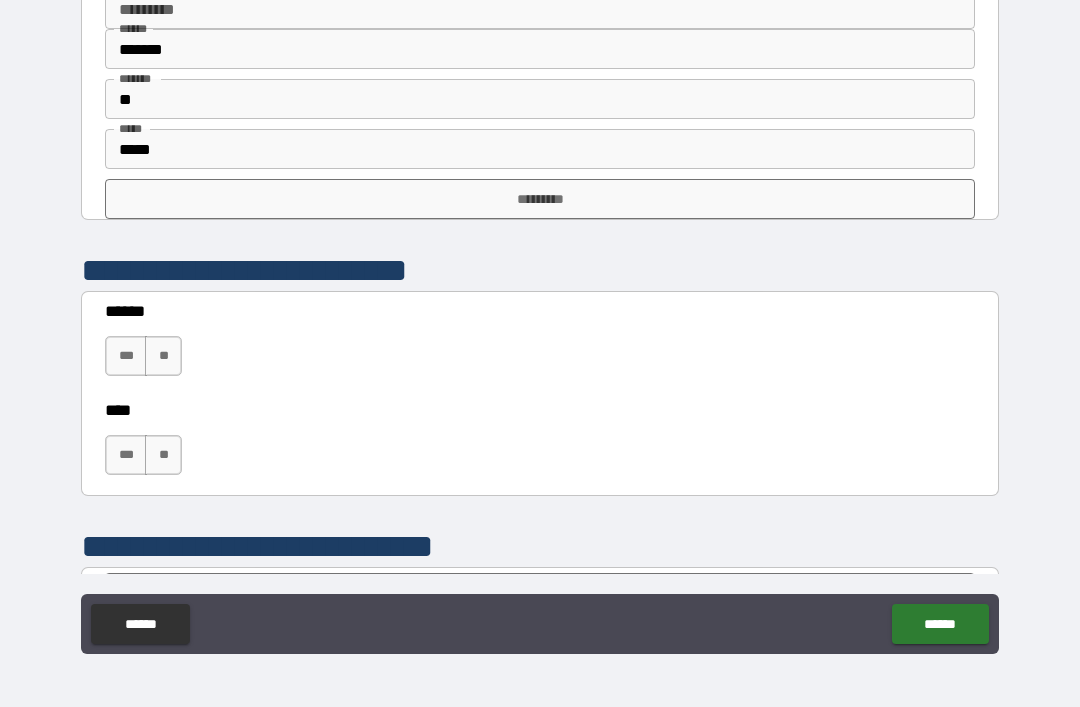 scroll, scrollTop: 752, scrollLeft: 0, axis: vertical 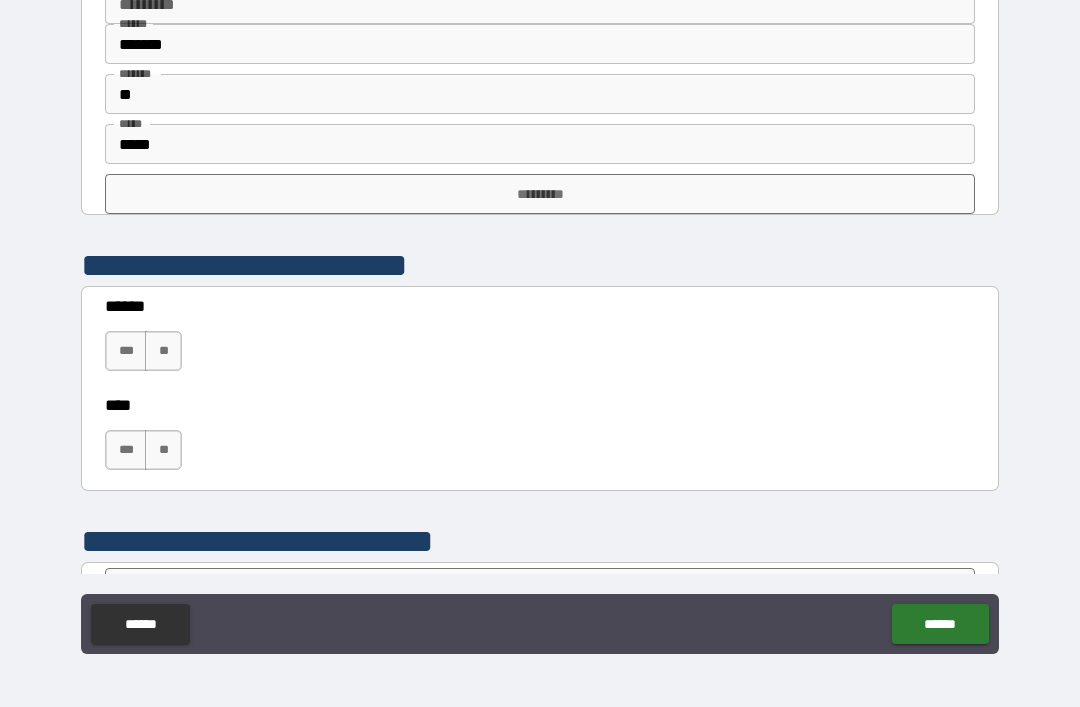 click on "*********" at bounding box center (540, 194) 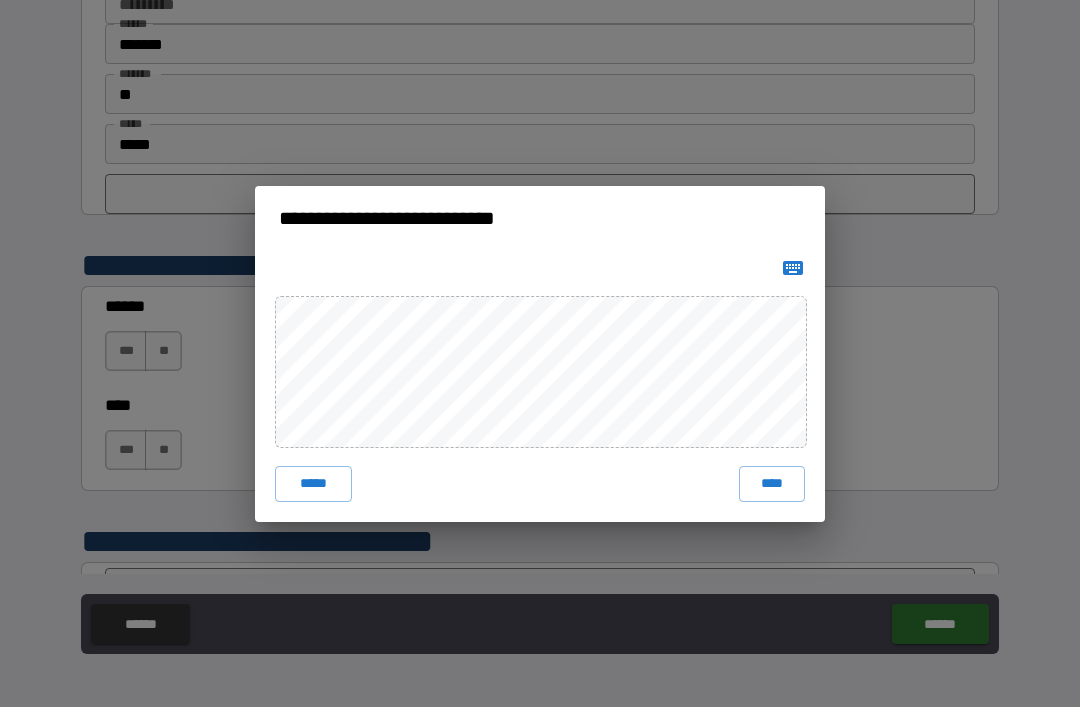 click on "****" at bounding box center [772, 484] 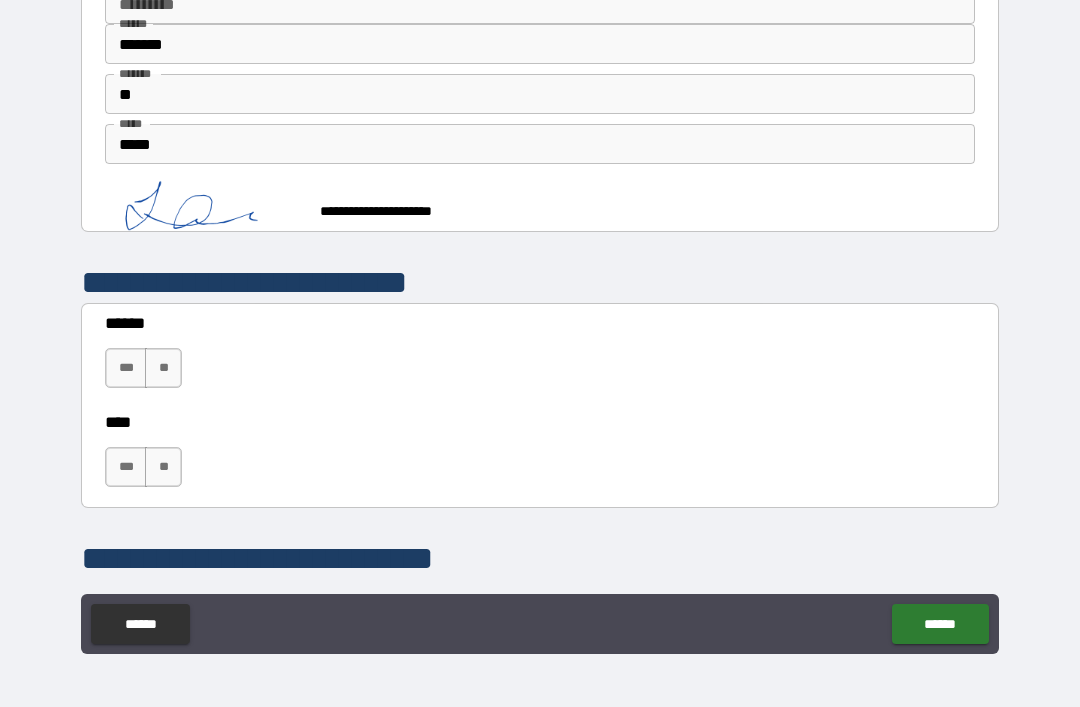 click on "***" at bounding box center (126, 368) 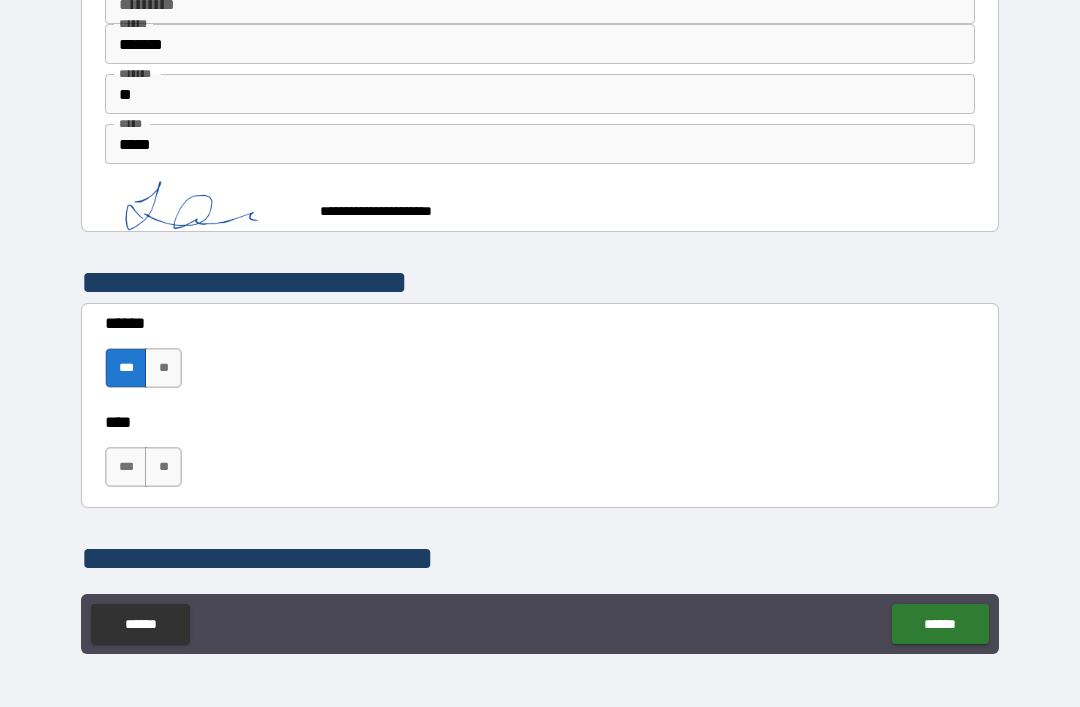 click on "***" at bounding box center (126, 467) 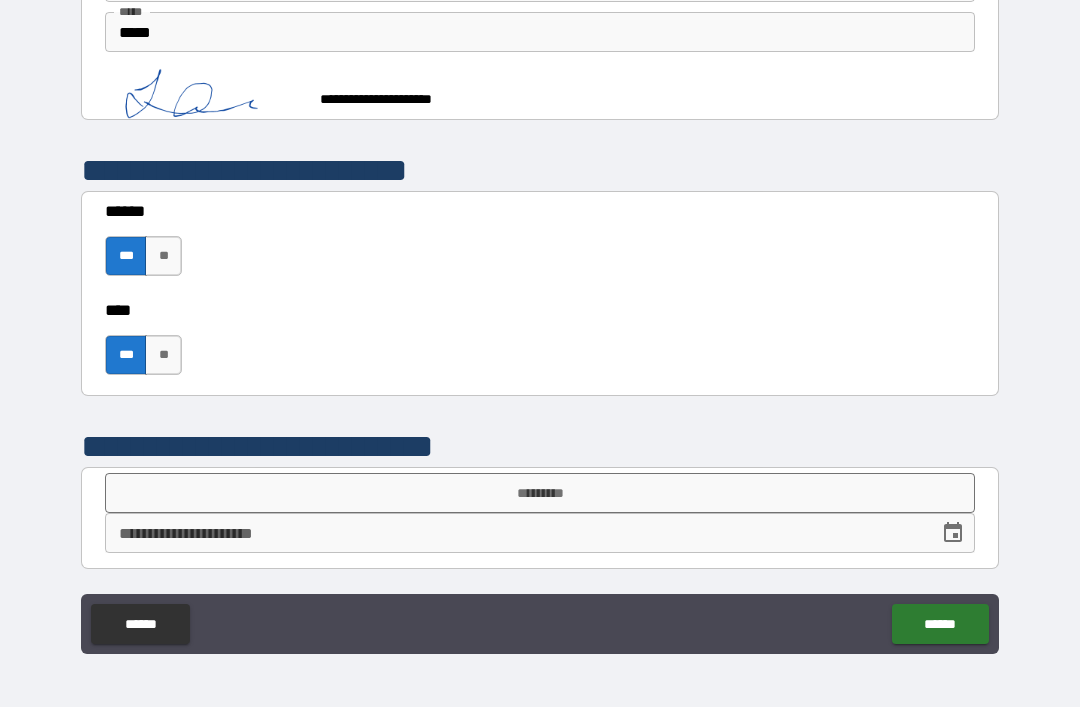 scroll, scrollTop: 864, scrollLeft: 0, axis: vertical 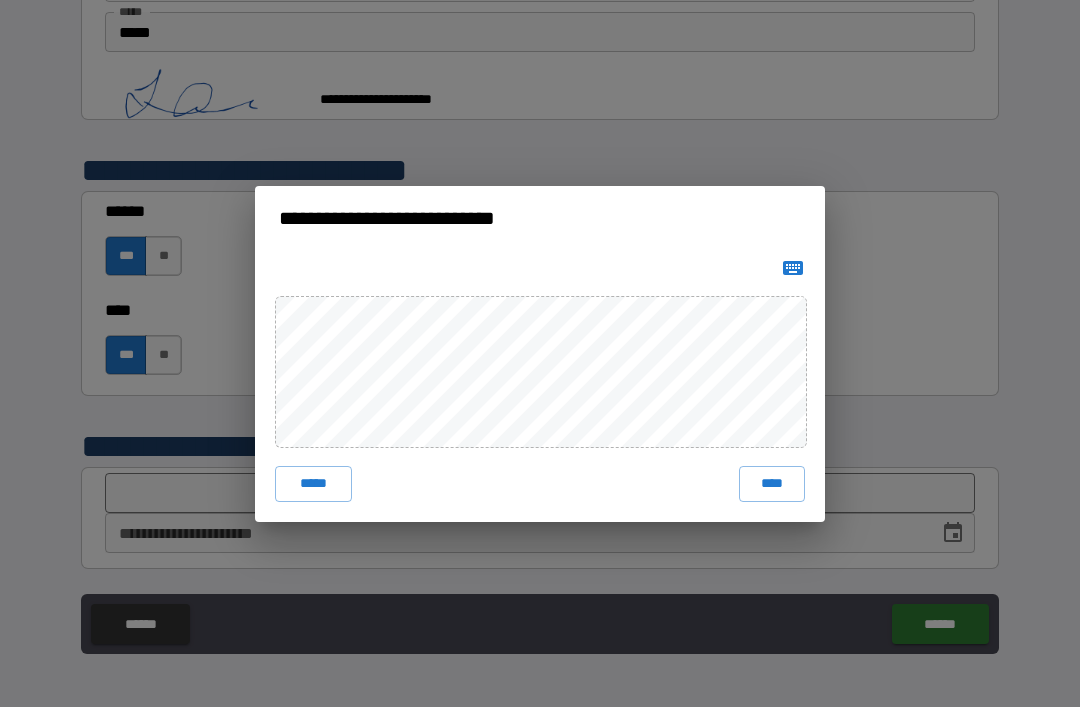 click on "****" at bounding box center (772, 484) 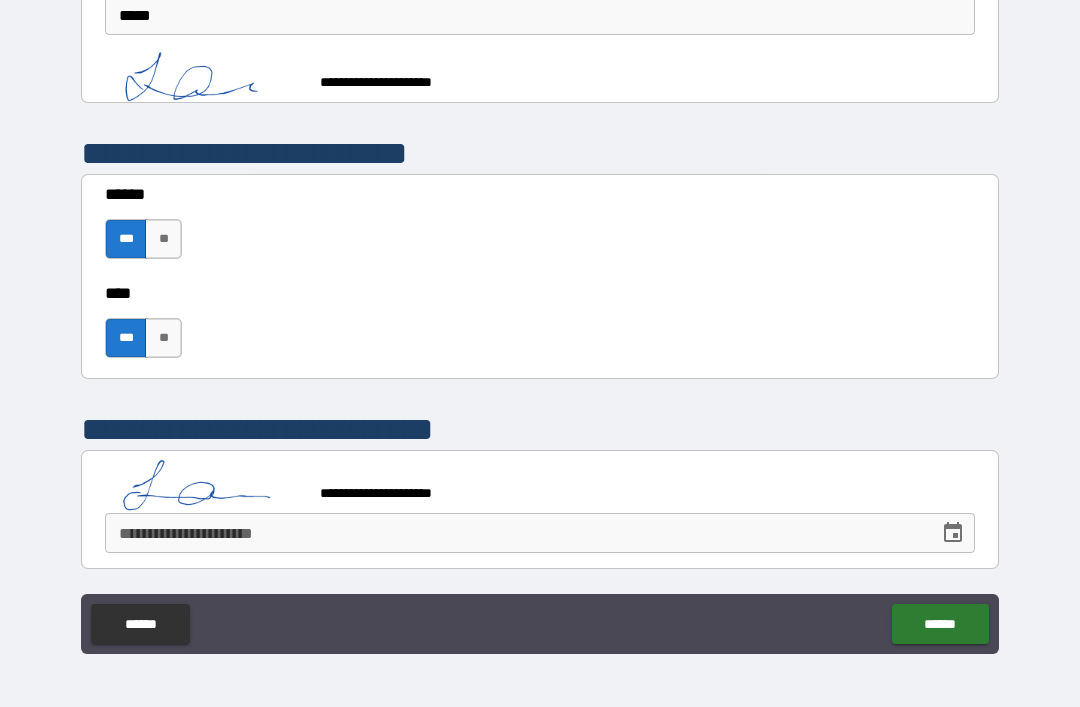 scroll, scrollTop: 881, scrollLeft: 0, axis: vertical 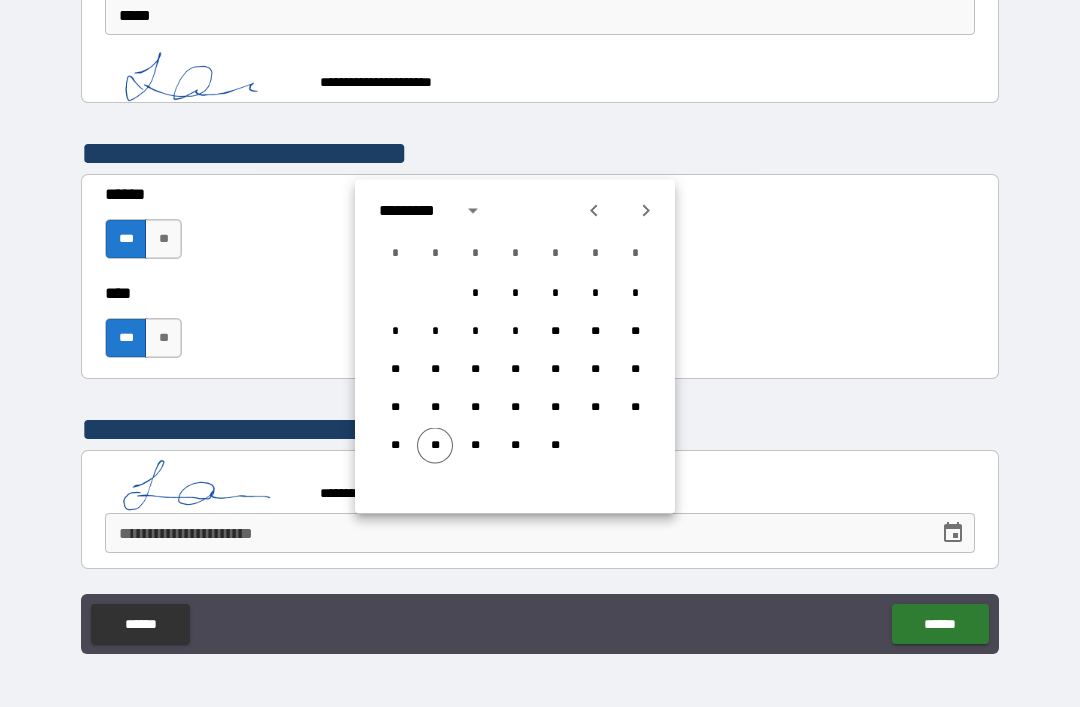 click on "**" at bounding box center (435, 446) 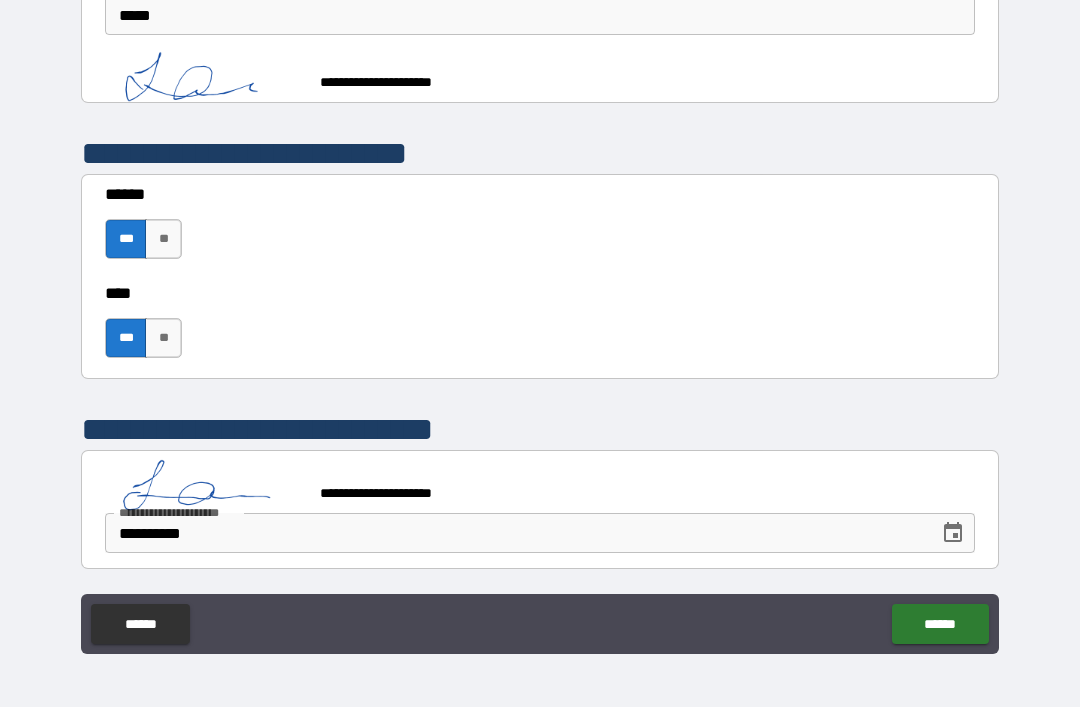 click on "******" at bounding box center [940, 624] 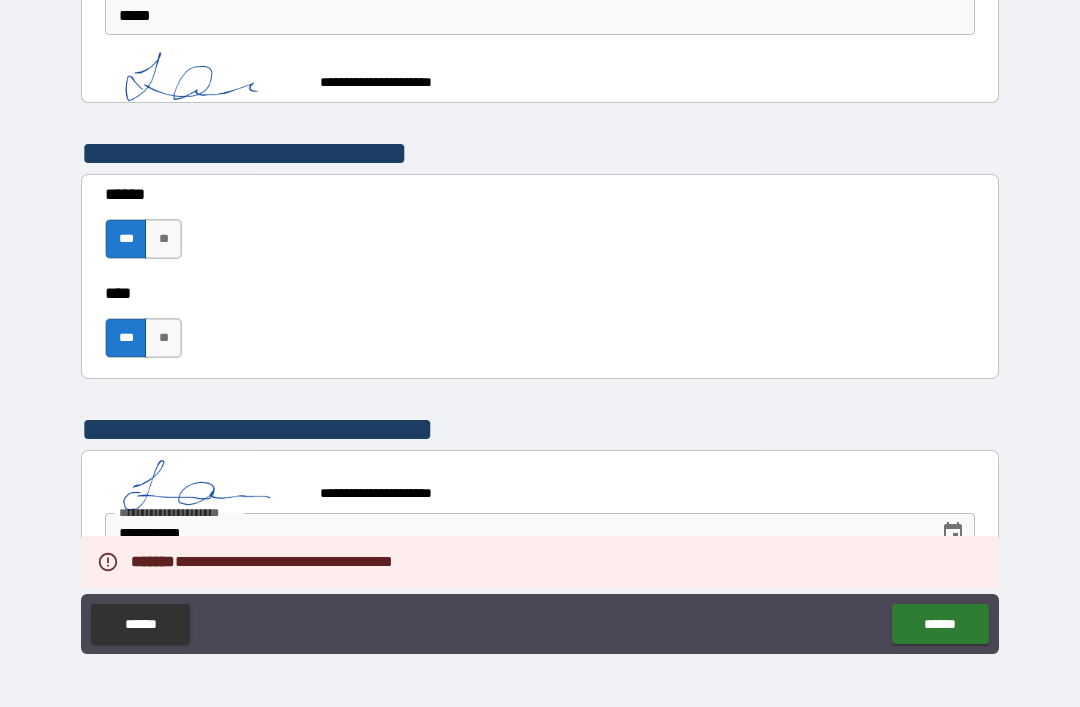 click on "******" at bounding box center [940, 624] 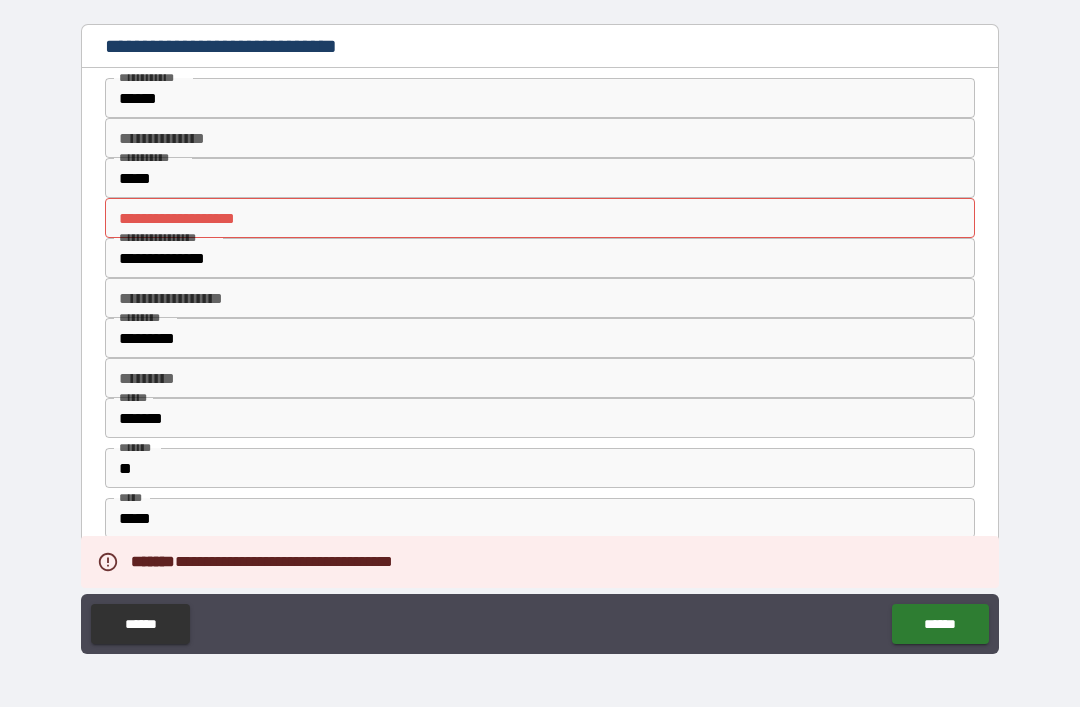 scroll, scrollTop: 375, scrollLeft: 0, axis: vertical 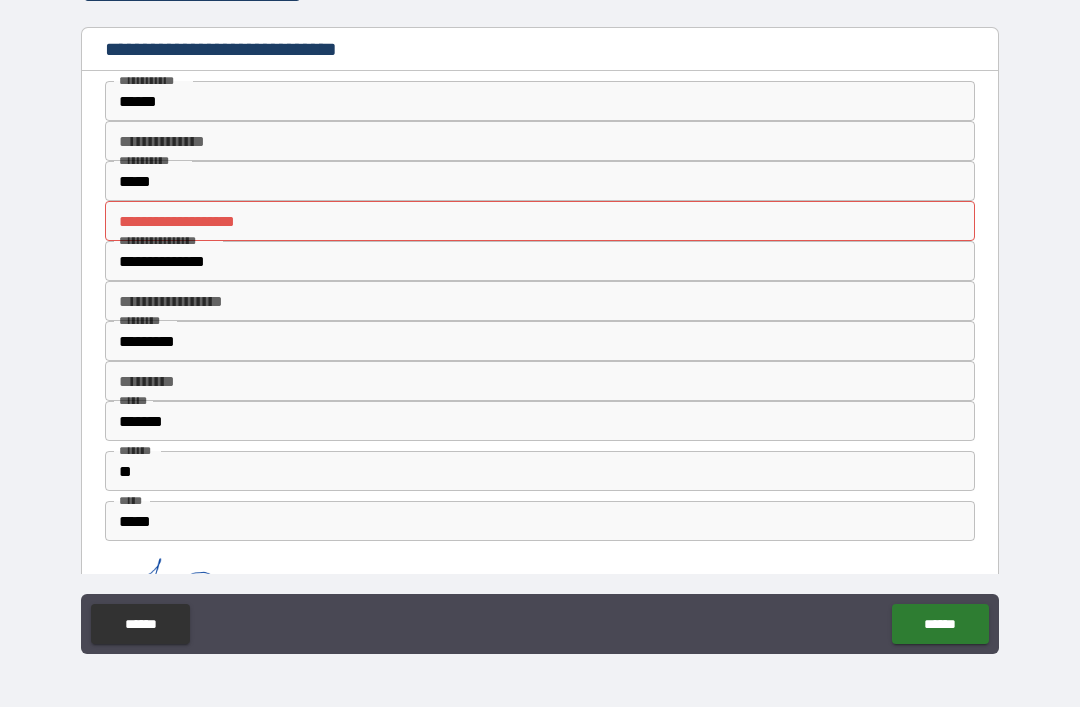click on "**********" at bounding box center [540, 221] 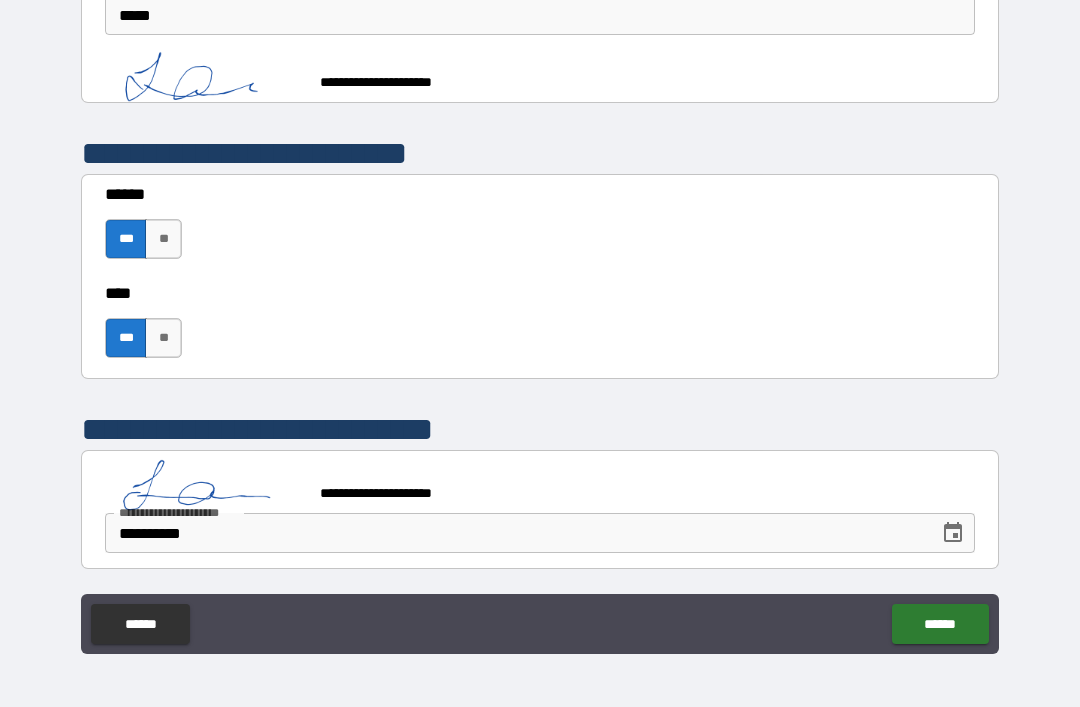 scroll, scrollTop: 881, scrollLeft: 0, axis: vertical 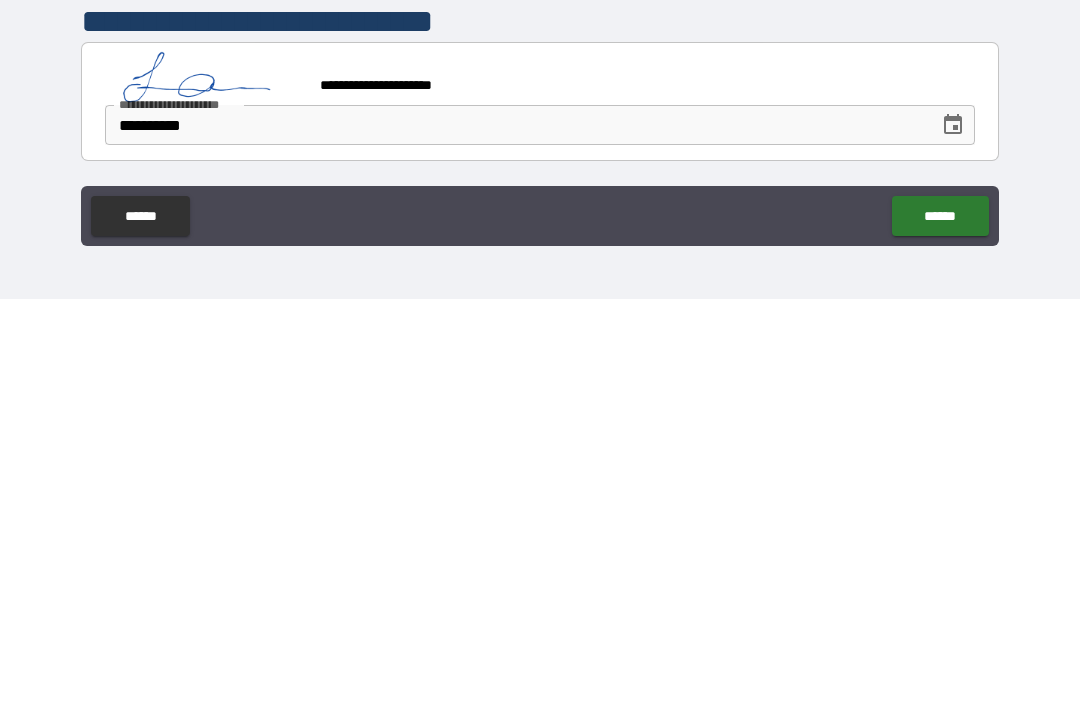 click on "******" at bounding box center [940, 624] 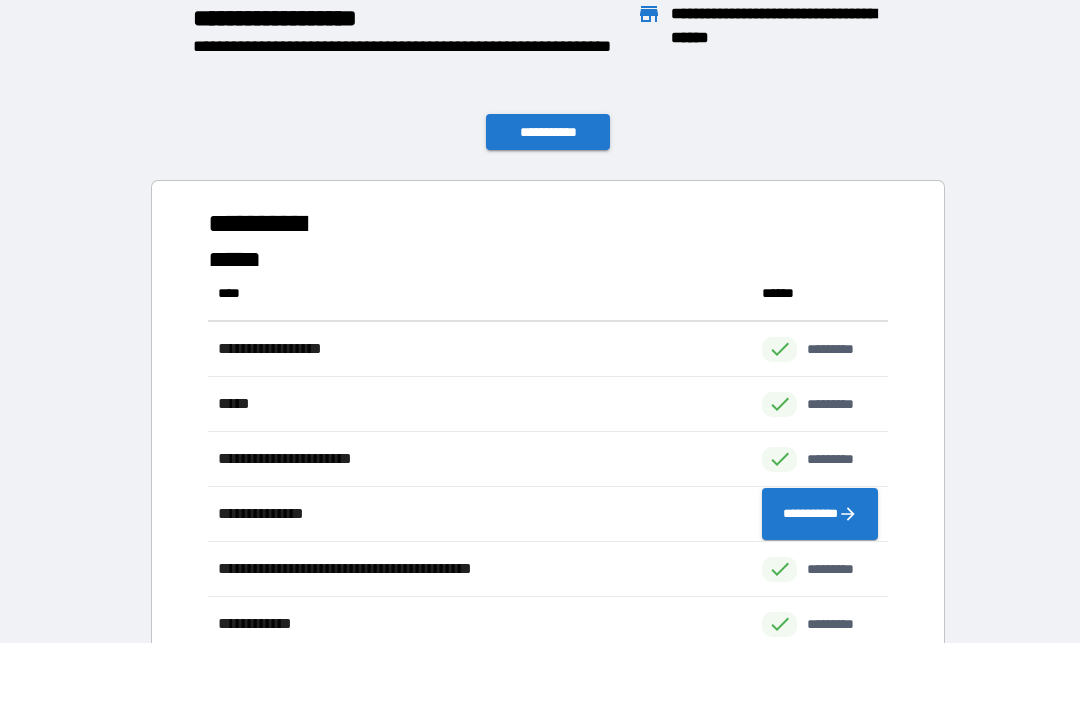 scroll, scrollTop: 386, scrollLeft: 680, axis: both 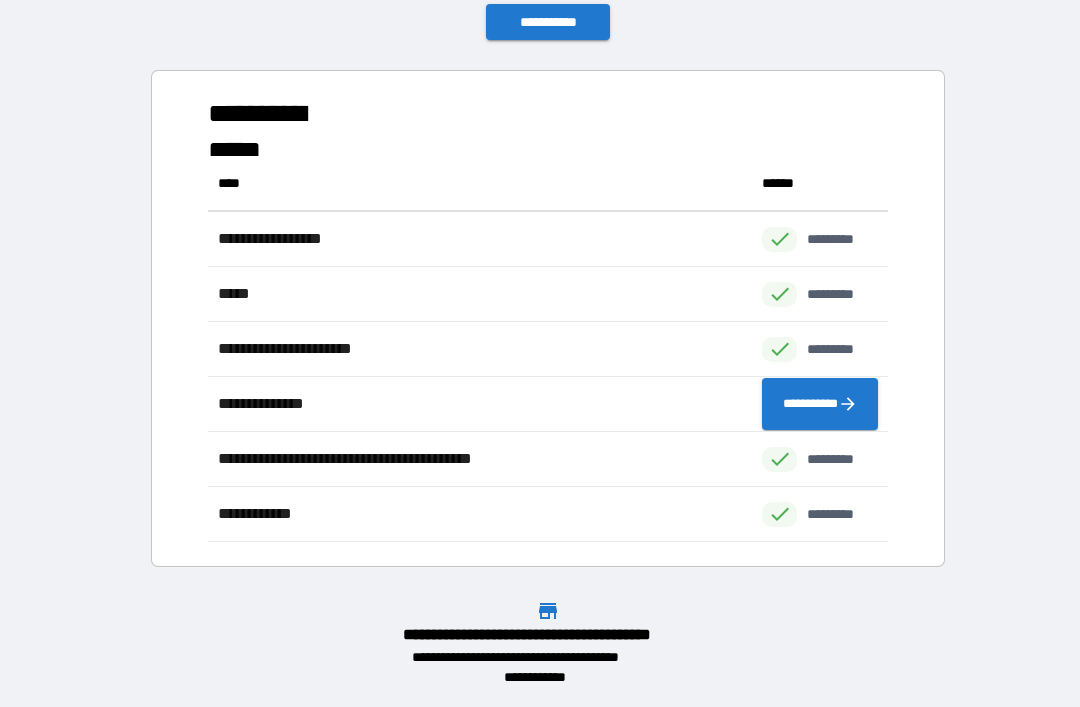 click on "**********" at bounding box center [548, 22] 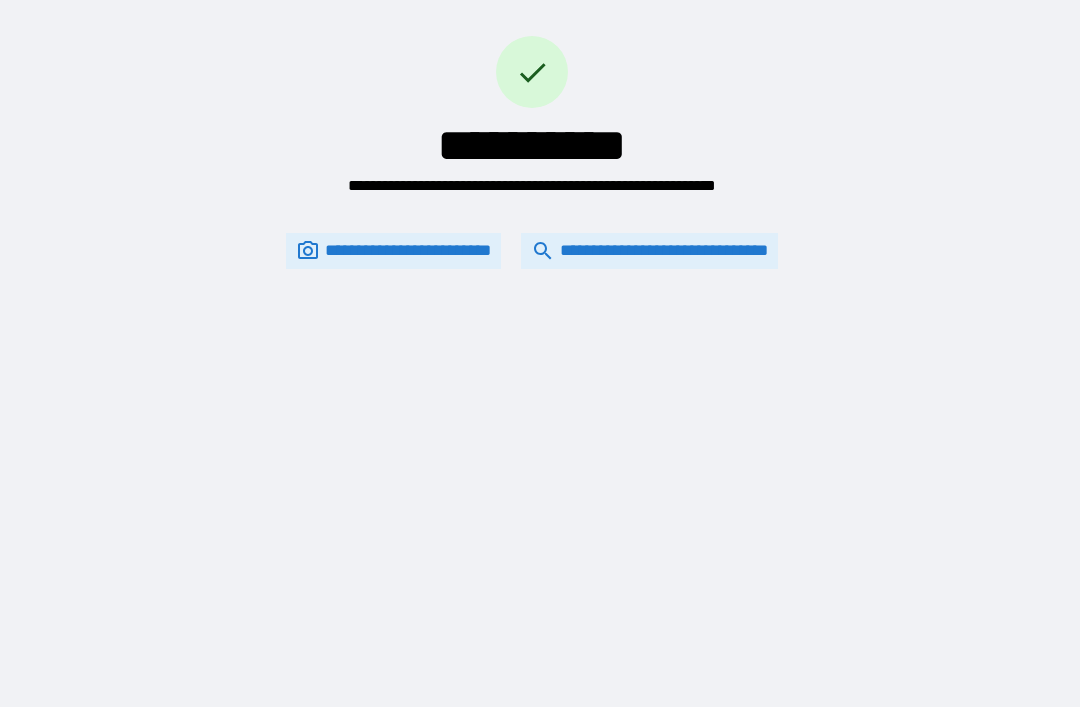 scroll, scrollTop: 0, scrollLeft: 0, axis: both 